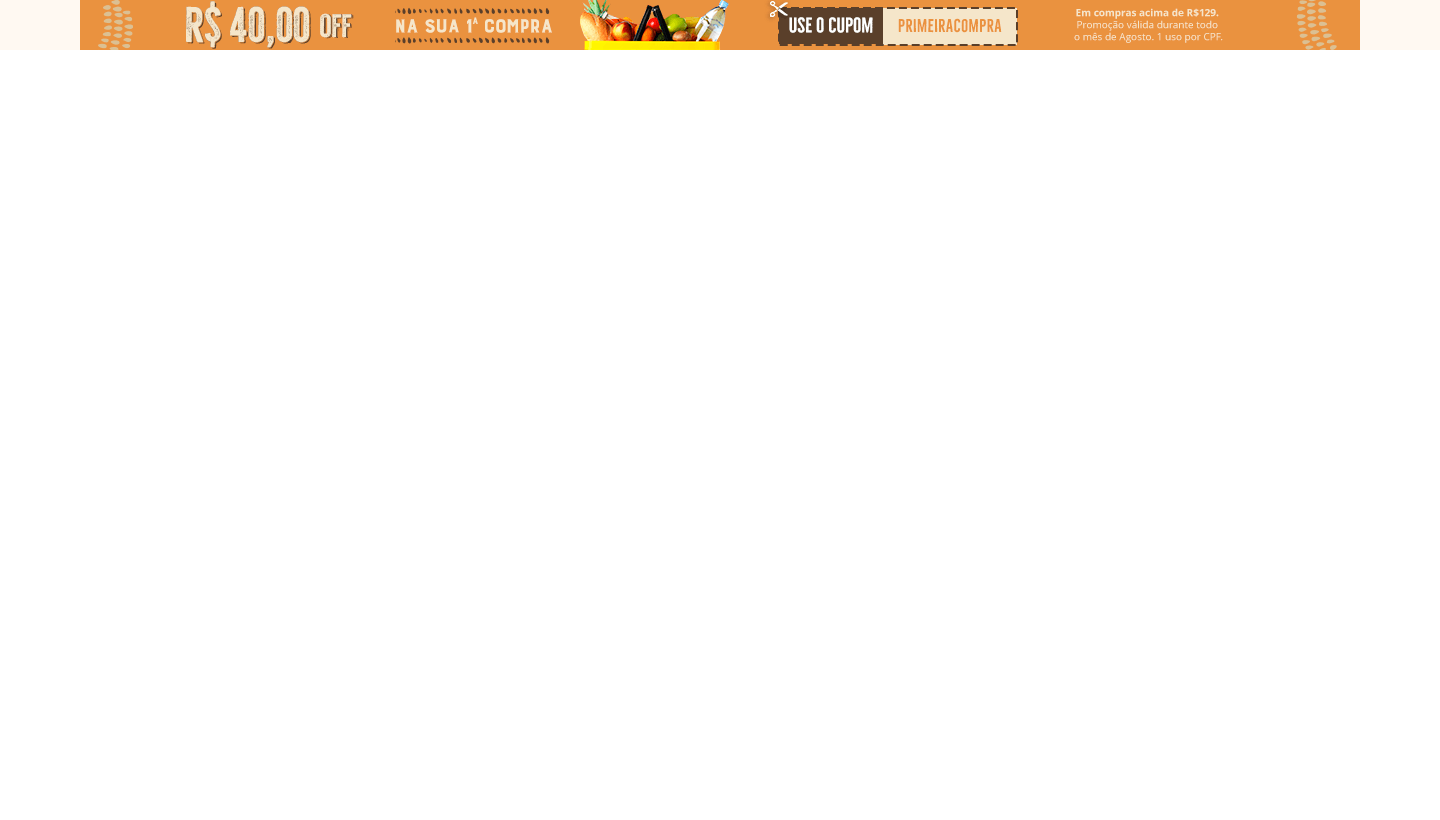 scroll, scrollTop: 0, scrollLeft: 0, axis: both 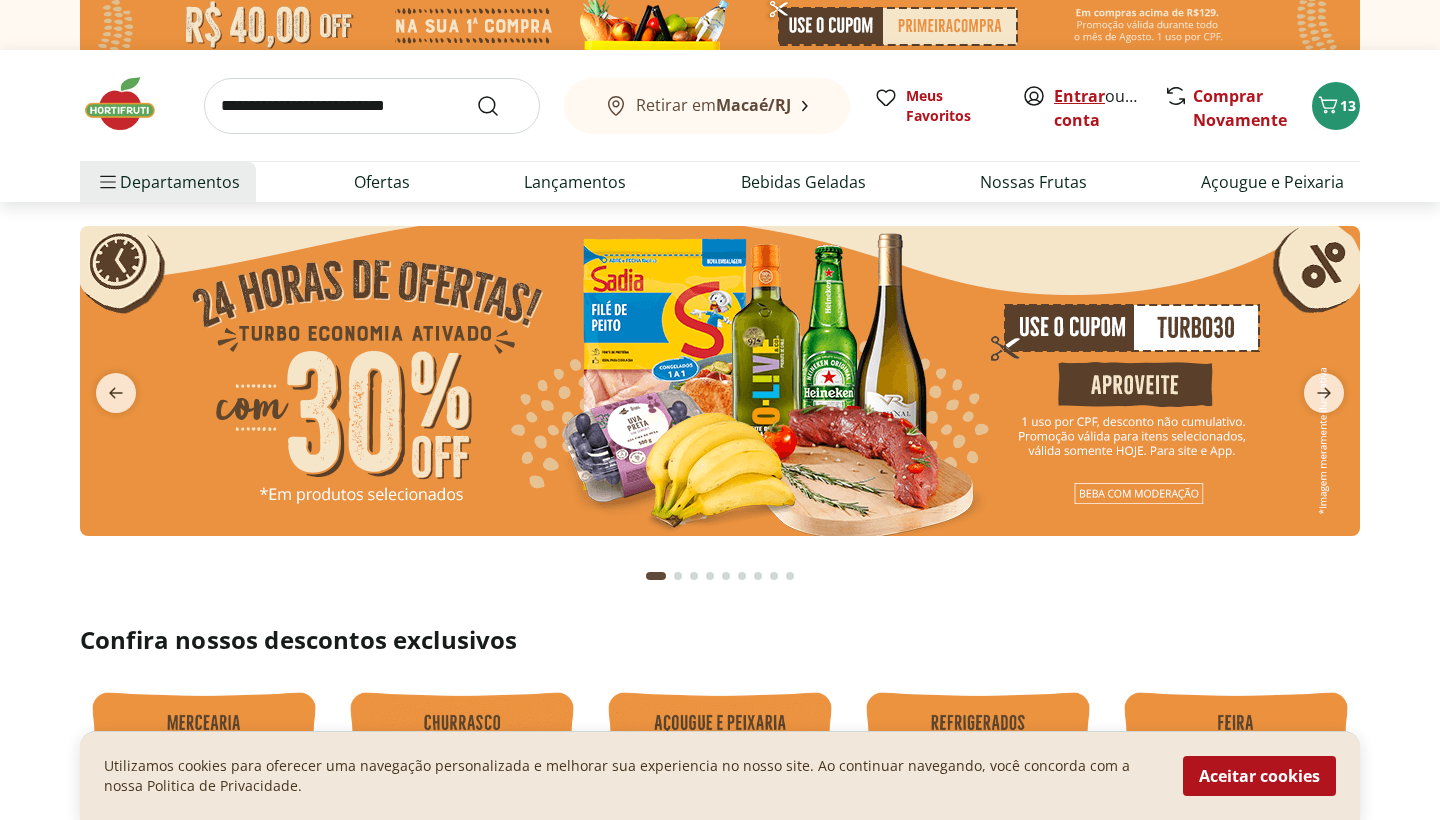 click on "Entrar" at bounding box center (1079, 96) 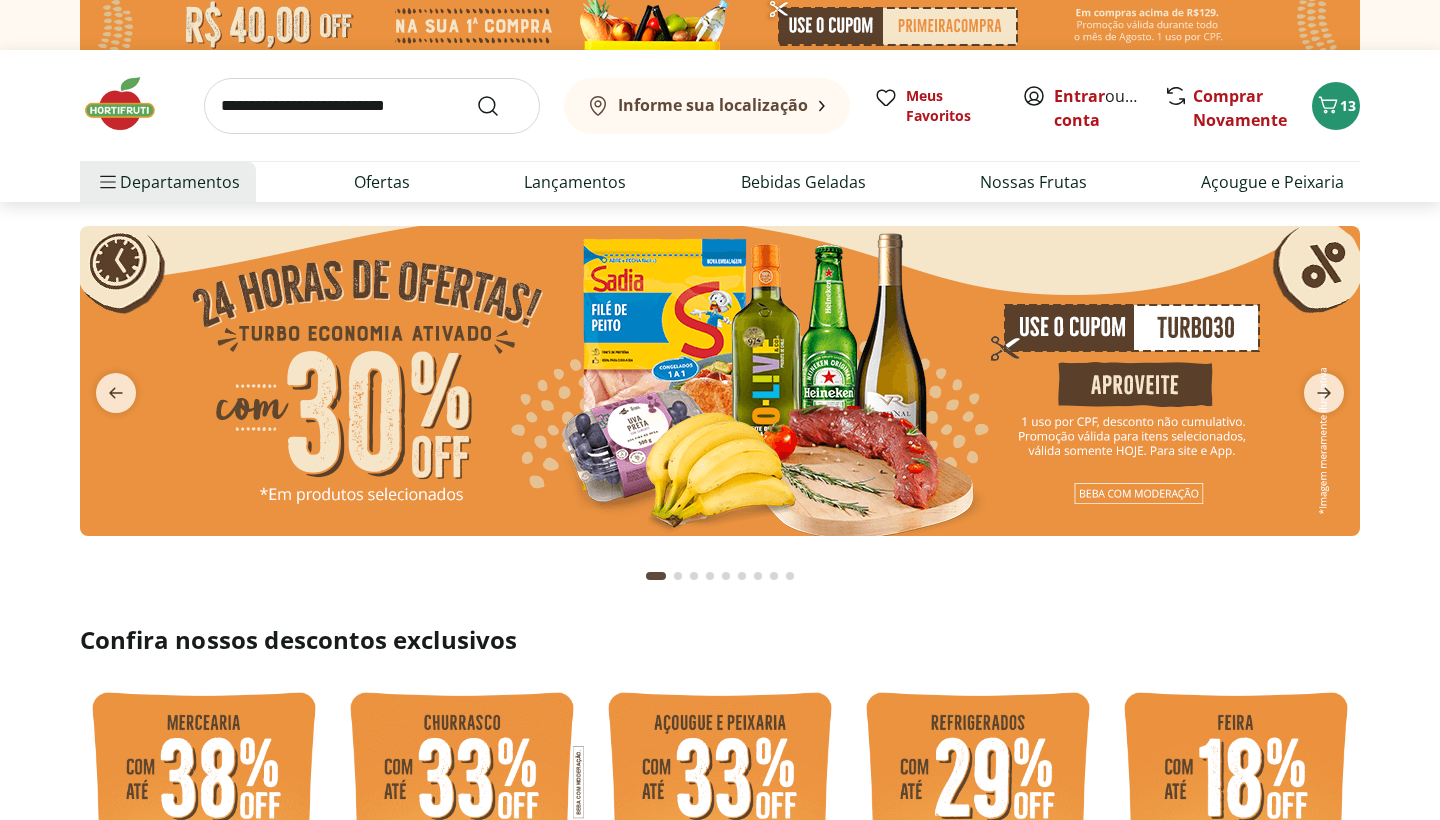 scroll, scrollTop: 0, scrollLeft: 0, axis: both 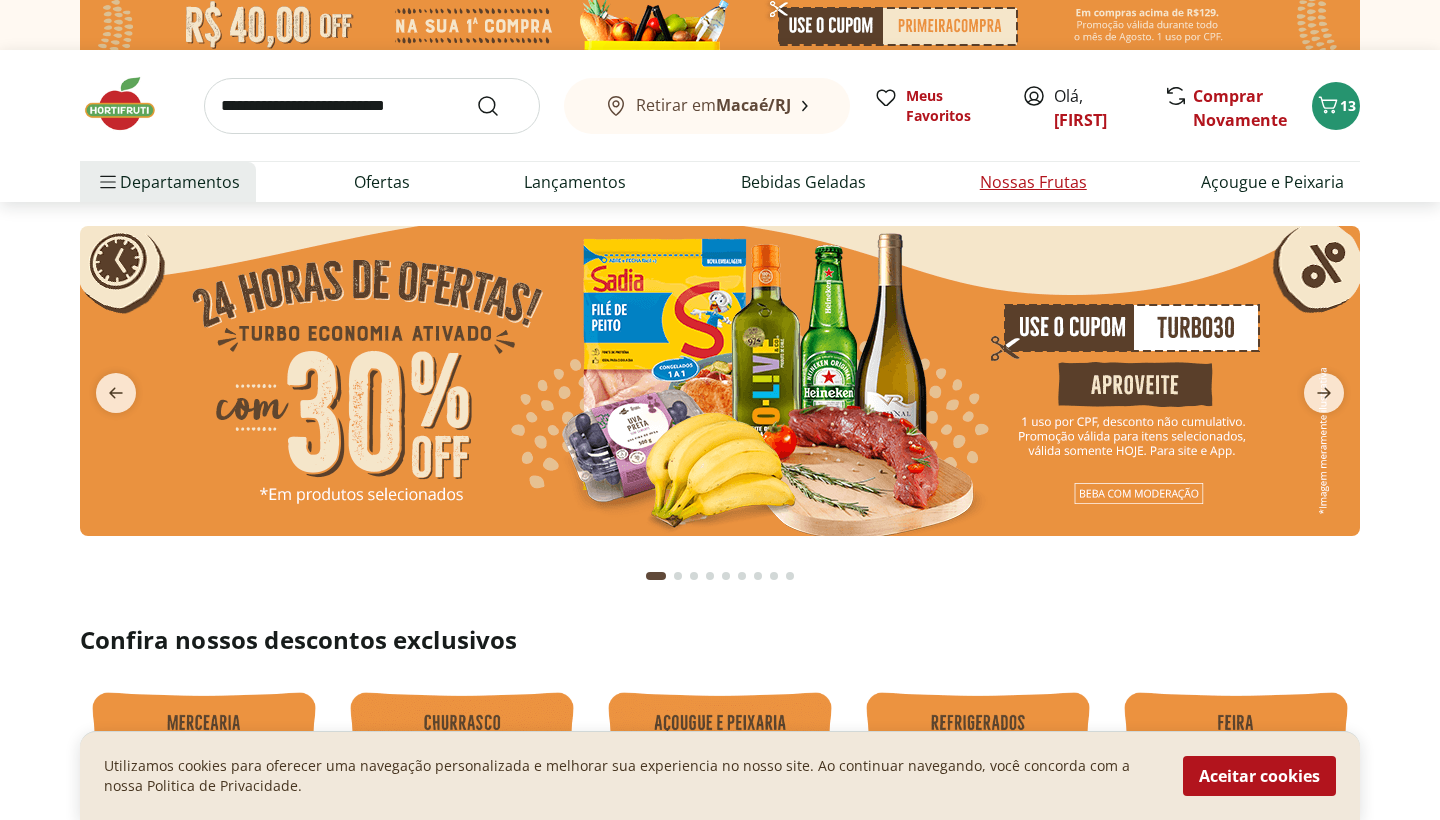 click on "Nossas Frutas" at bounding box center [1033, 182] 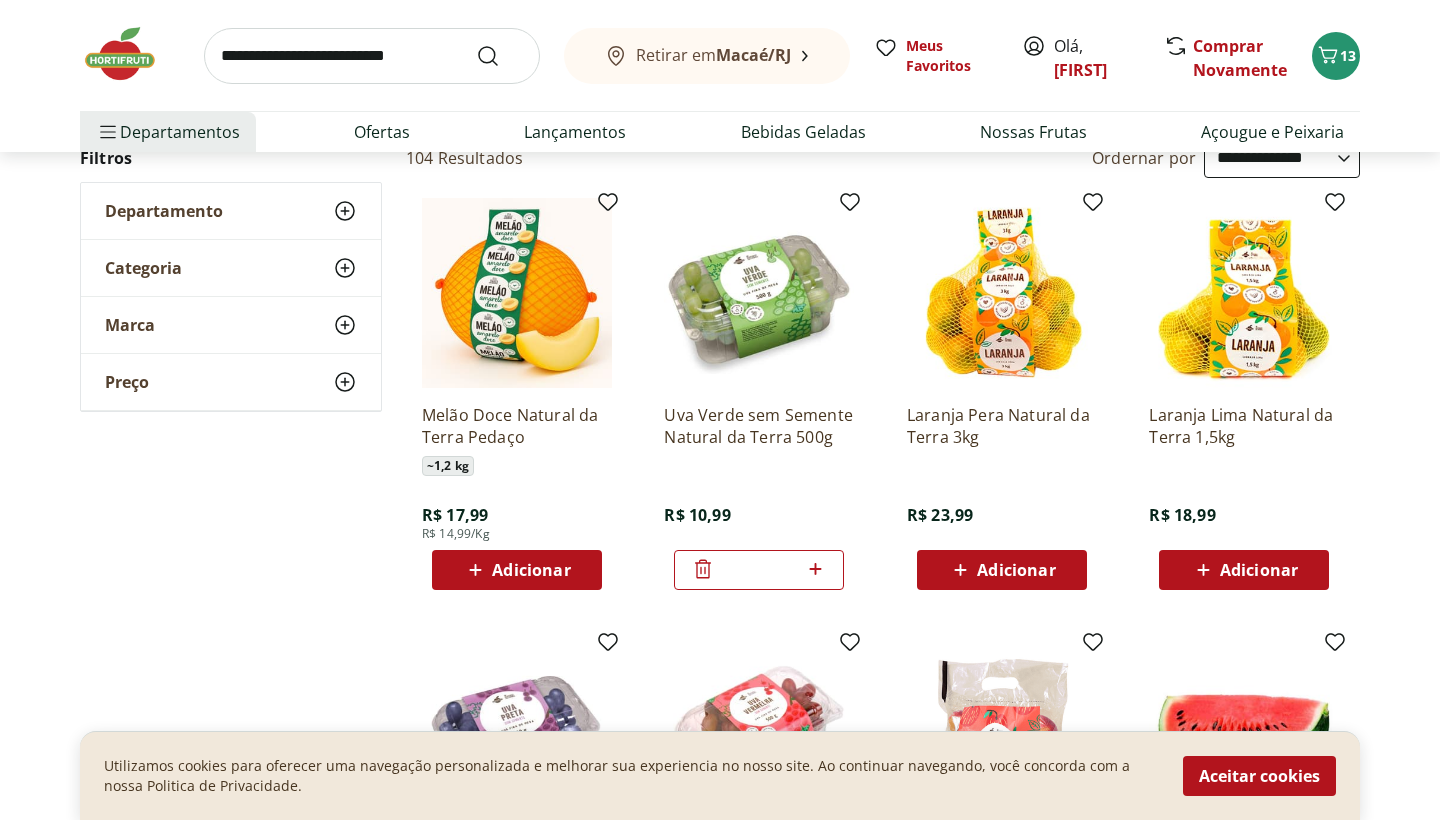 scroll, scrollTop: 157, scrollLeft: 0, axis: vertical 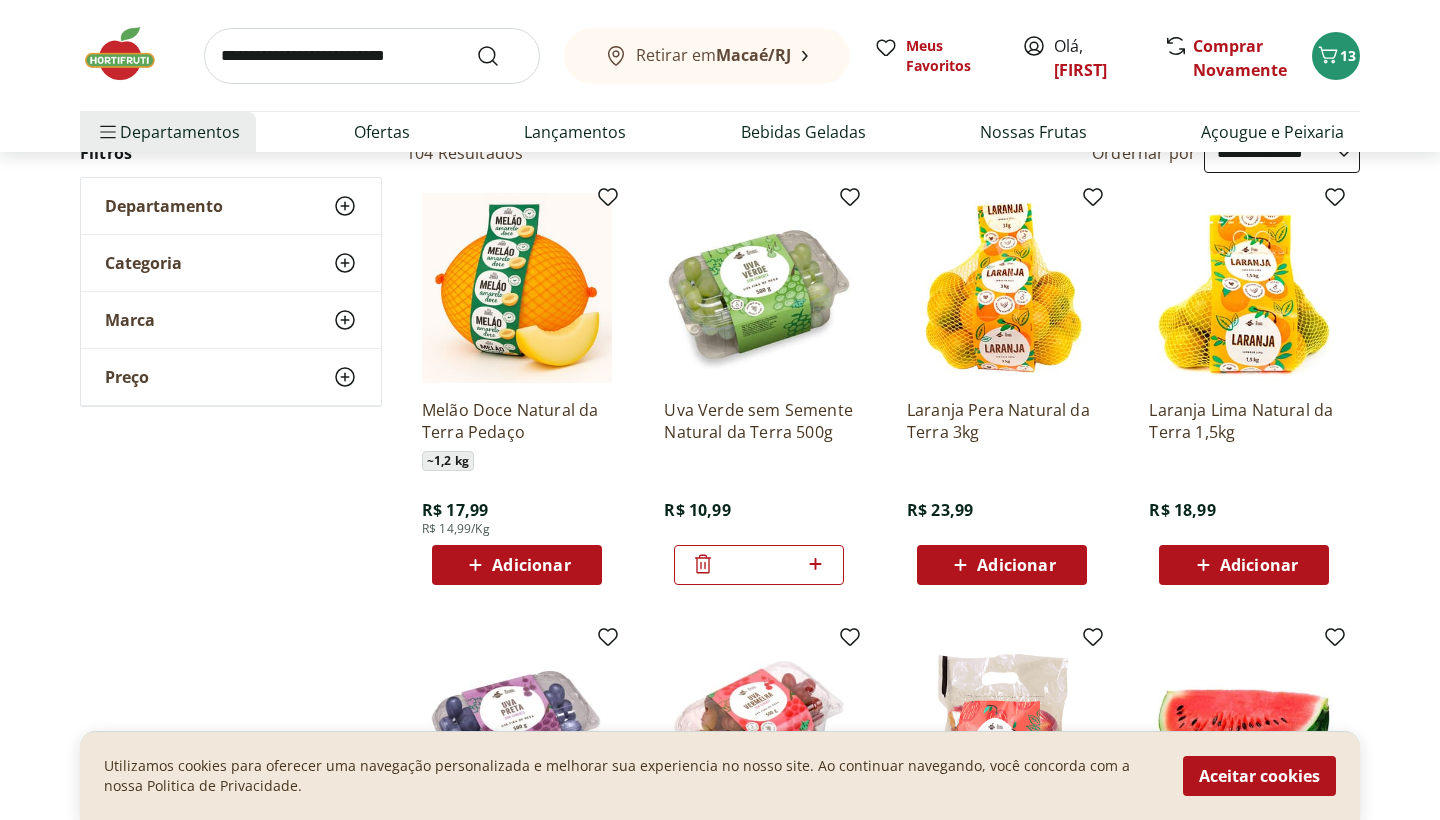 click on "Uva Verde sem Semente Natural da Terra 500g" at bounding box center [759, 421] 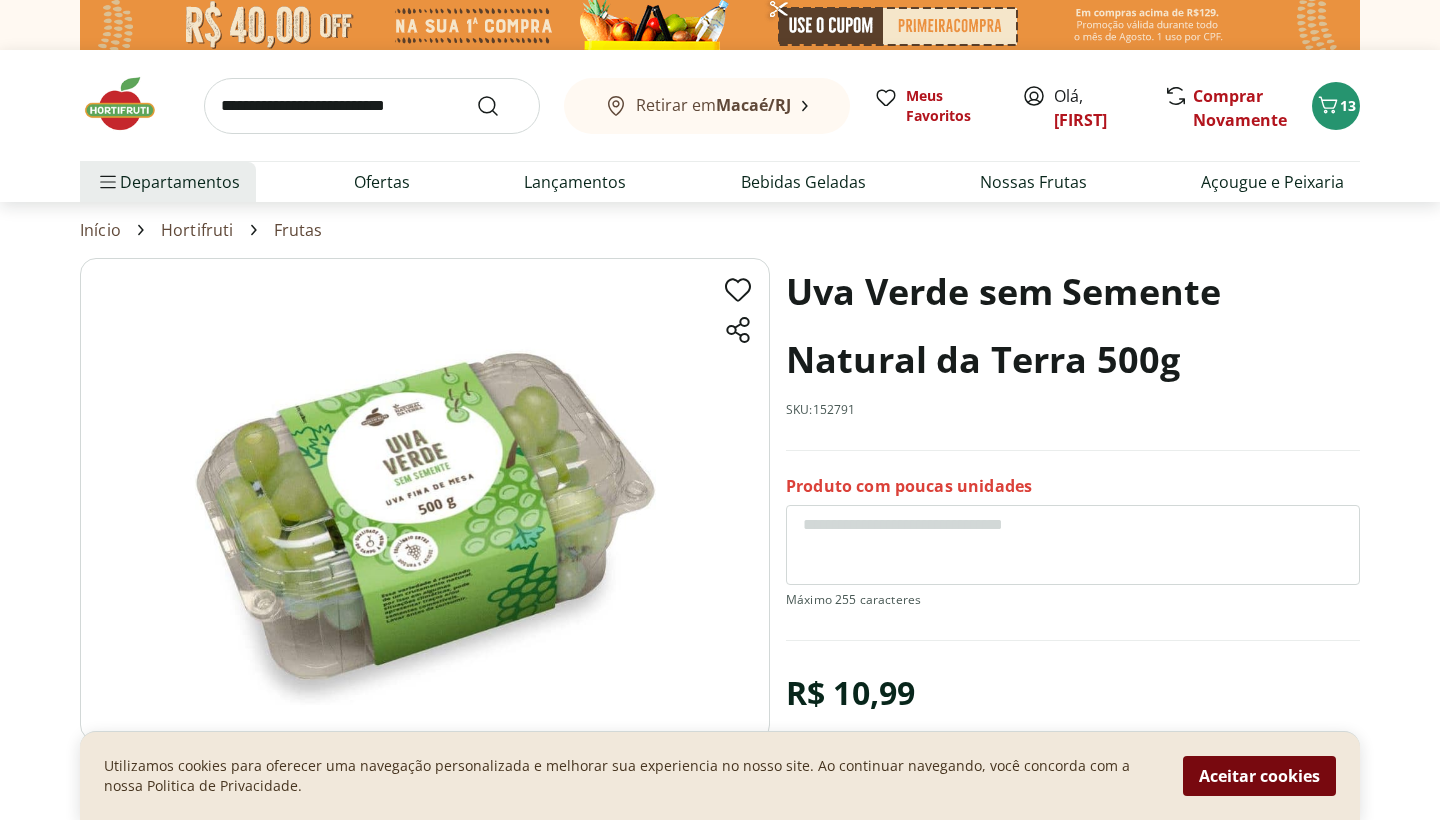 click on "Aceitar cookies" at bounding box center (1259, 776) 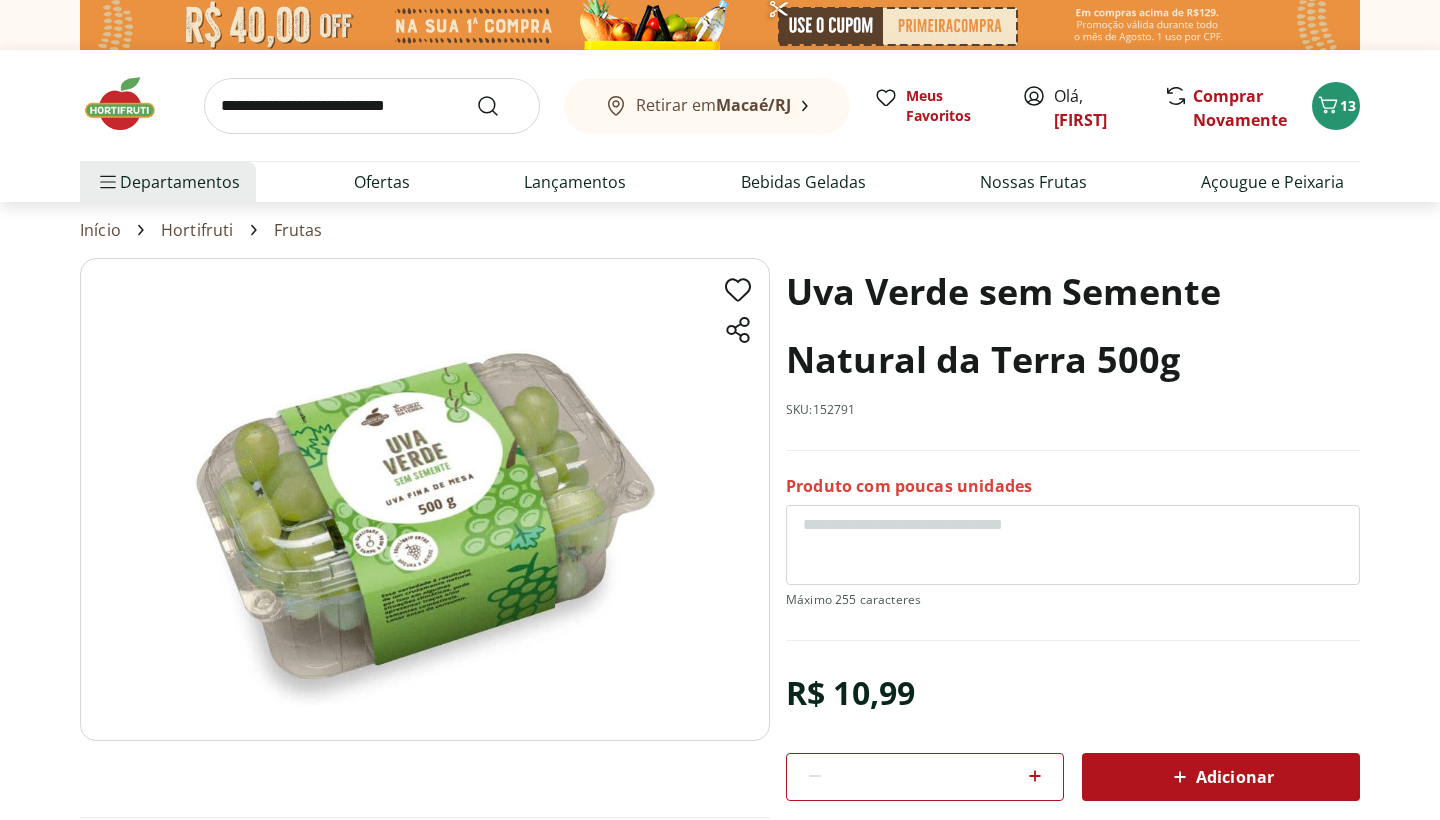 click on "Adicionar" at bounding box center [1221, 777] 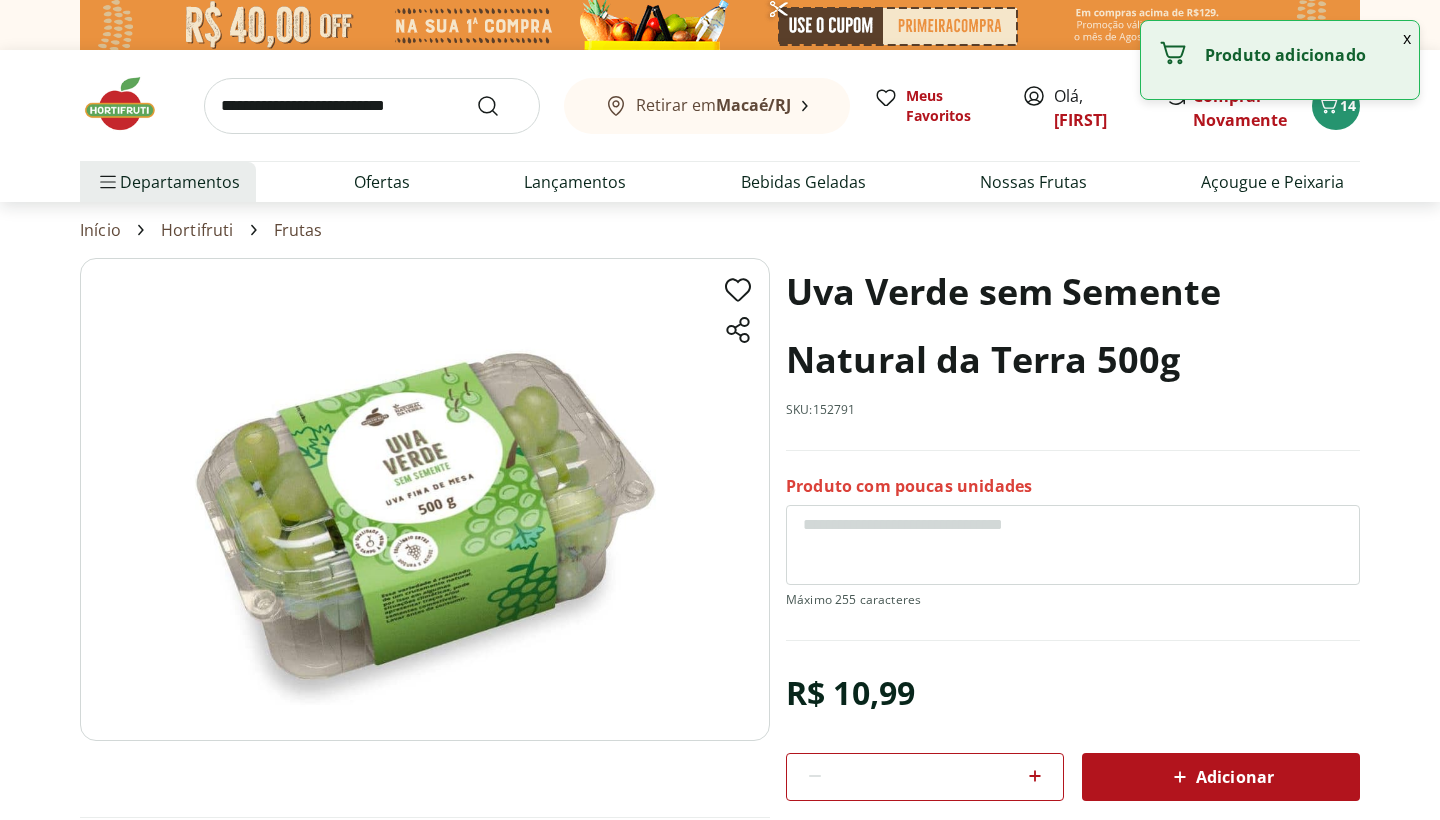 scroll, scrollTop: 0, scrollLeft: 0, axis: both 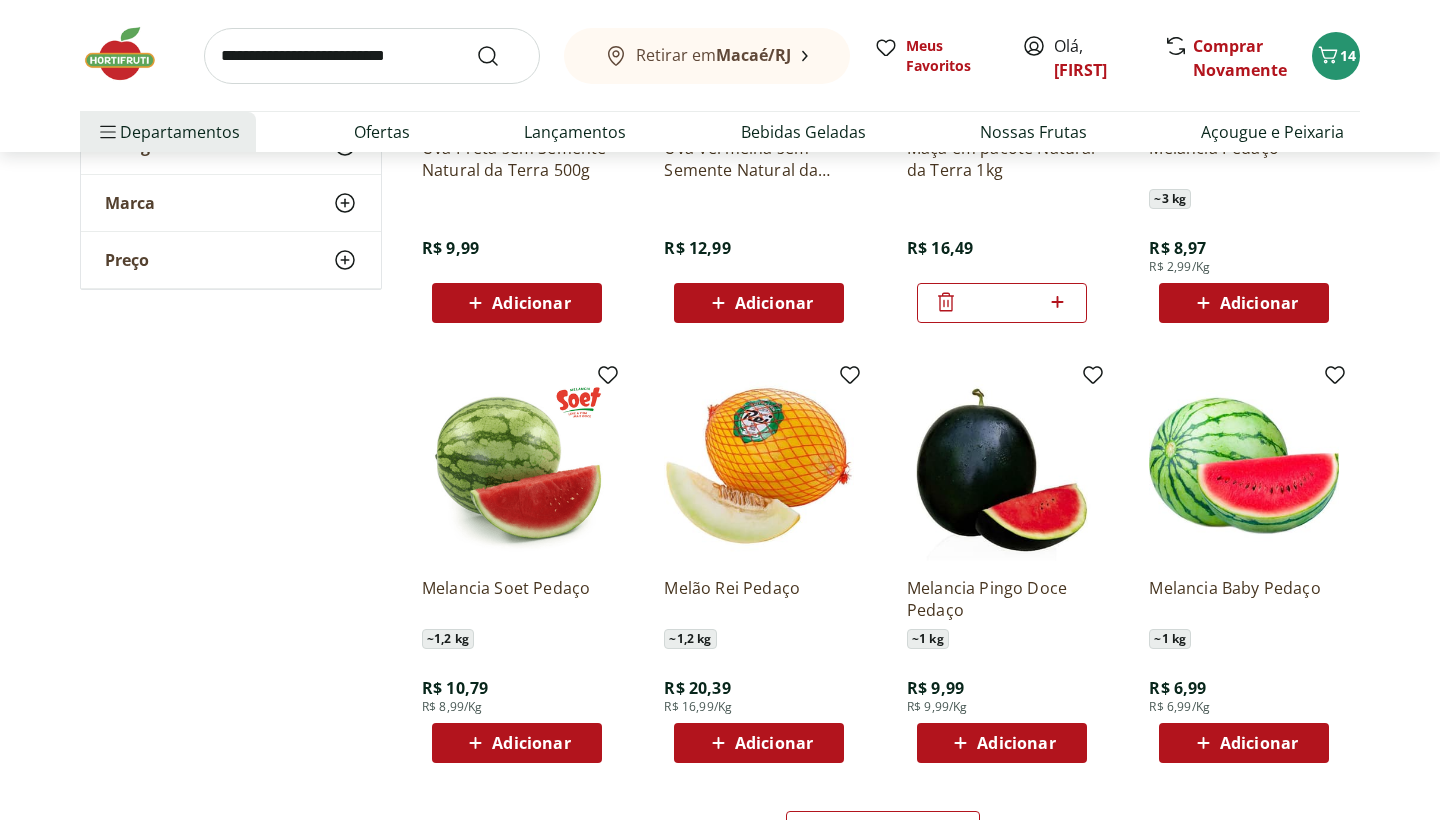 click on "Adicionar" at bounding box center (1002, 743) 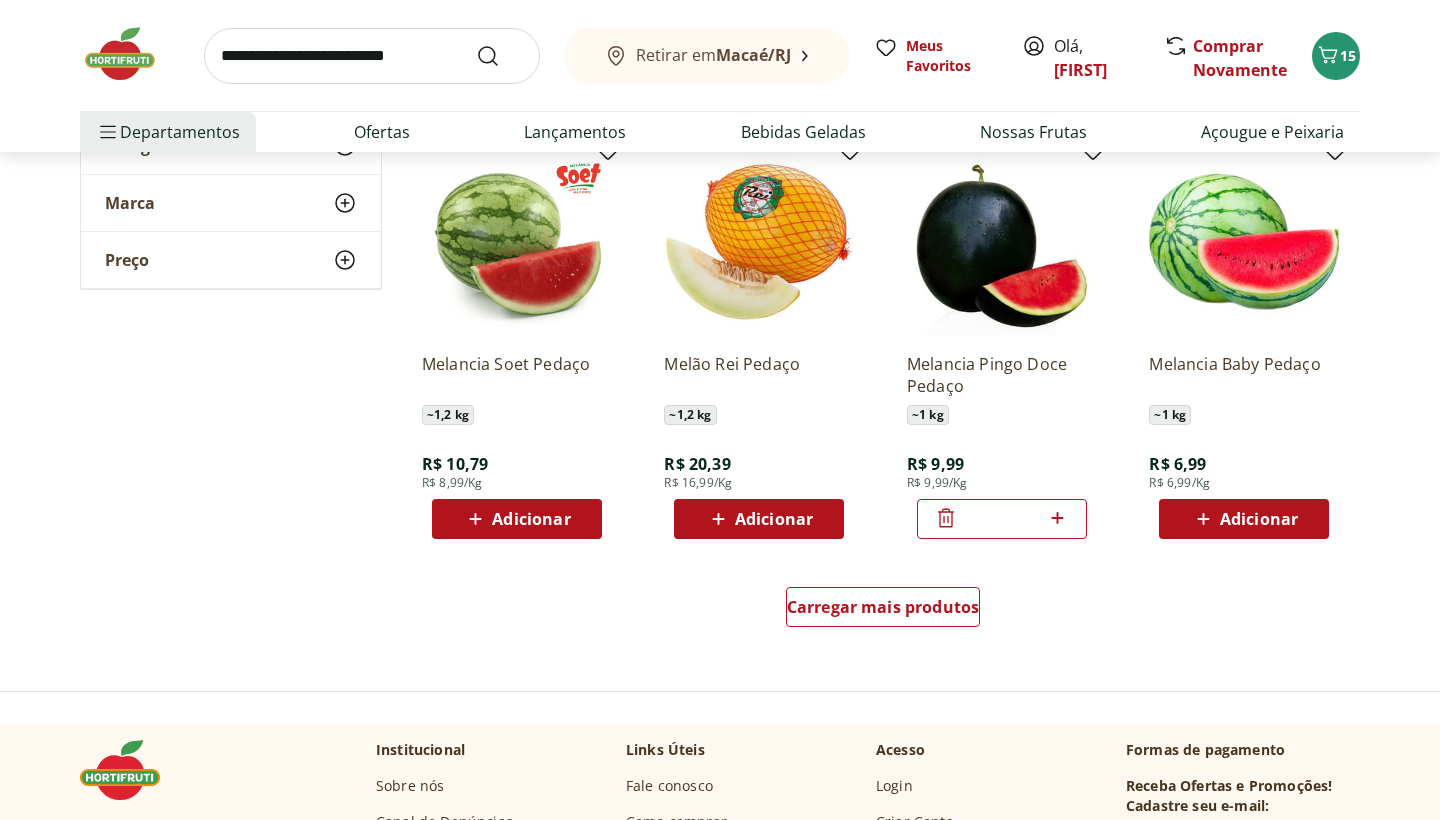scroll, scrollTop: 1086, scrollLeft: 0, axis: vertical 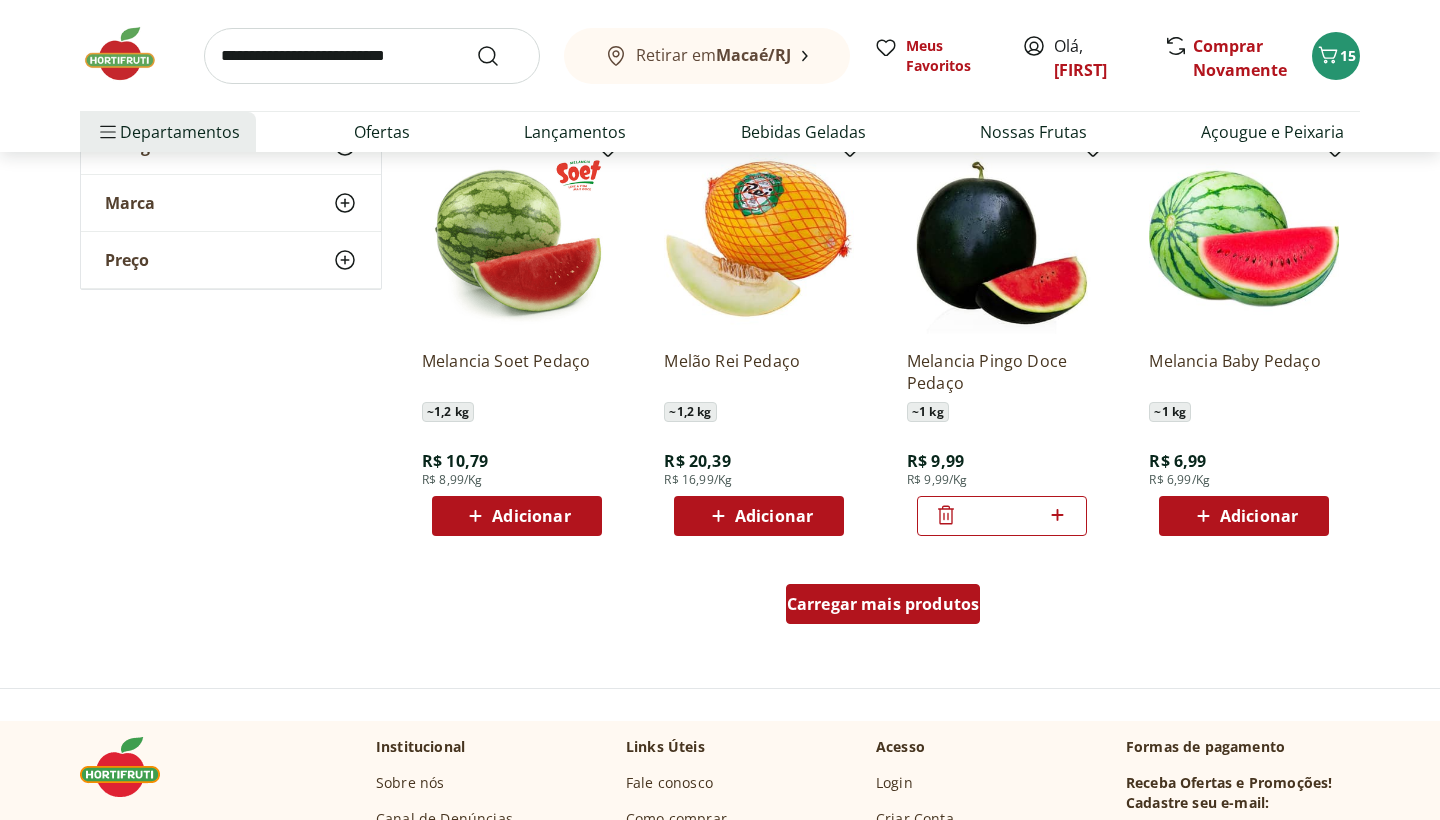 click on "Carregar mais produtos" at bounding box center [883, 604] 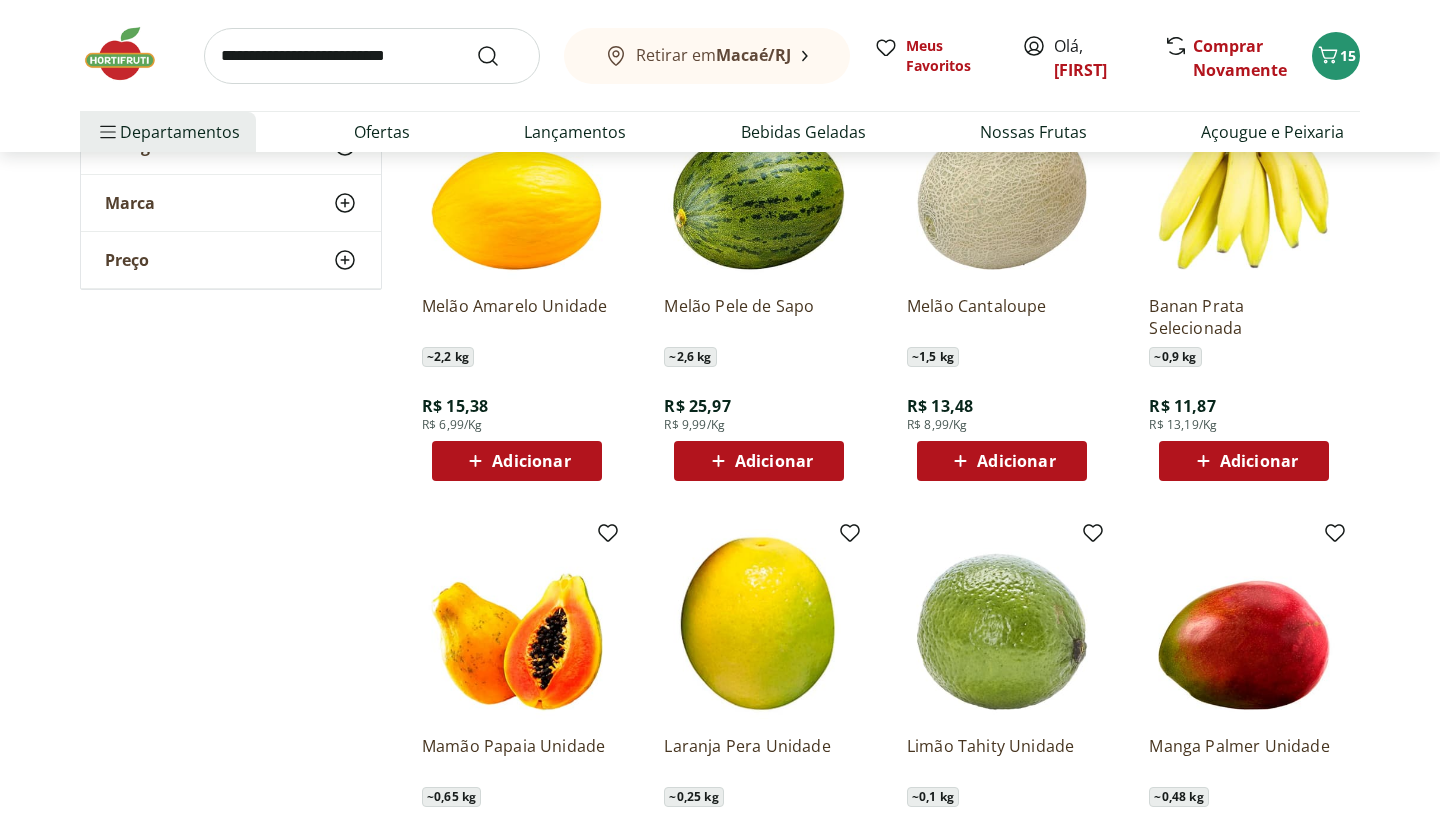 scroll, scrollTop: 1566, scrollLeft: 0, axis: vertical 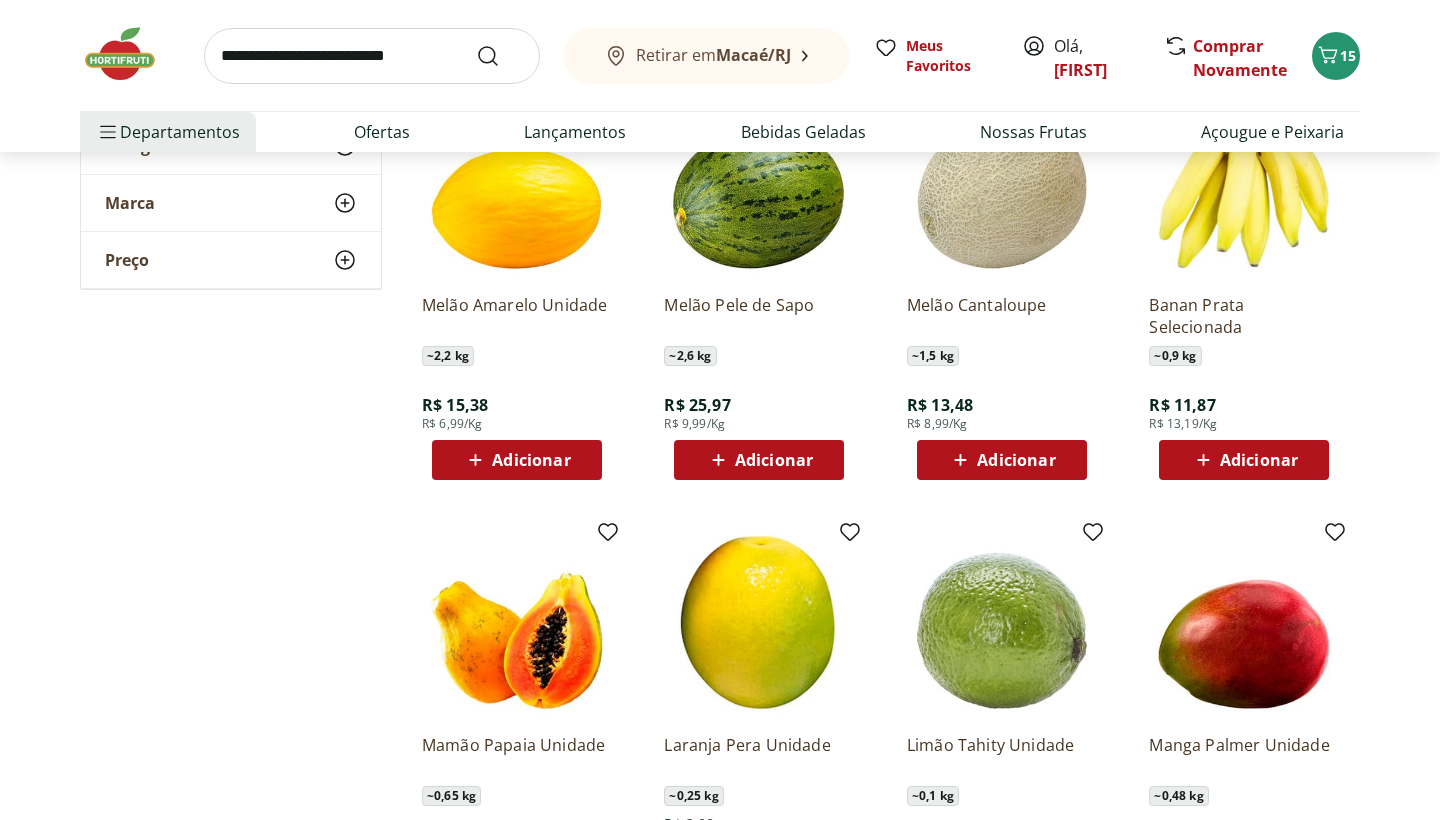click on "Adicionar" at bounding box center [1259, 460] 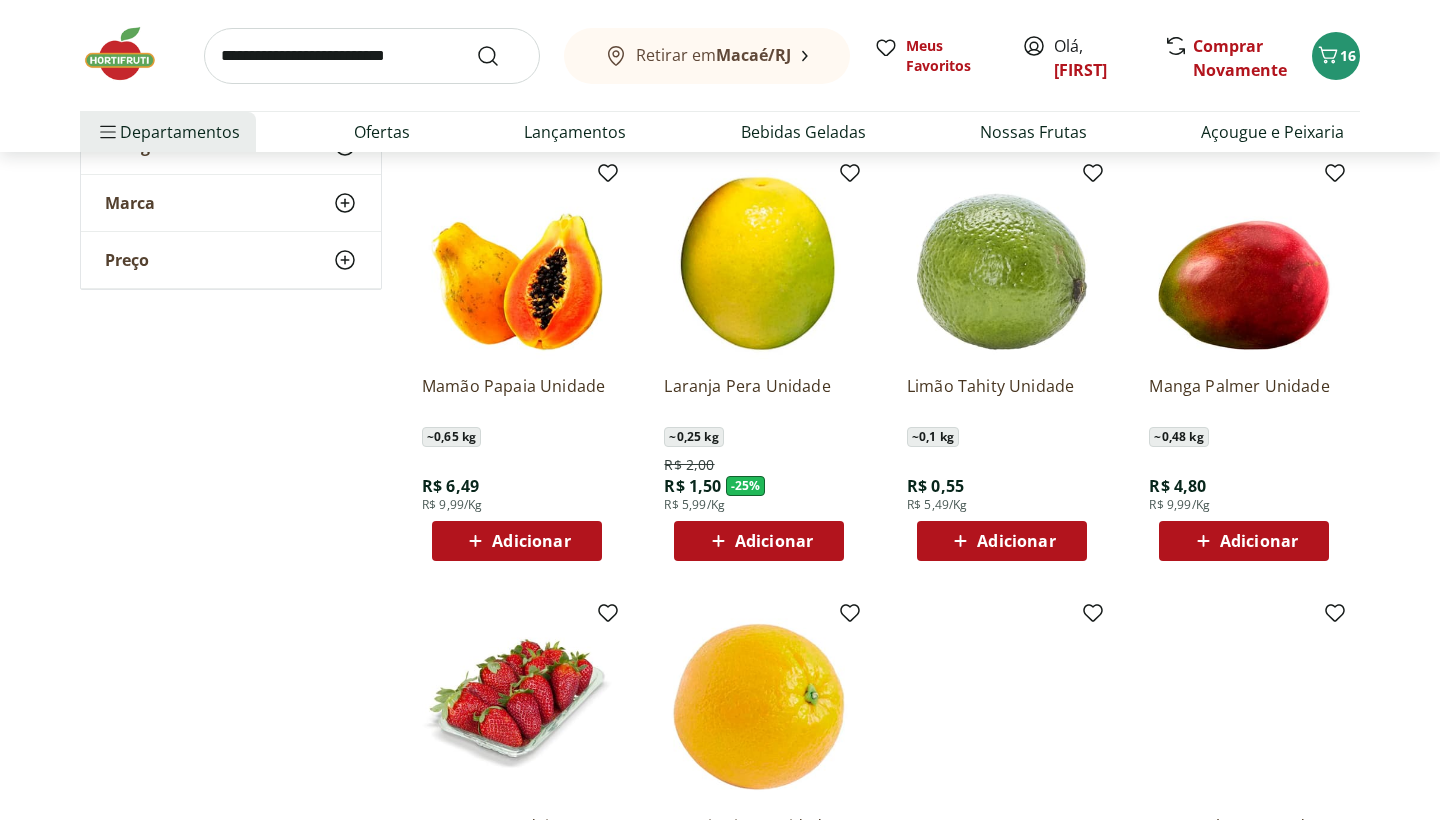 scroll, scrollTop: 1928, scrollLeft: 0, axis: vertical 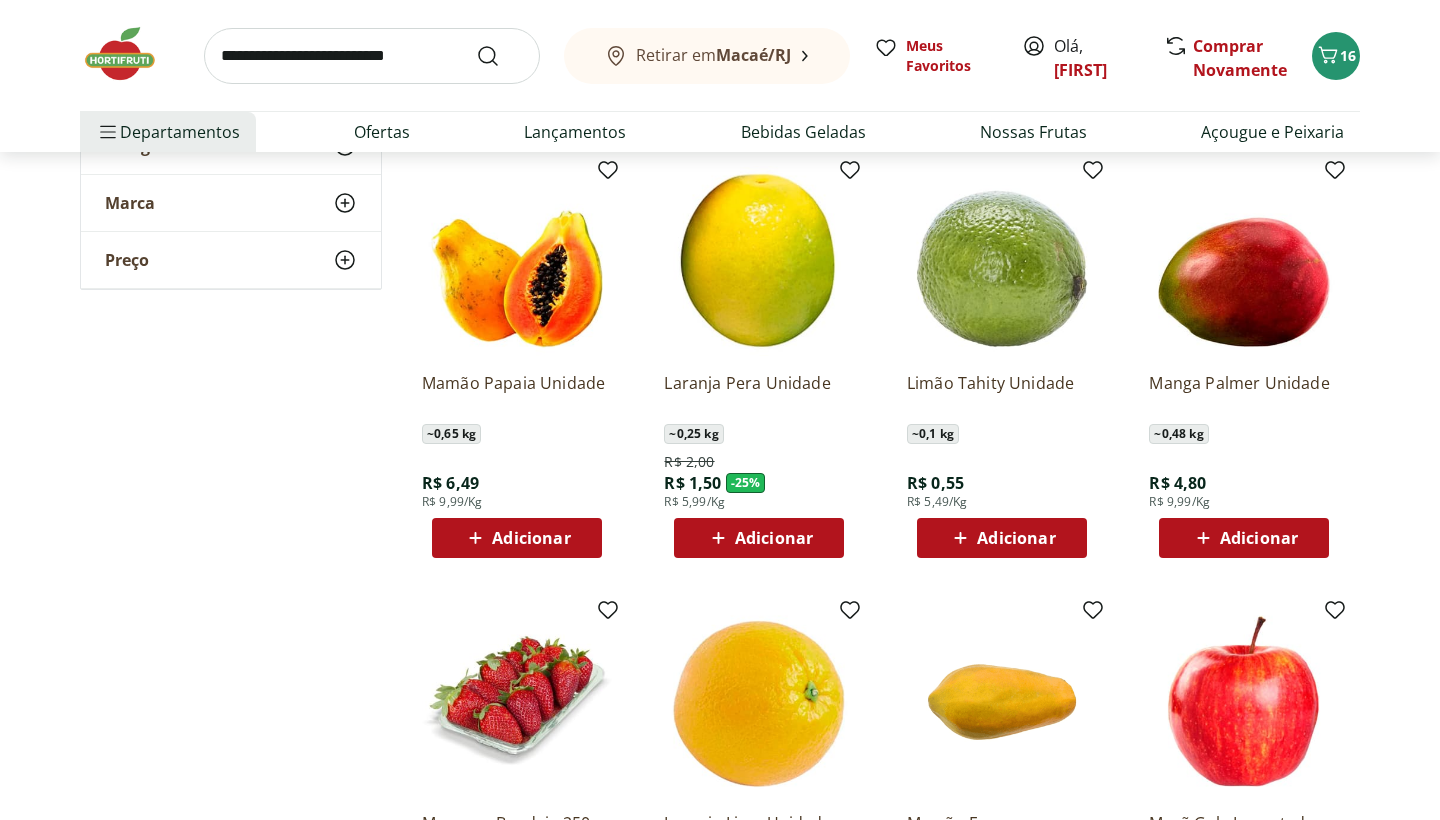 click on "Adicionar" at bounding box center (517, 538) 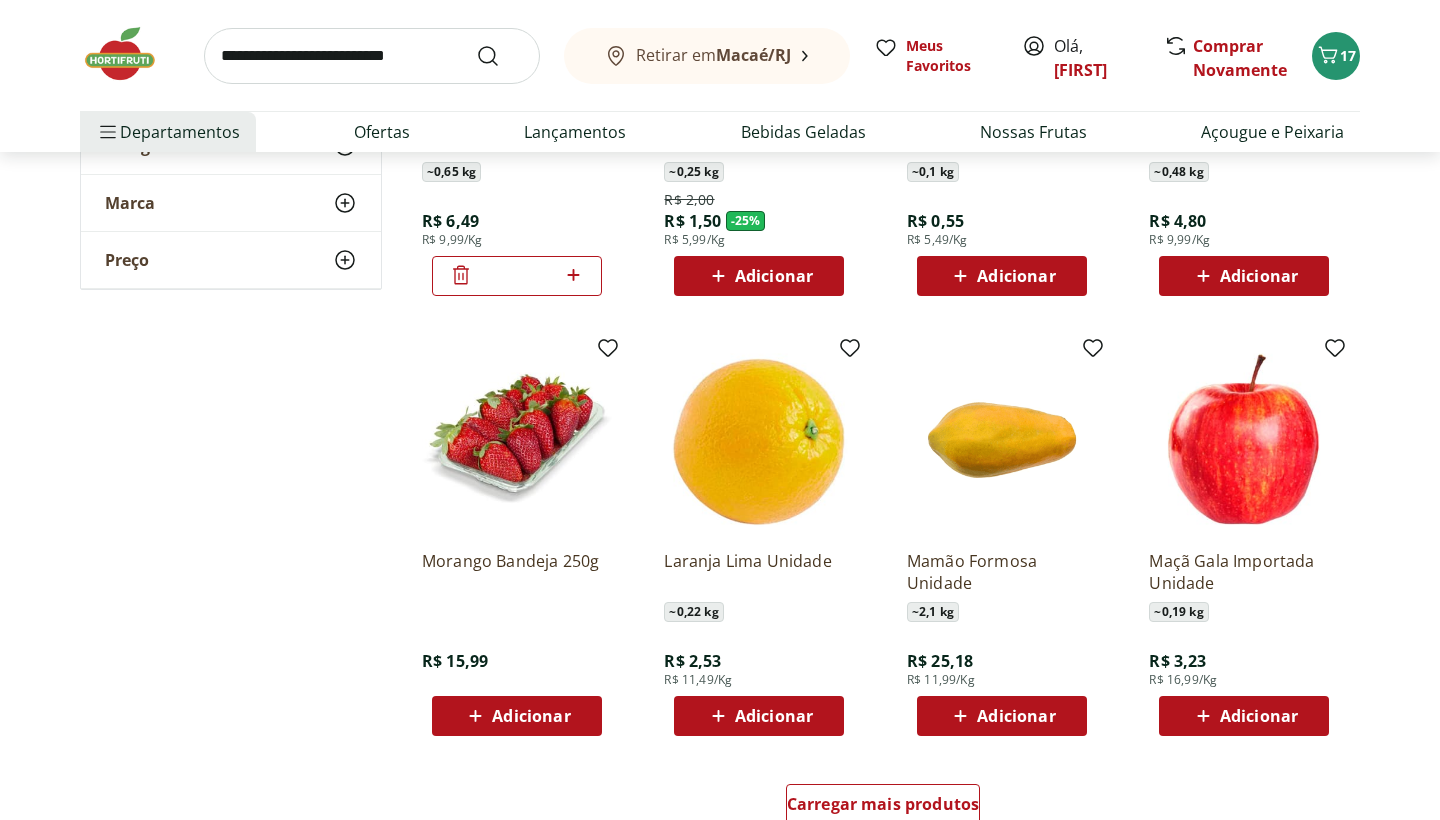 scroll, scrollTop: 2196, scrollLeft: 0, axis: vertical 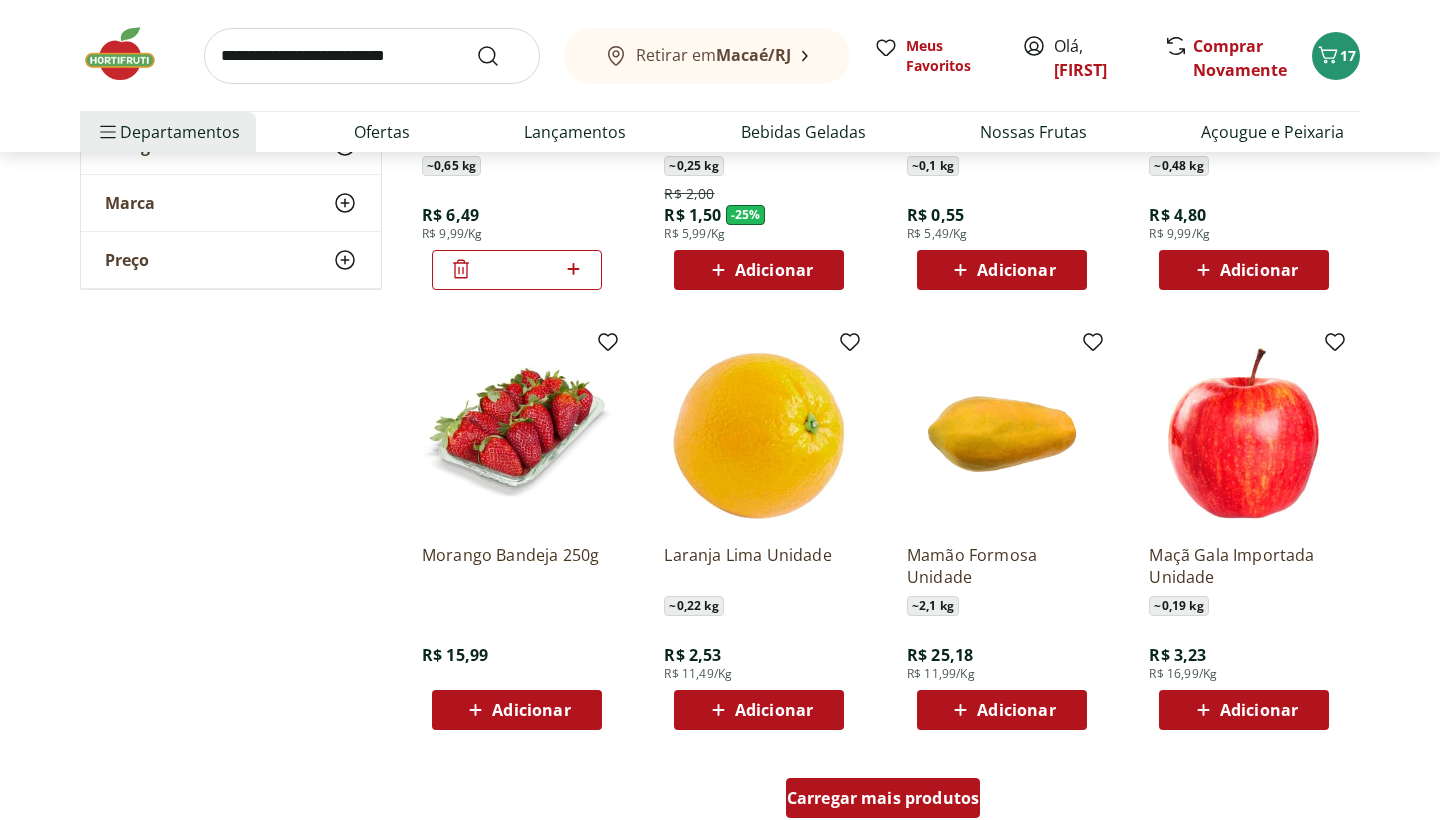 click on "Carregar mais produtos" at bounding box center (883, 798) 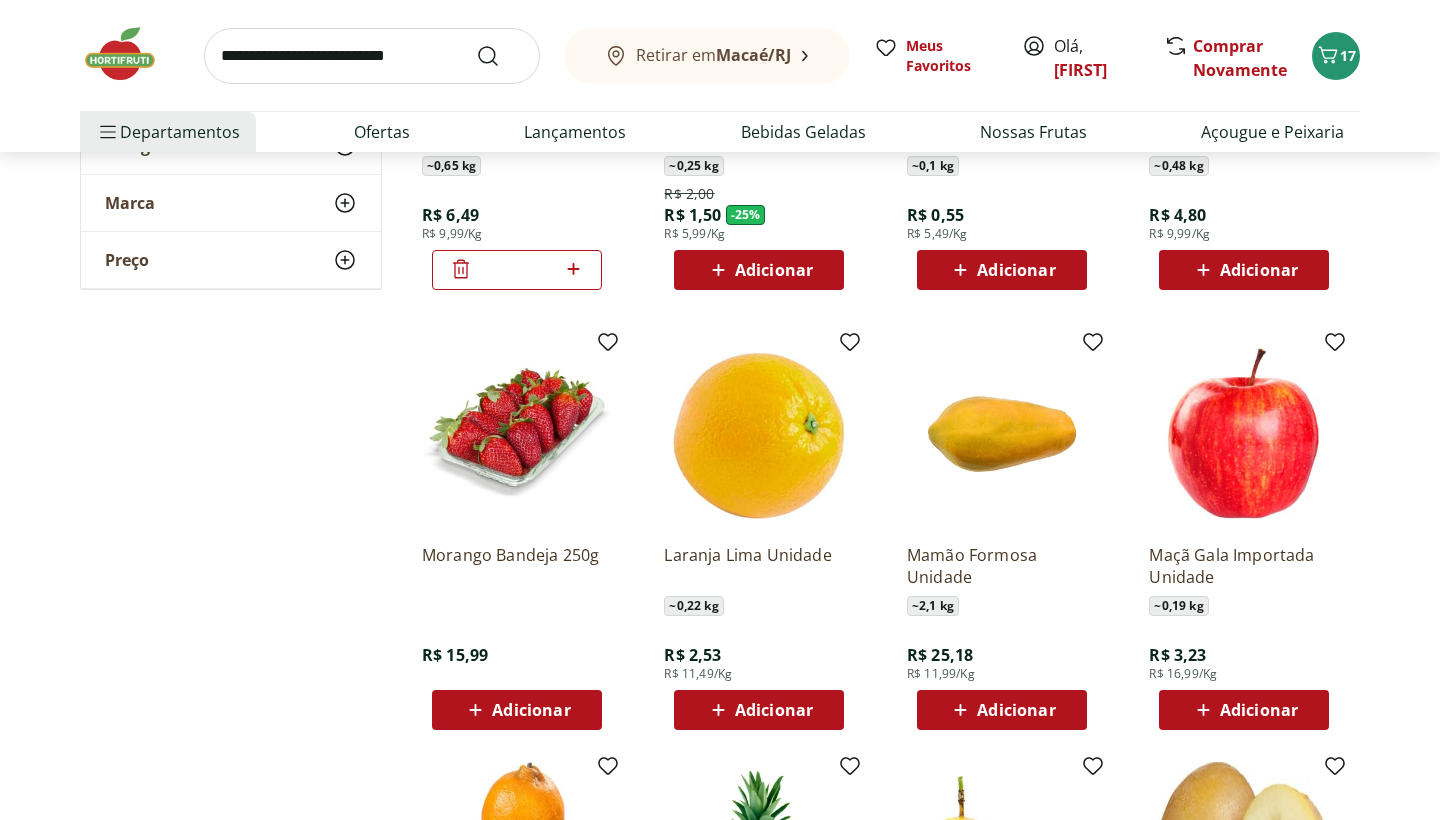 click on "**********" at bounding box center [720, 124] 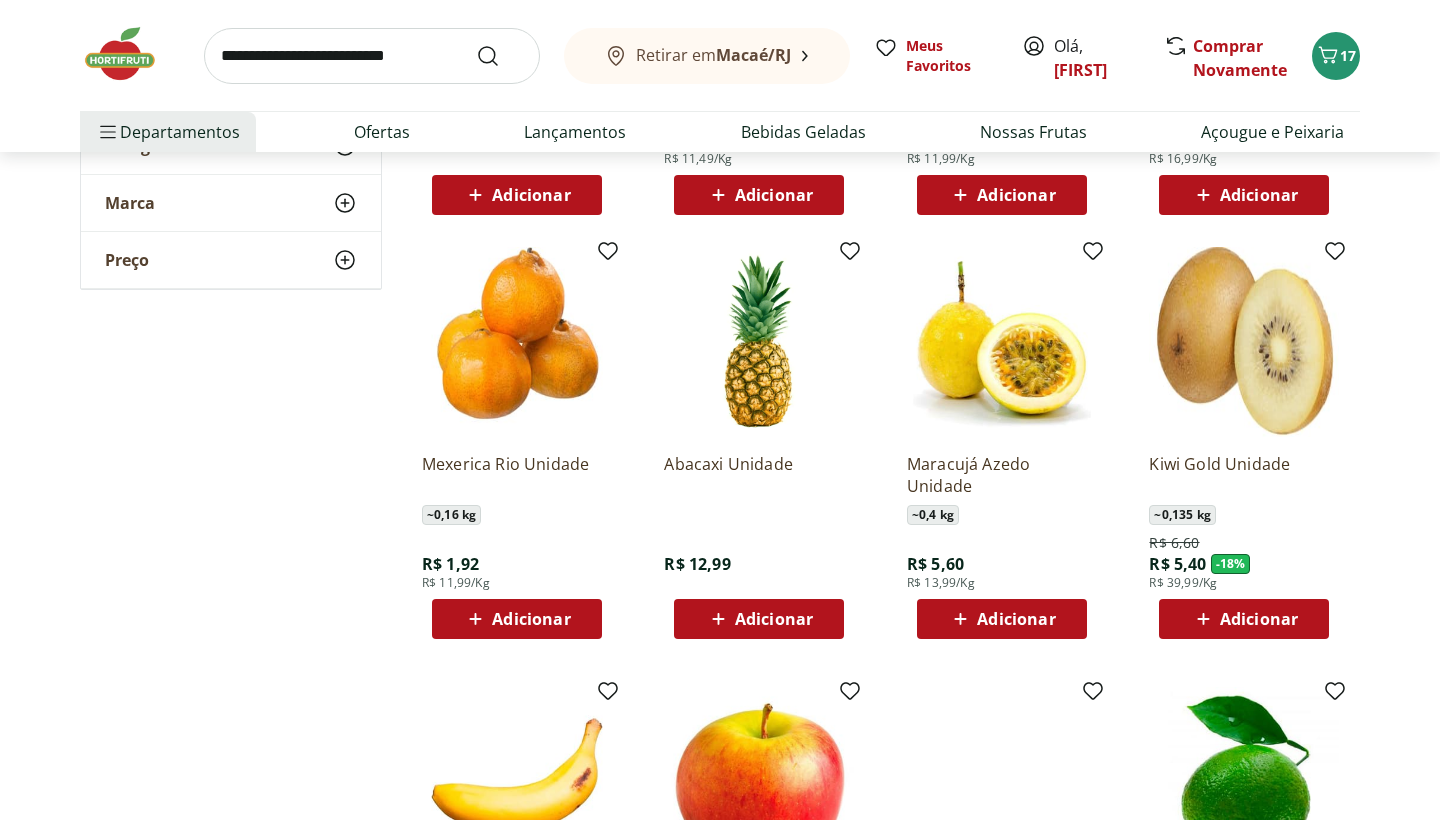 scroll, scrollTop: 2713, scrollLeft: 0, axis: vertical 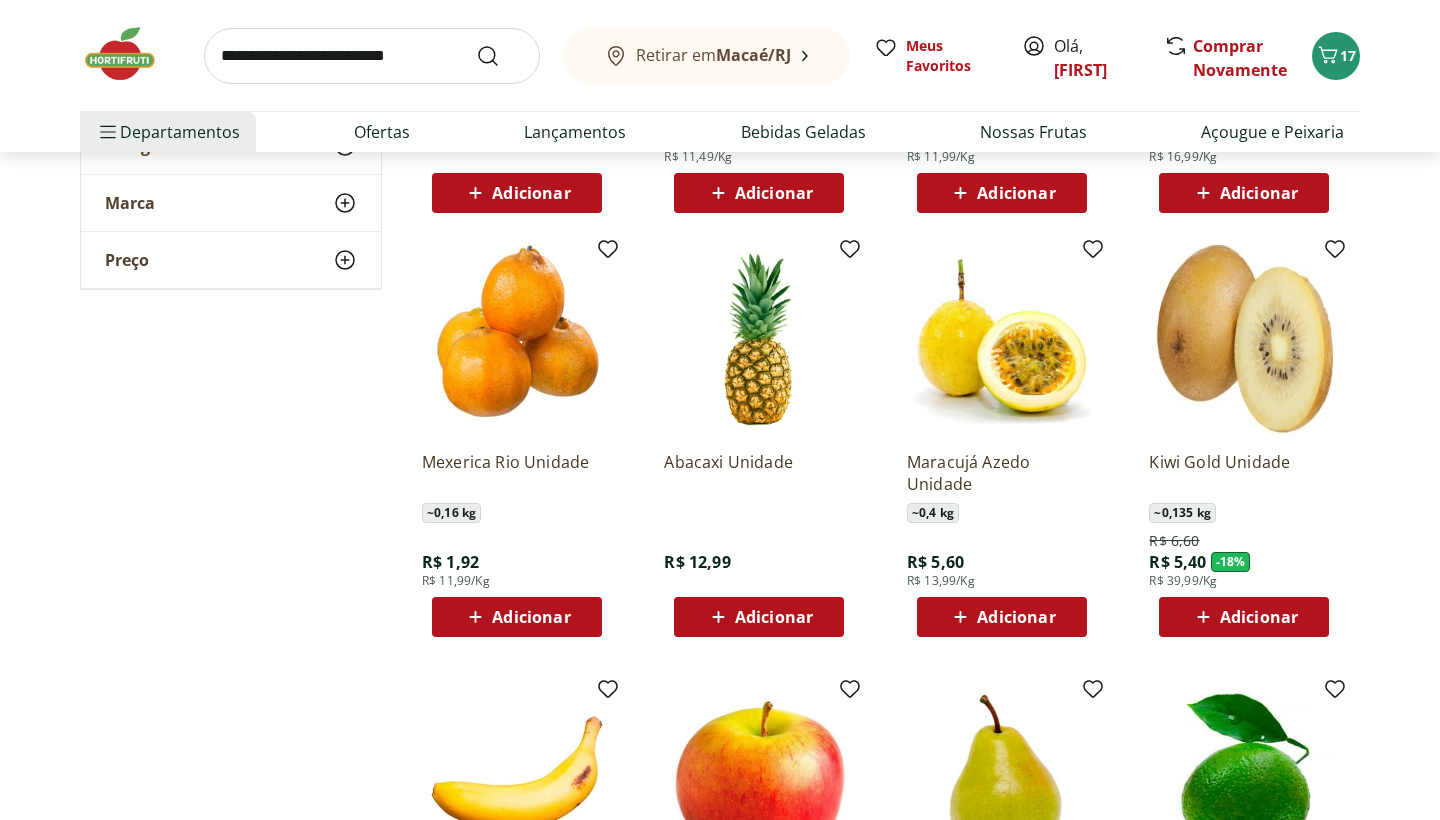 click on "Adicionar" at bounding box center (531, 617) 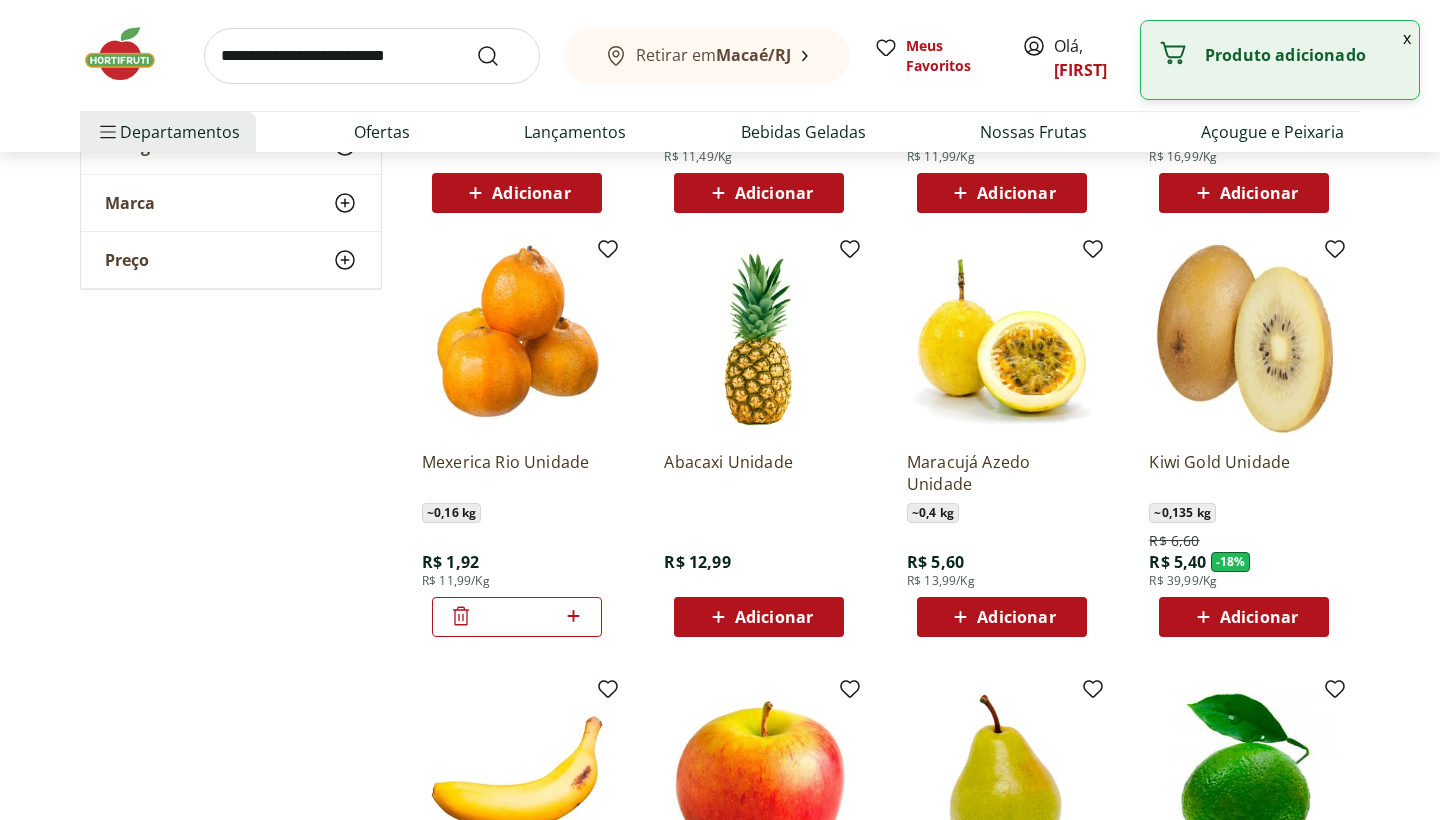 click 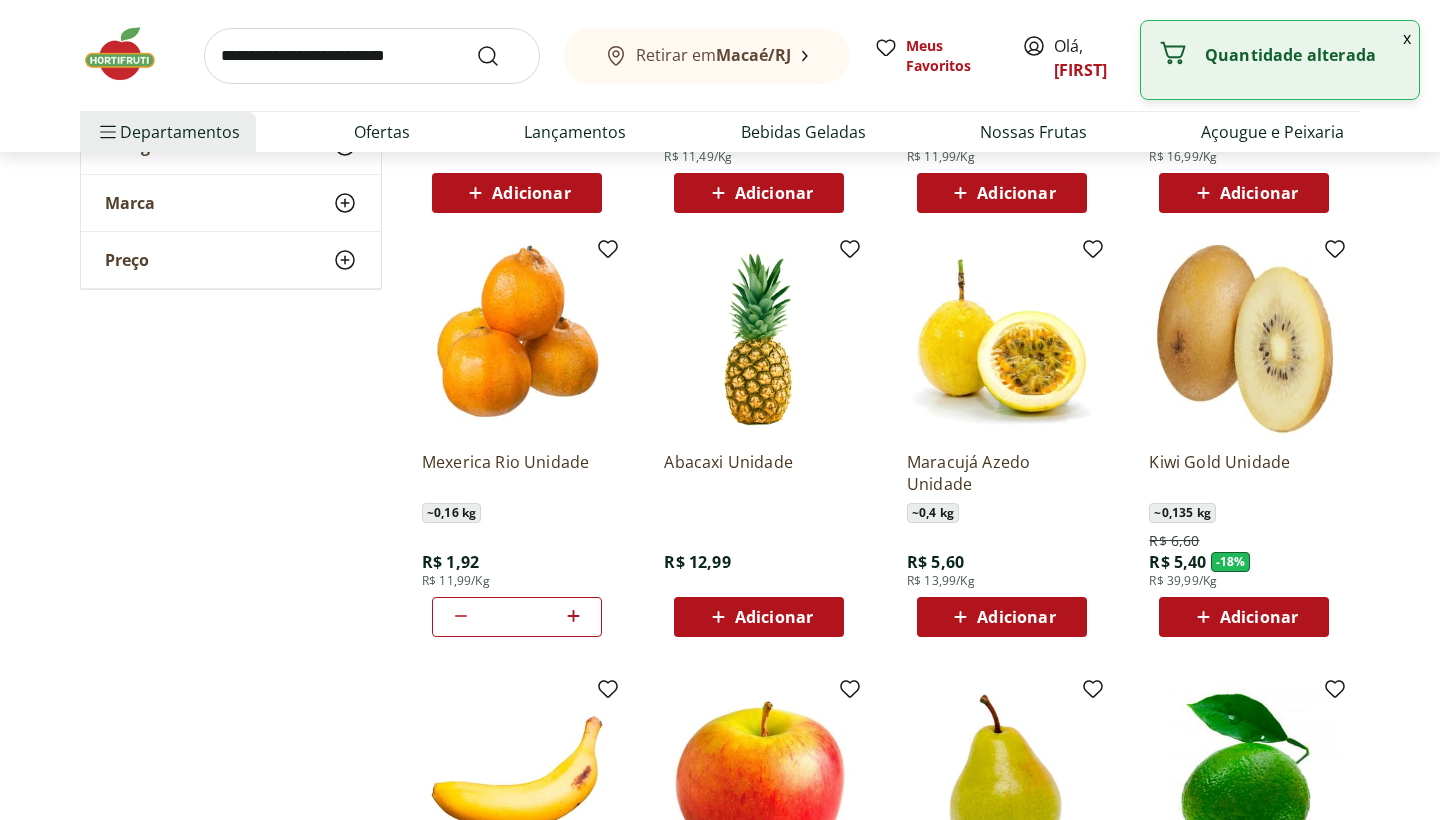 click 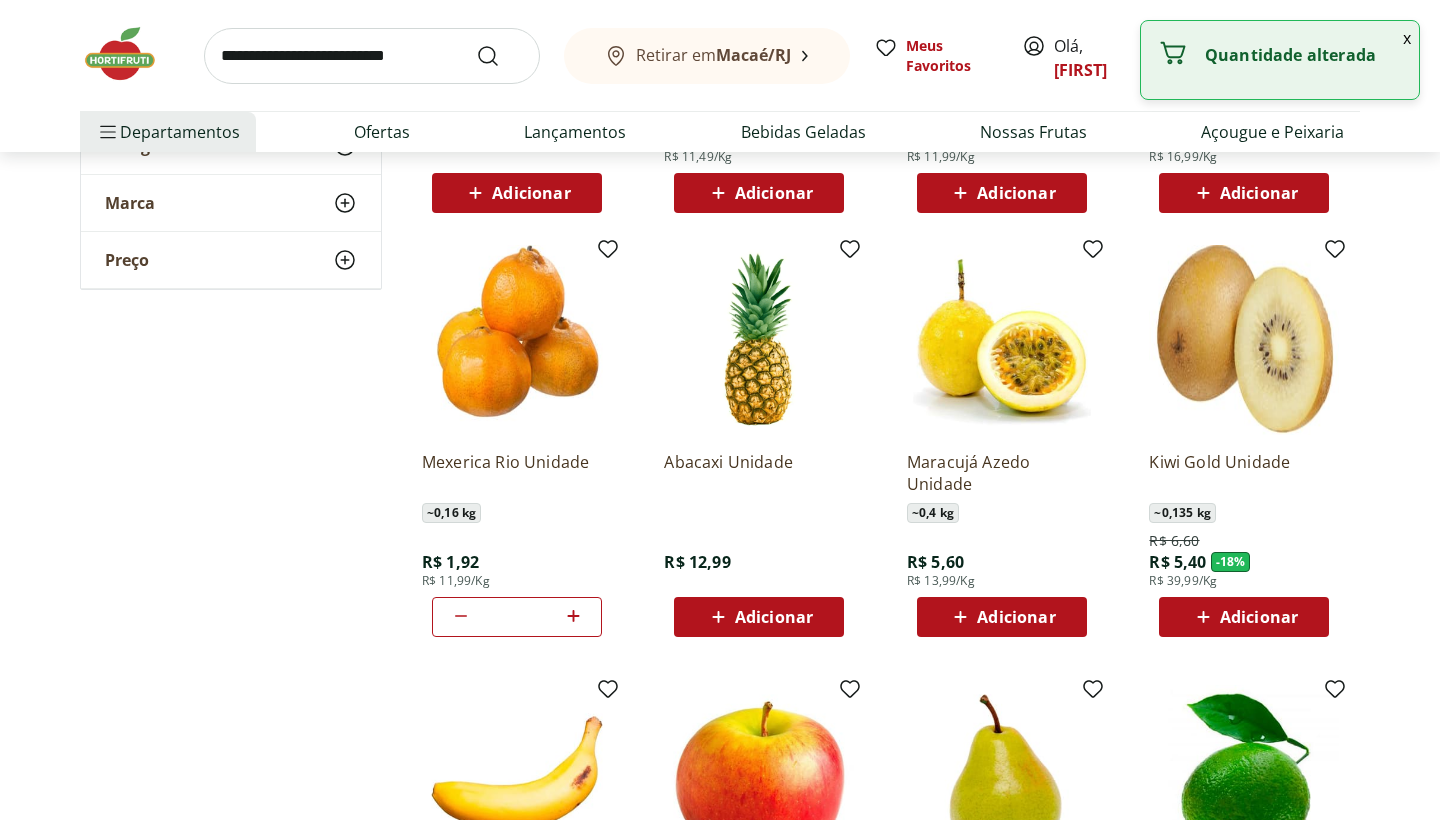 click on "**********" at bounding box center (720, -393) 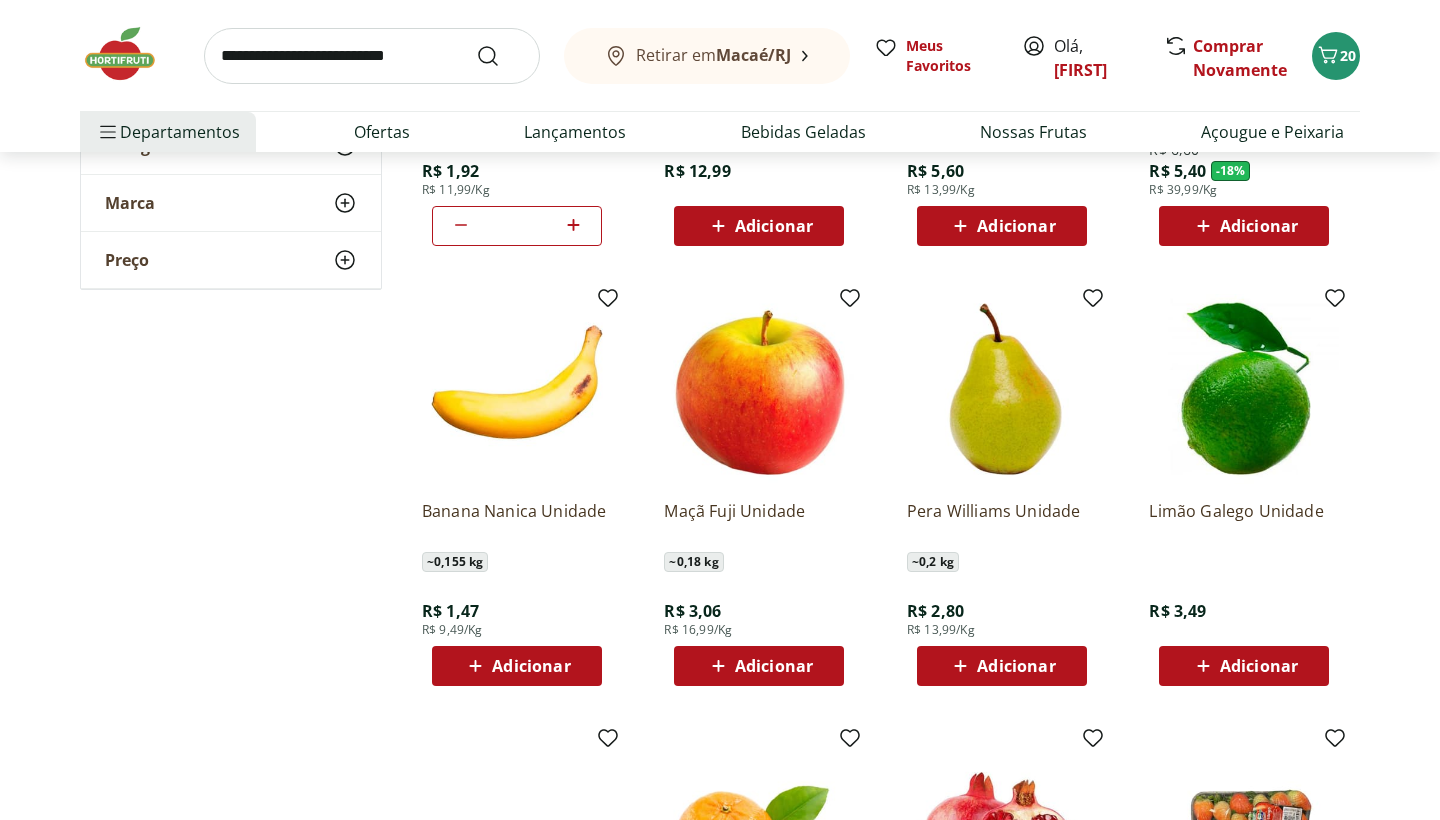 scroll, scrollTop: 3115, scrollLeft: 0, axis: vertical 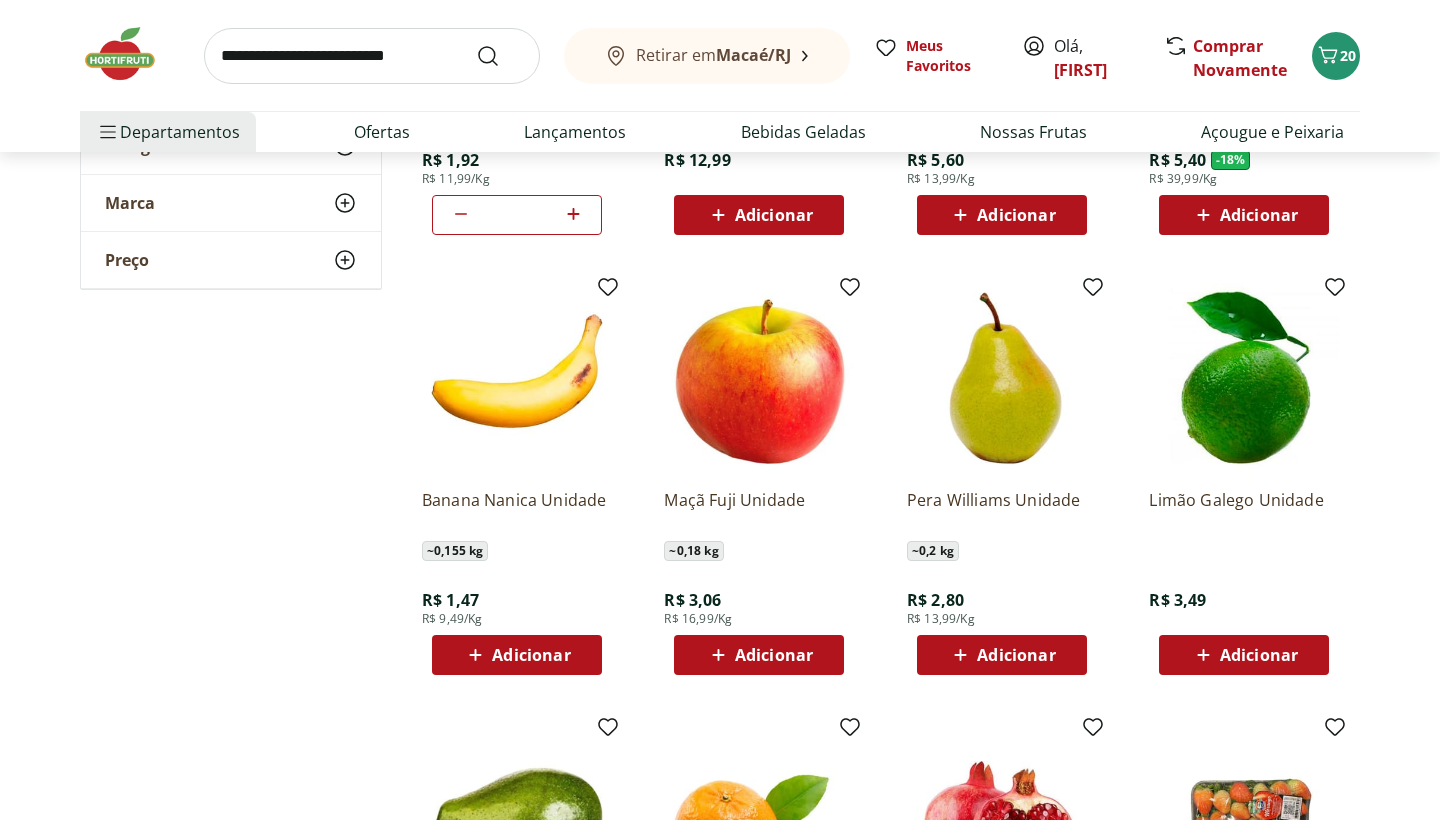 click on "Adicionar" at bounding box center (531, 655) 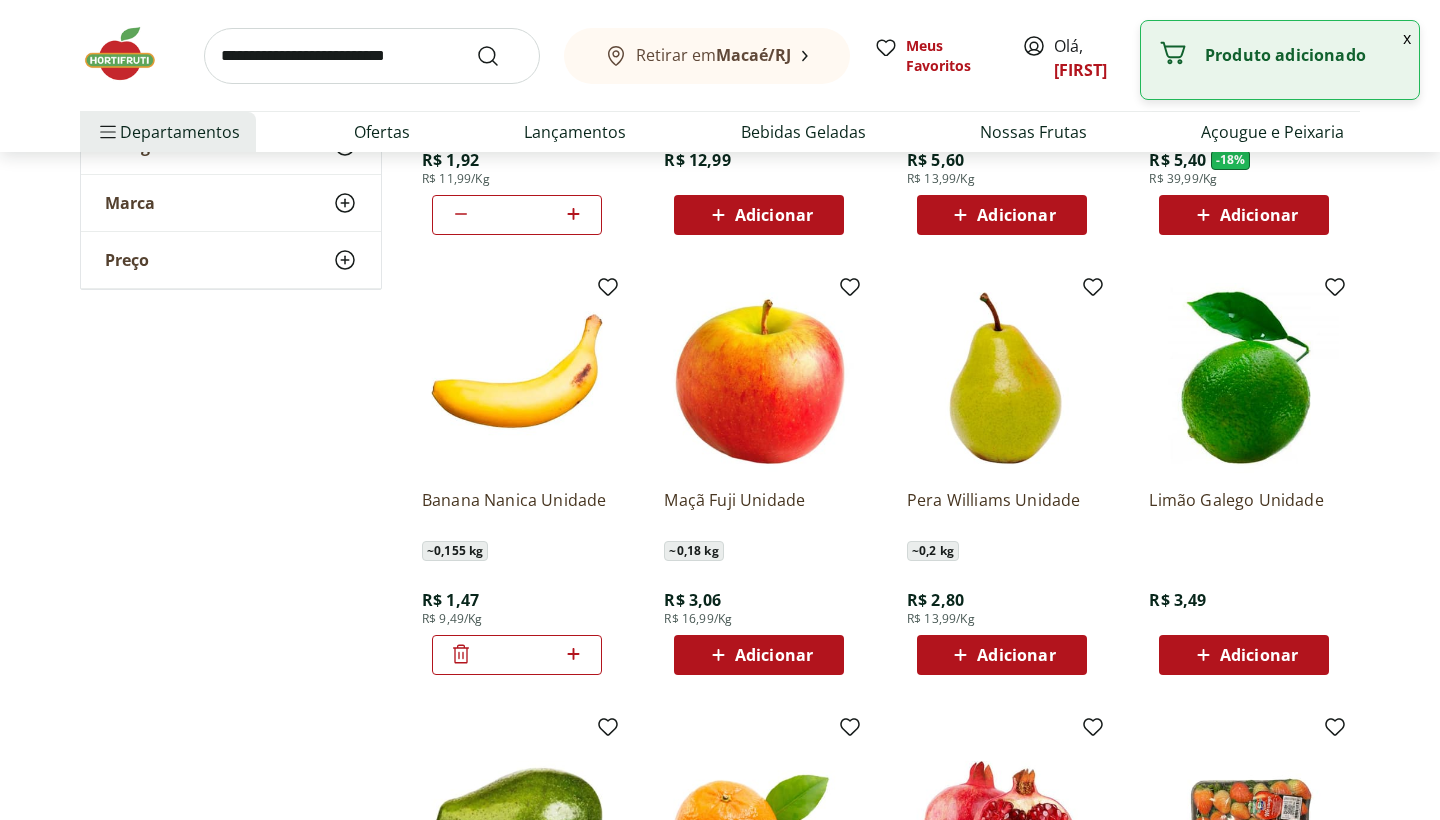 click 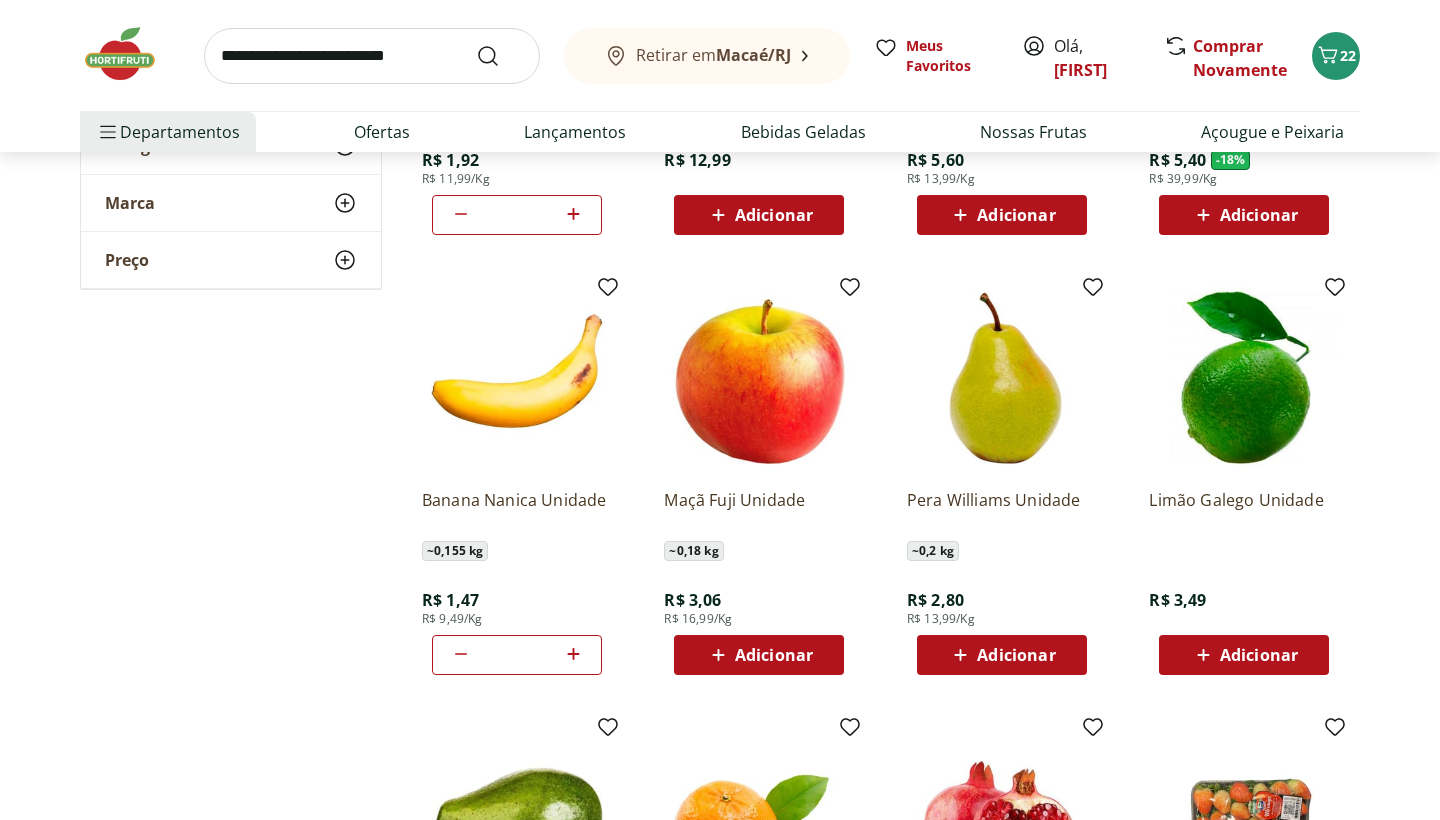 click on "Adicionar" at bounding box center (1016, 655) 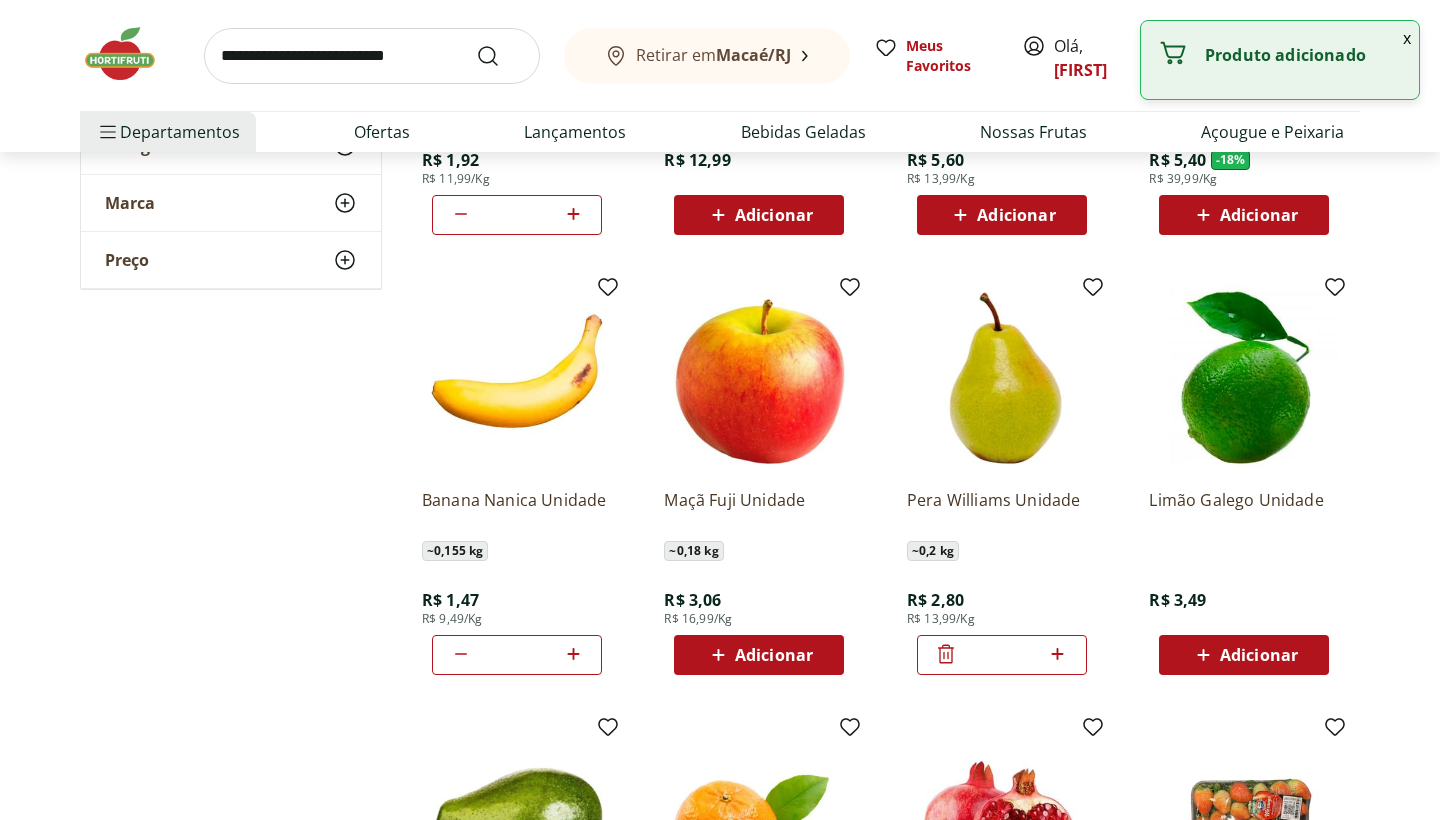 click on "**********" at bounding box center (720, -795) 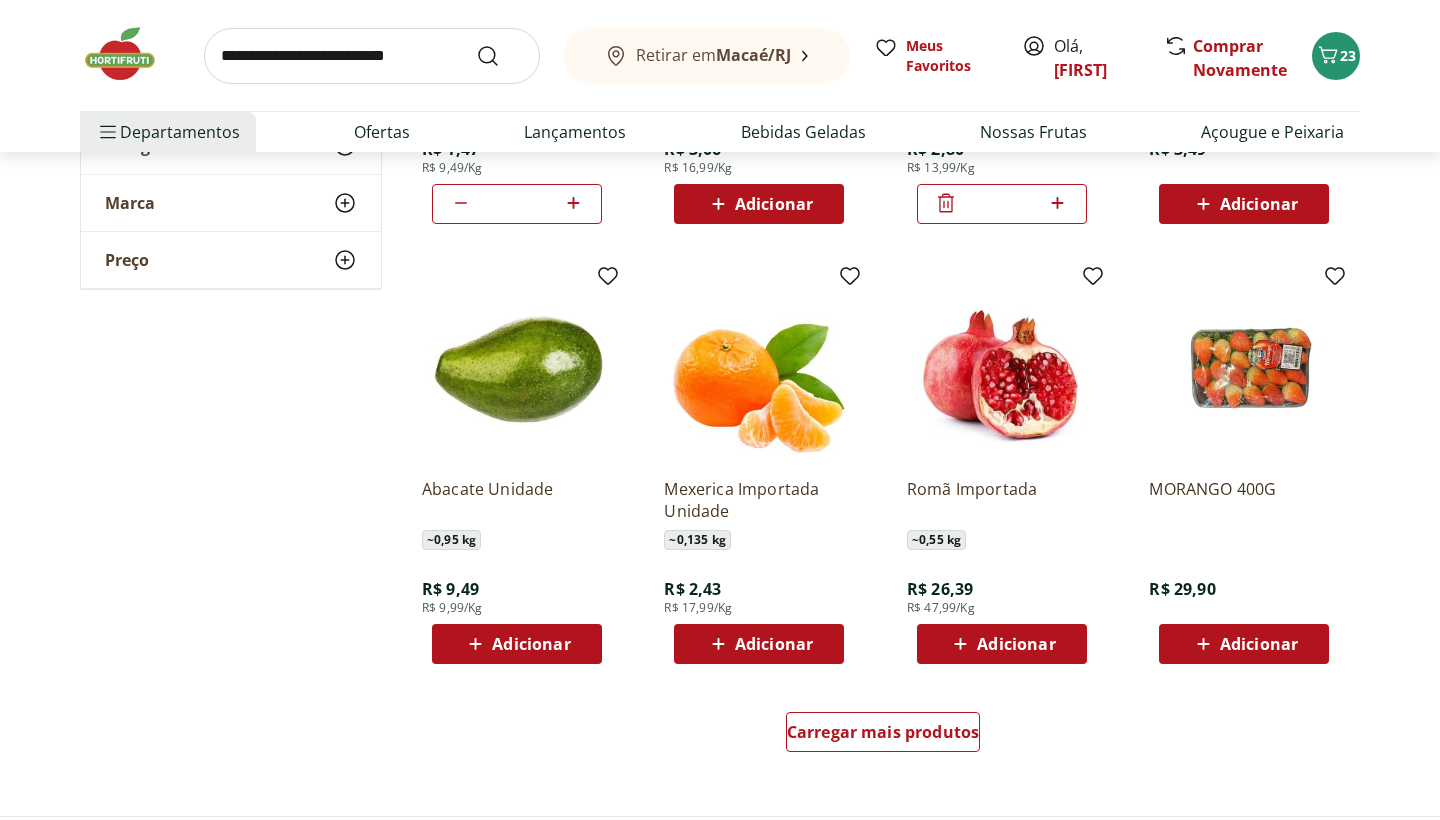 scroll, scrollTop: 3574, scrollLeft: 0, axis: vertical 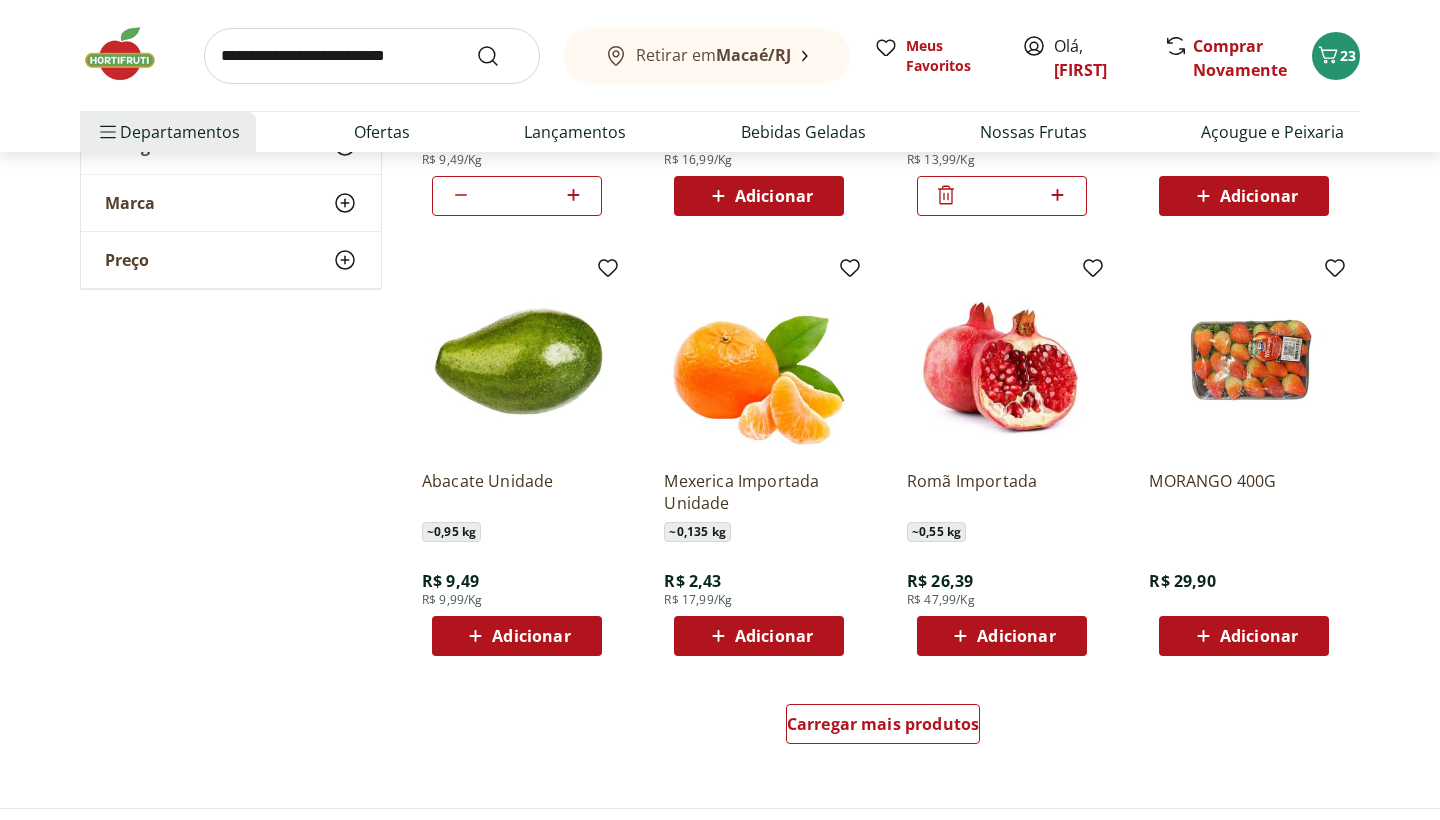 click on "Adicionar" at bounding box center [774, 636] 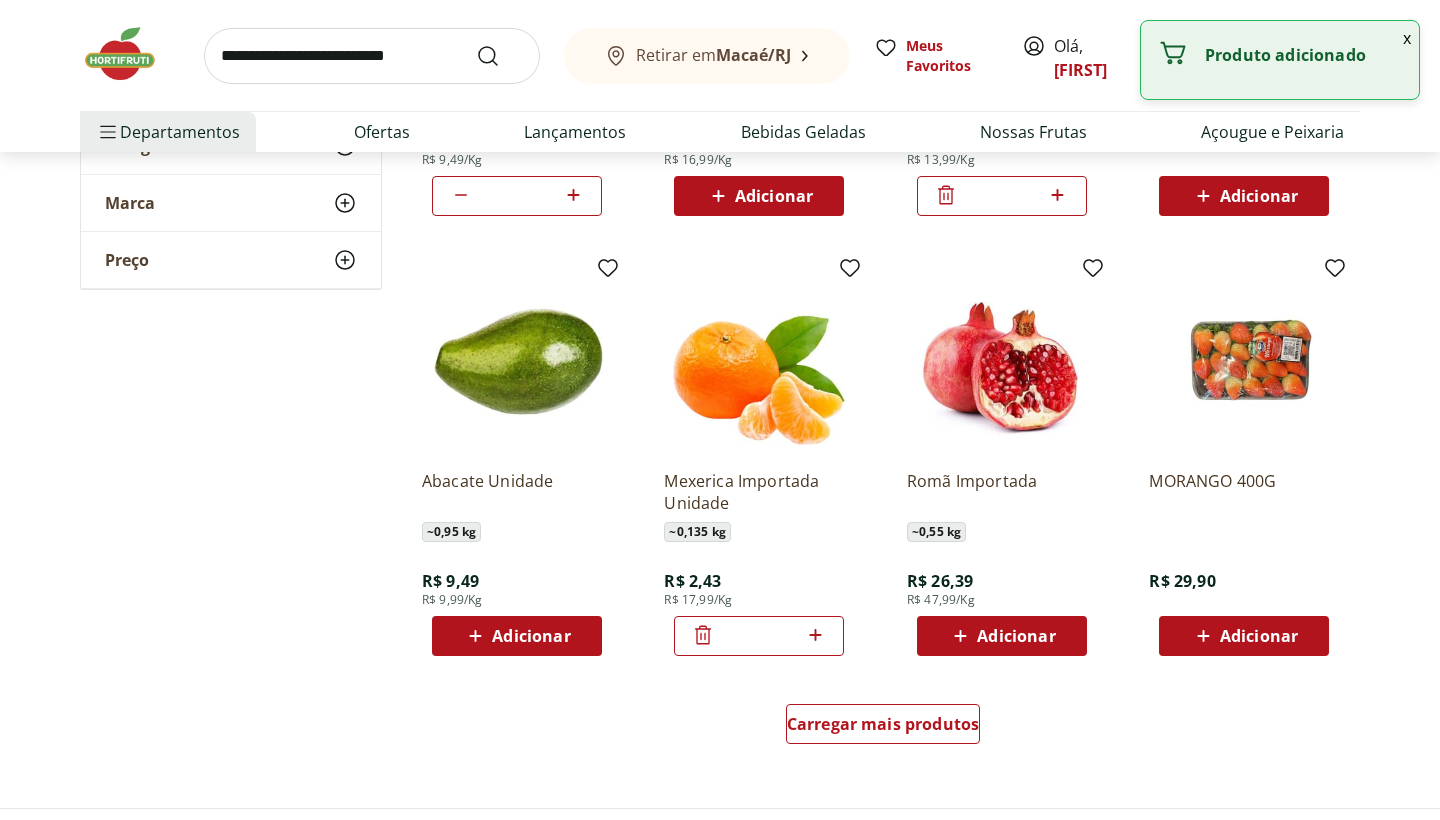 click 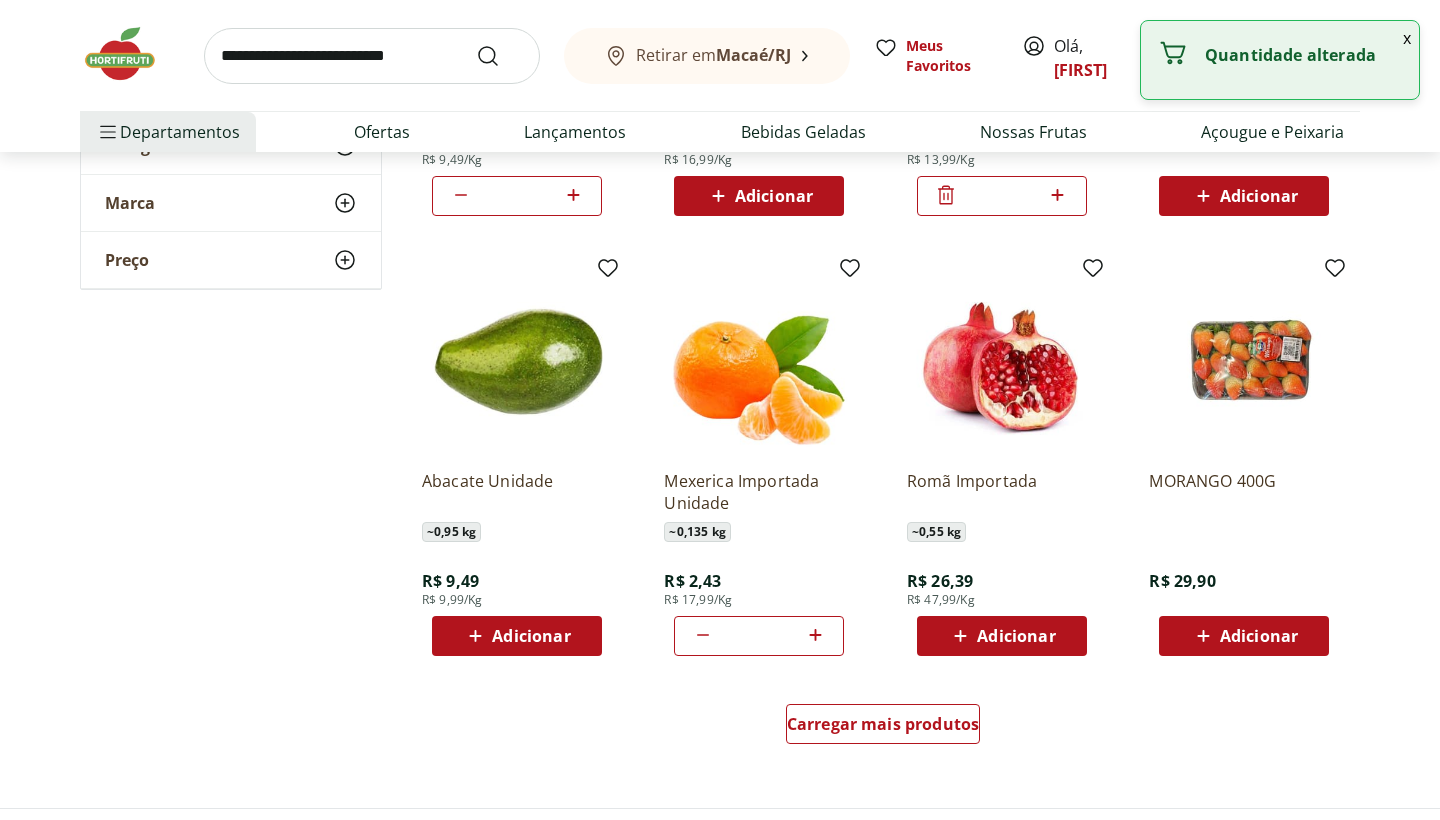 click 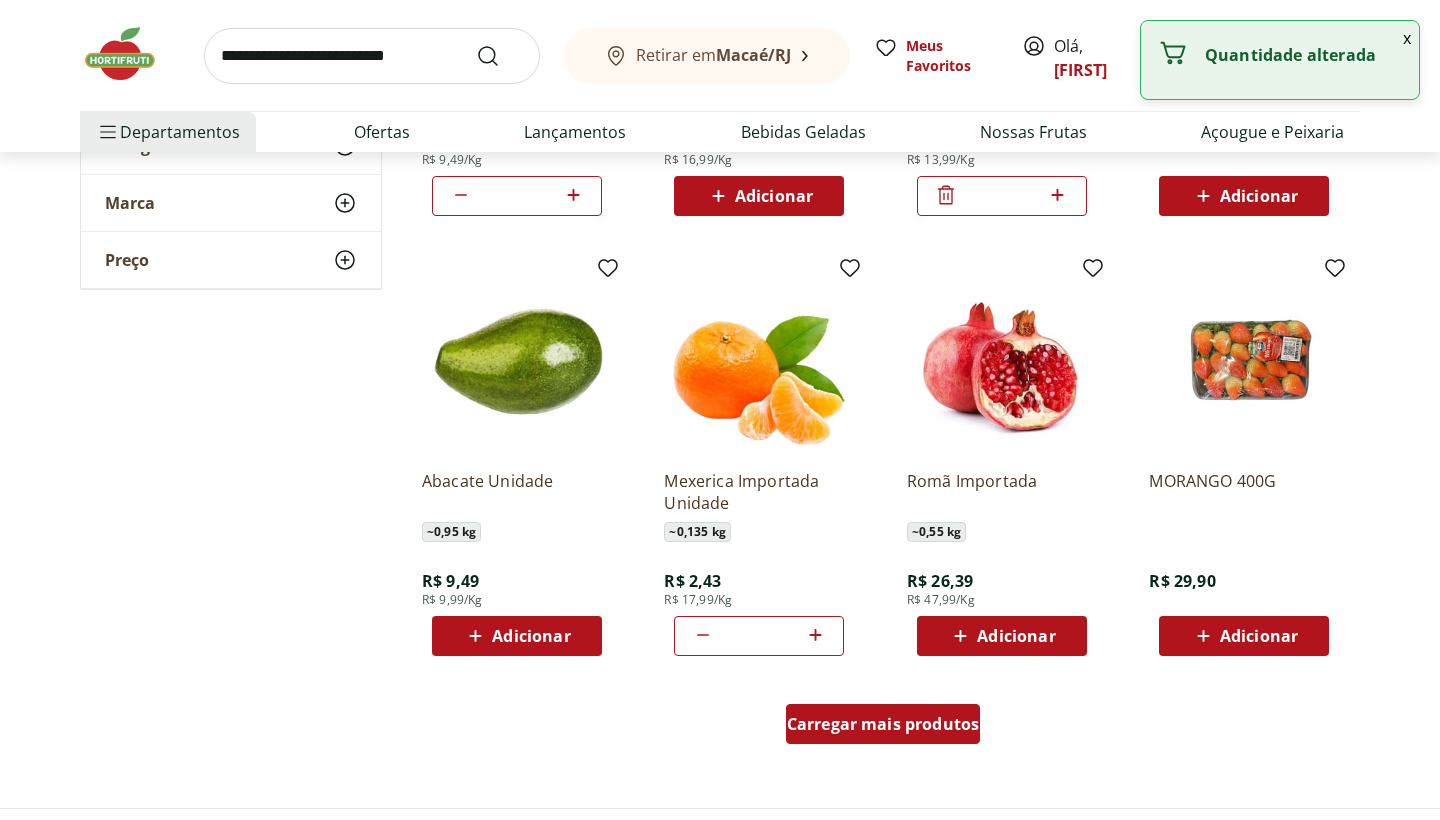 click on "Carregar mais produtos" at bounding box center [883, 724] 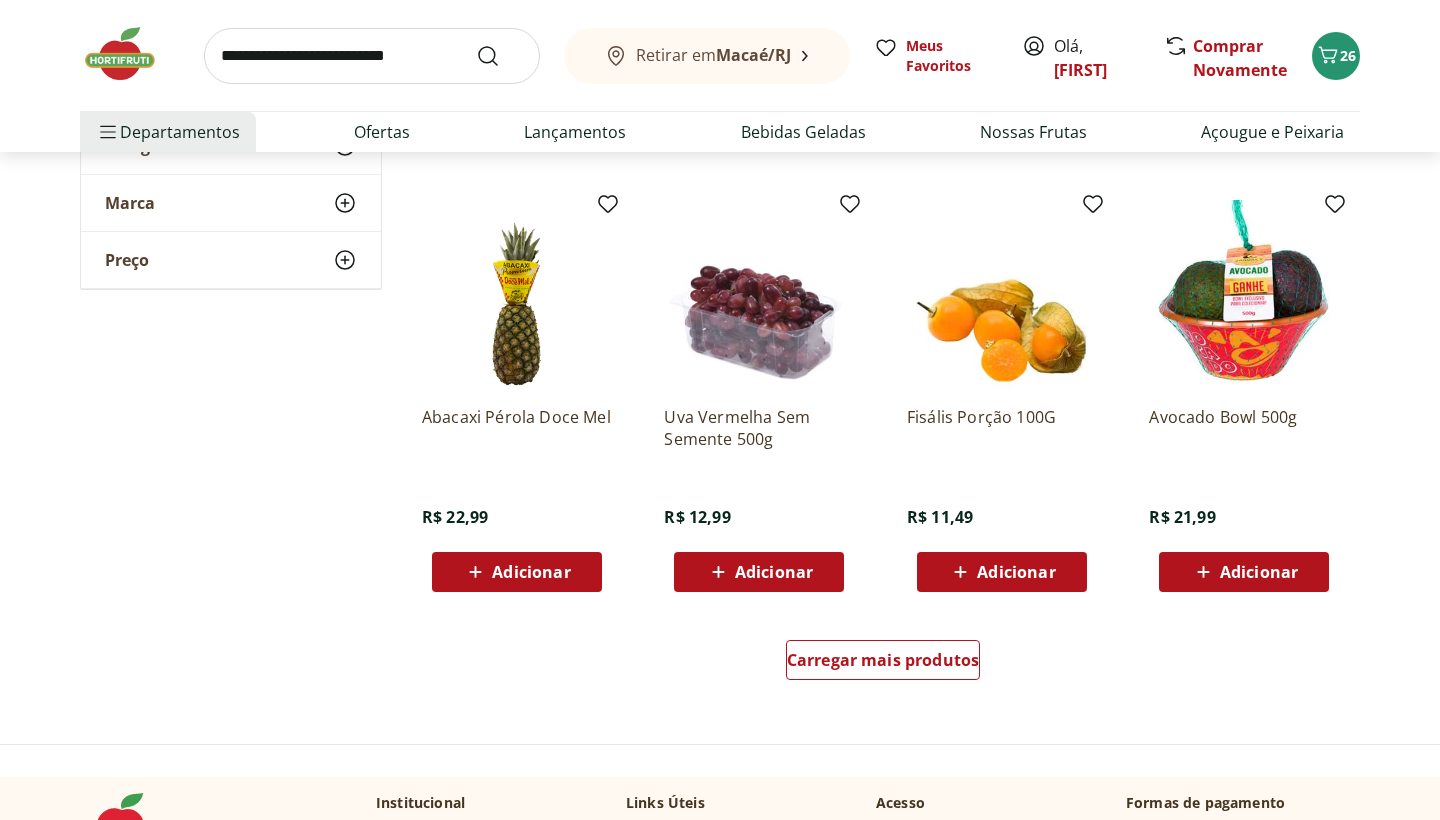 scroll, scrollTop: 4954, scrollLeft: 0, axis: vertical 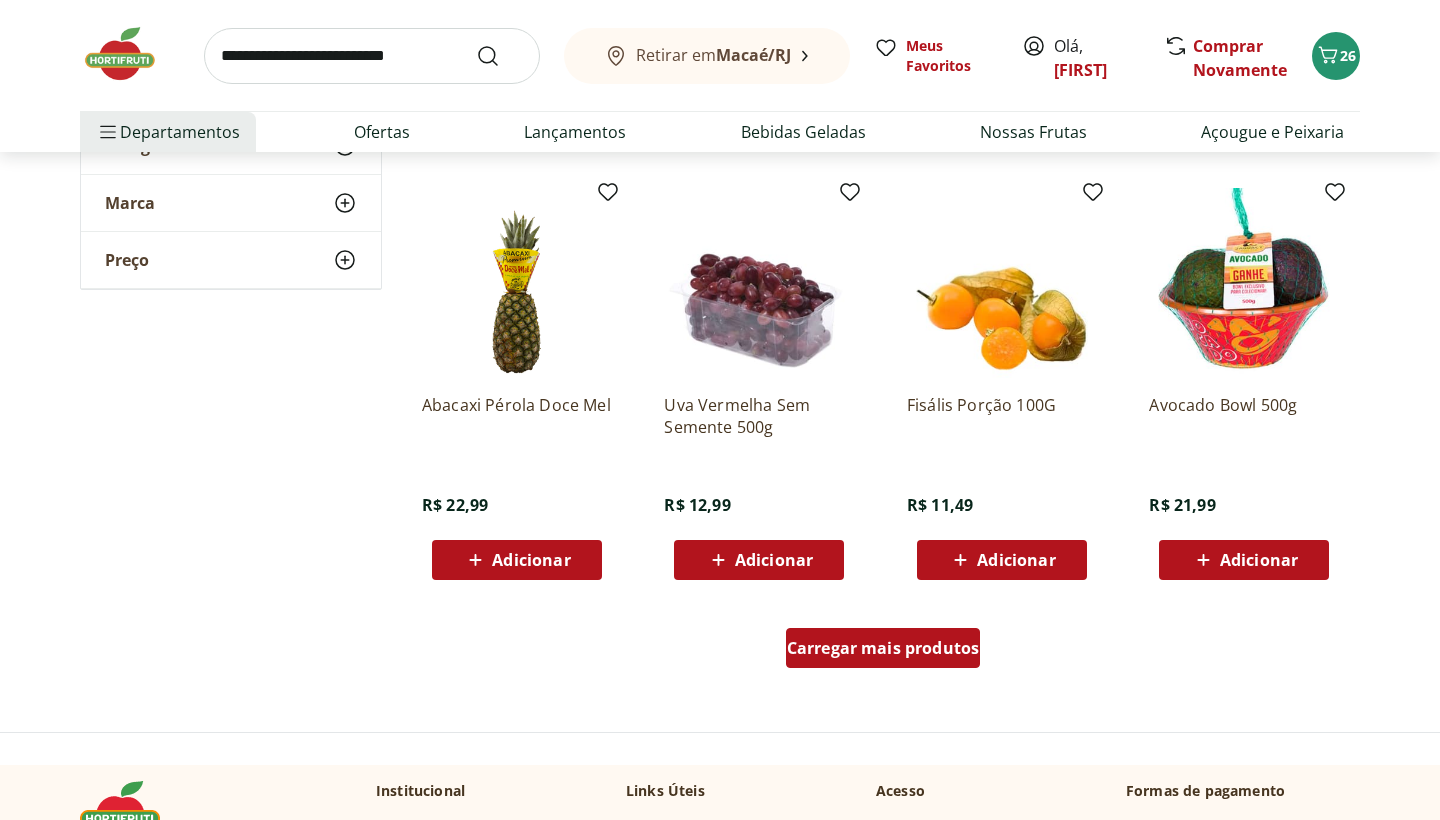 click on "Carregar mais produtos" at bounding box center (883, 648) 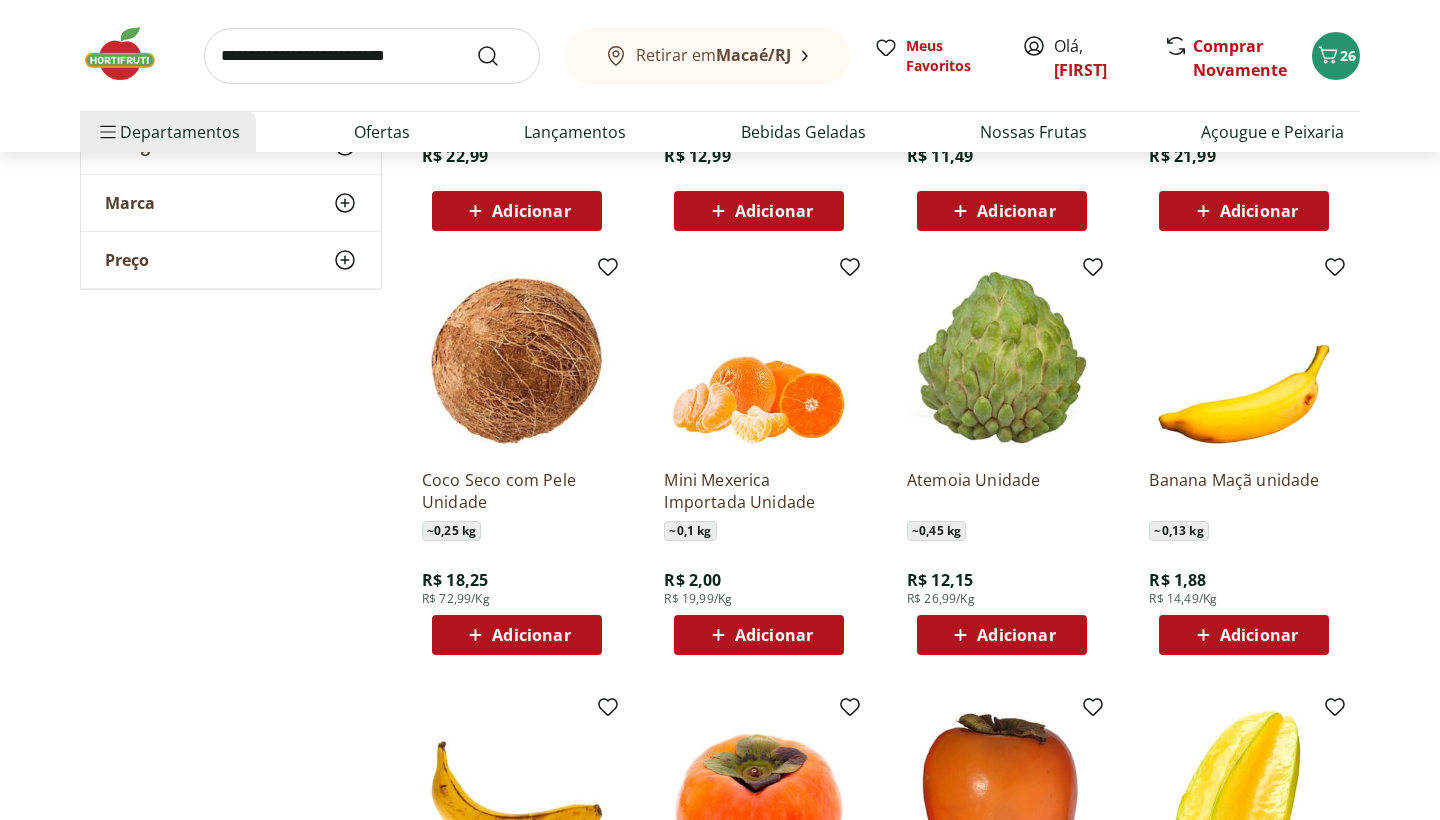 scroll, scrollTop: 5313, scrollLeft: 0, axis: vertical 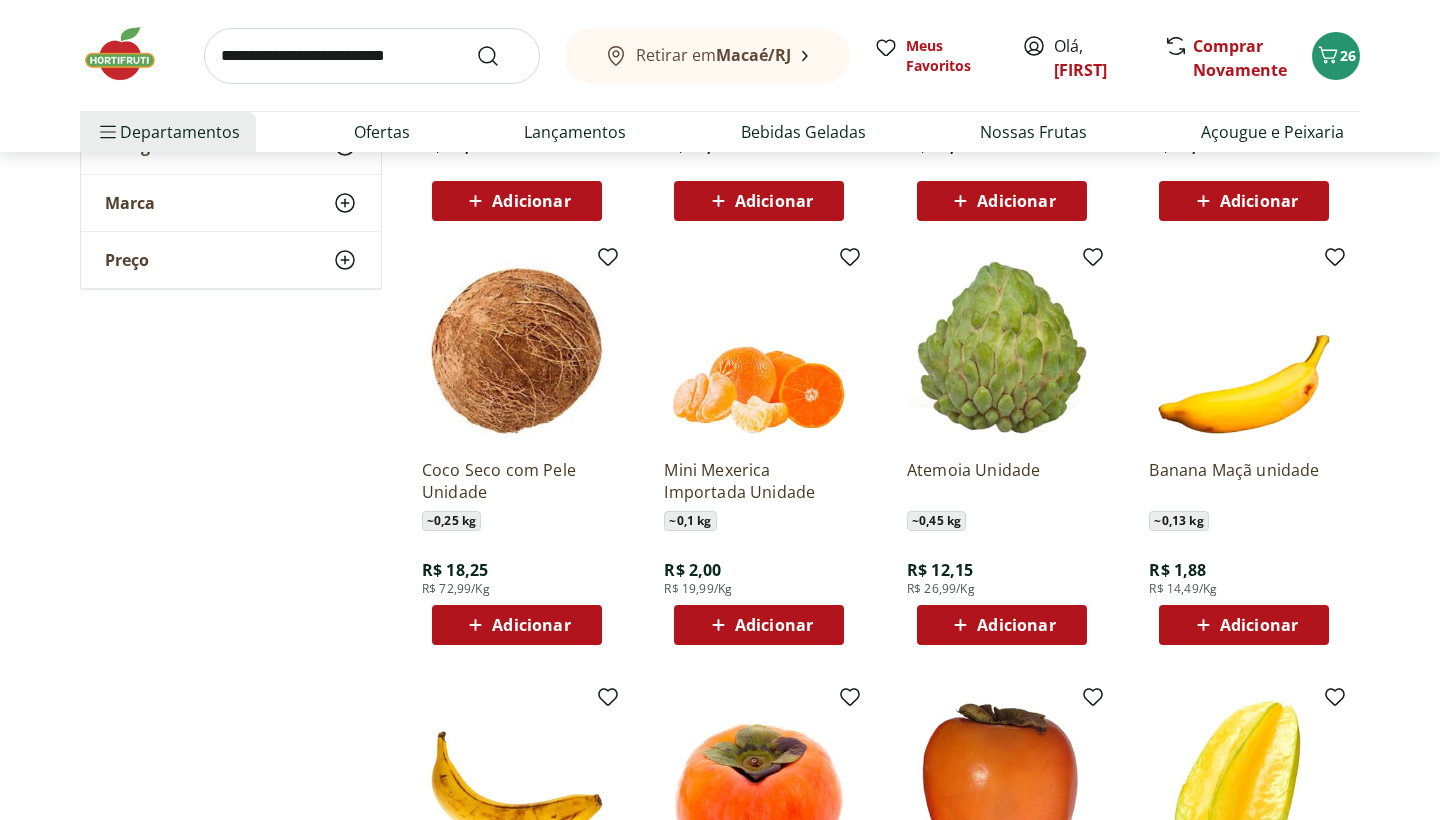 click on "Adicionar" at bounding box center (774, 625) 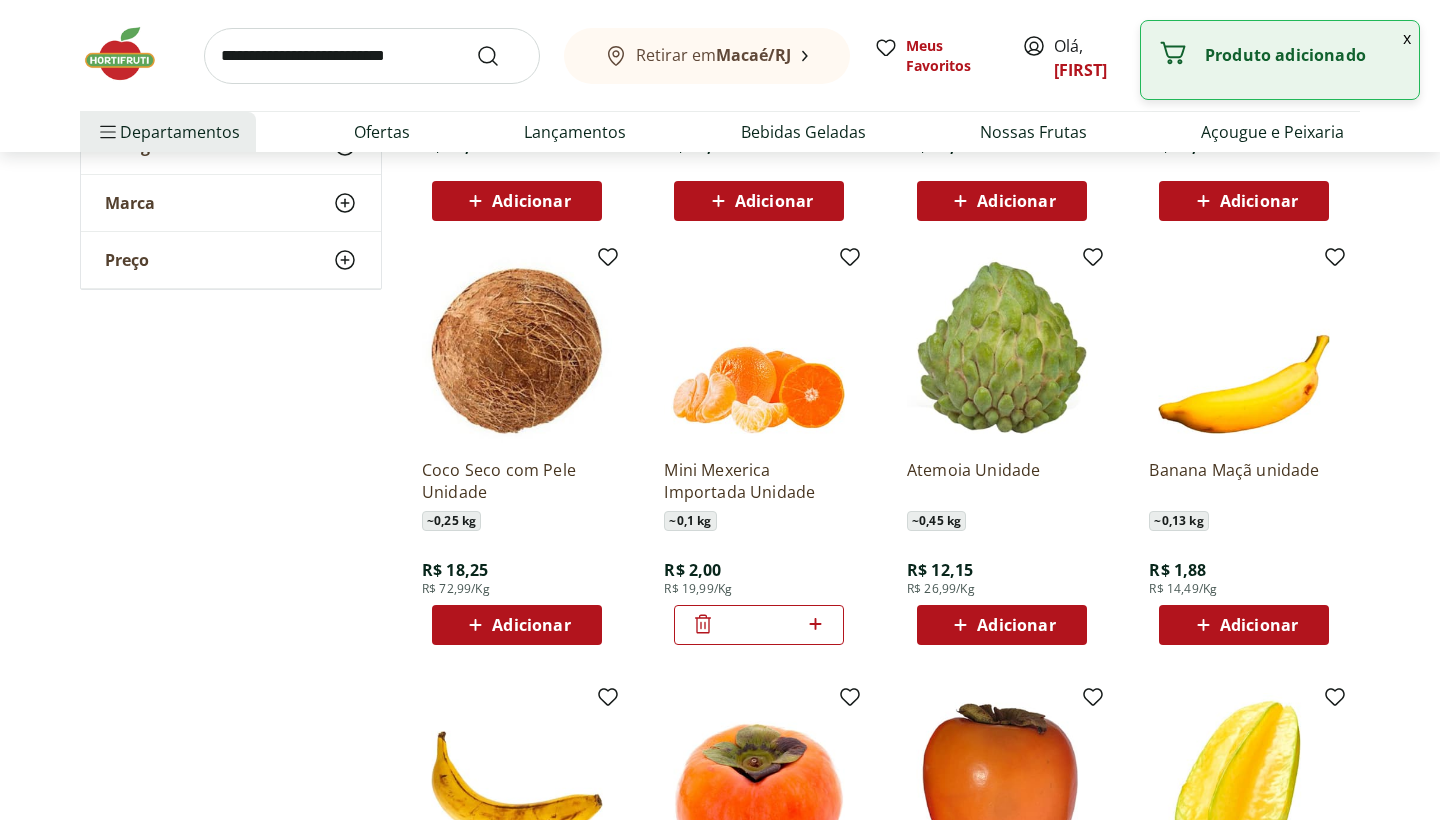 click 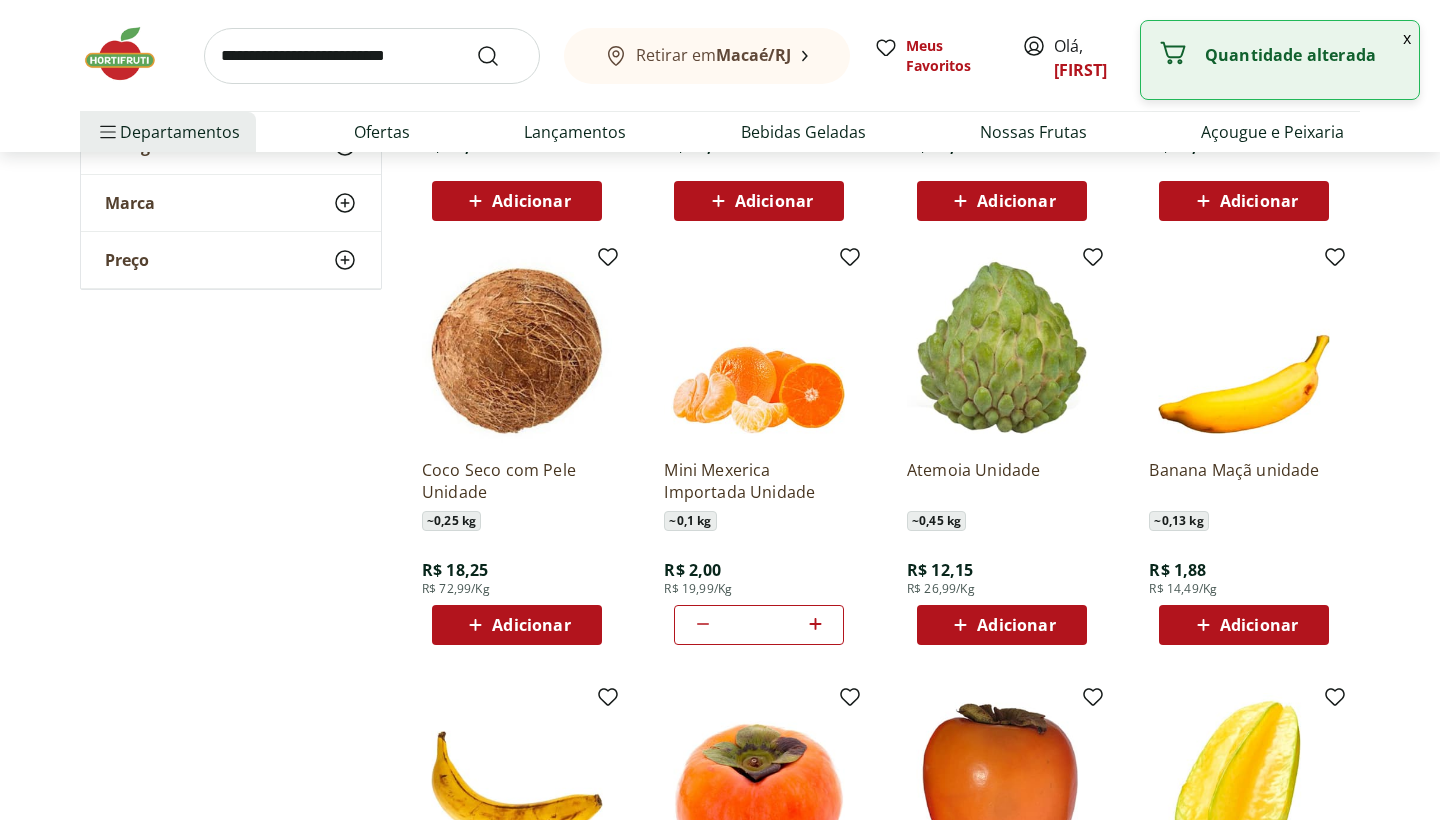 click 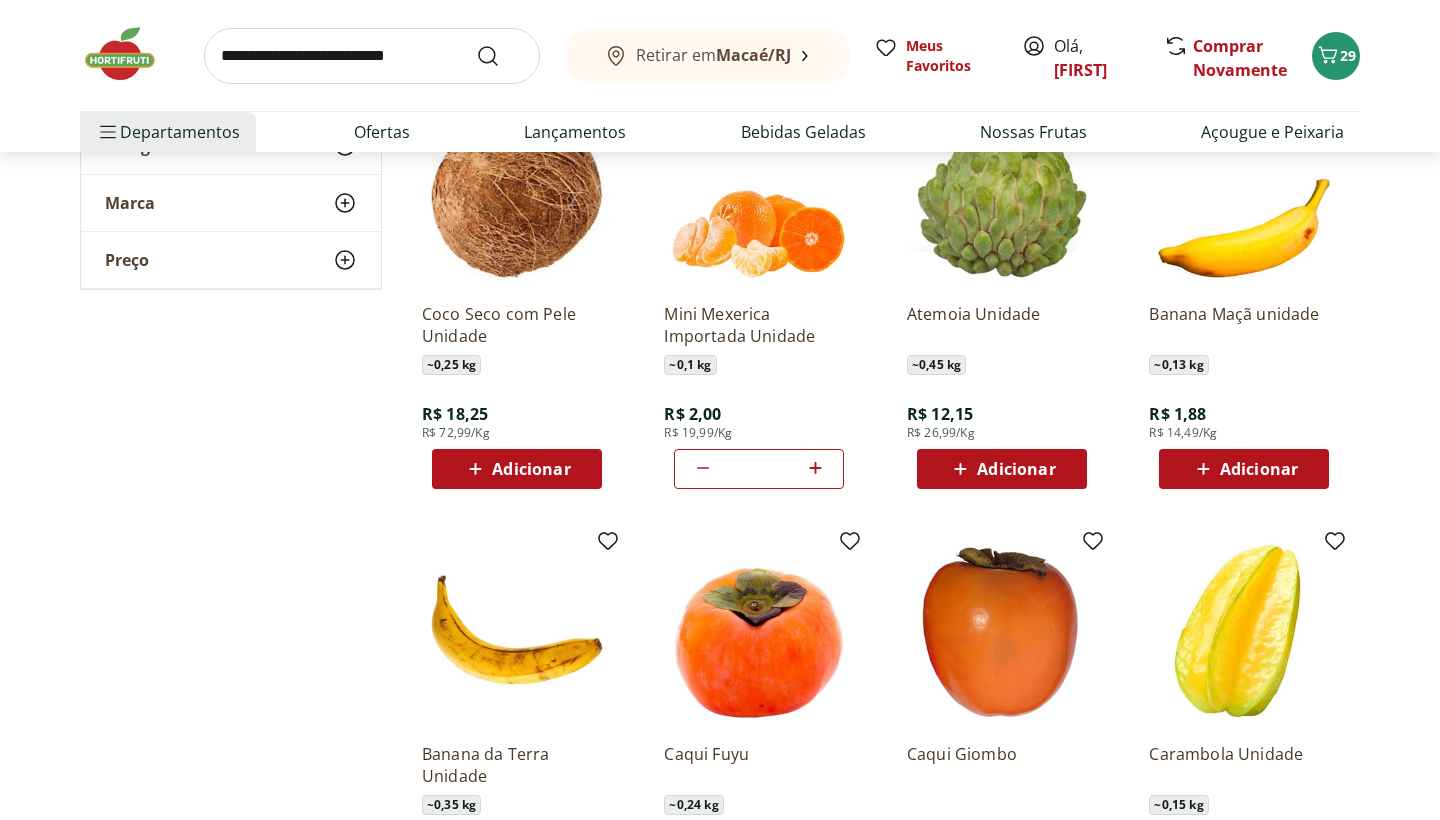 scroll, scrollTop: 5482, scrollLeft: 0, axis: vertical 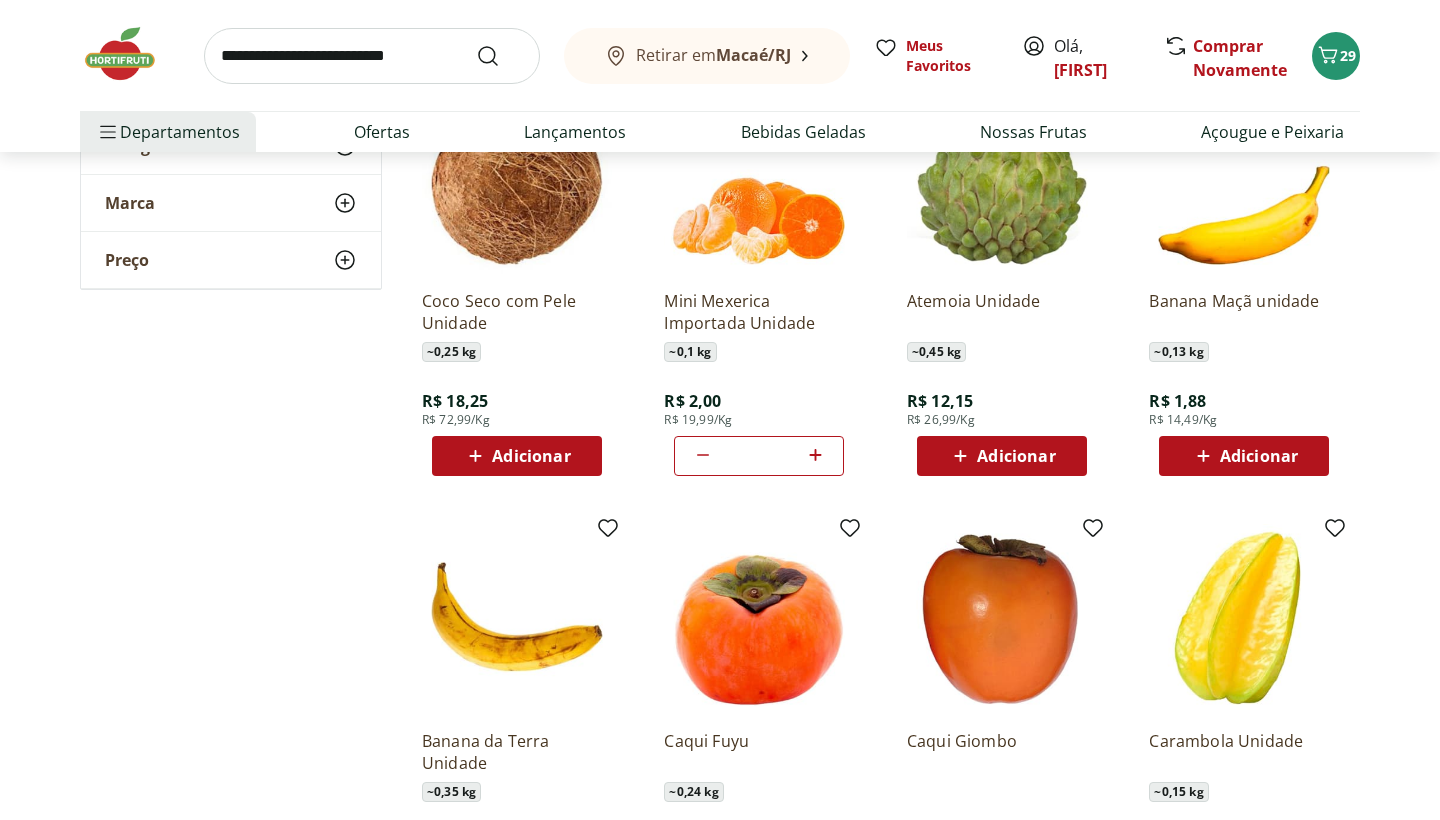 click on "Adicionar" at bounding box center [1259, 456] 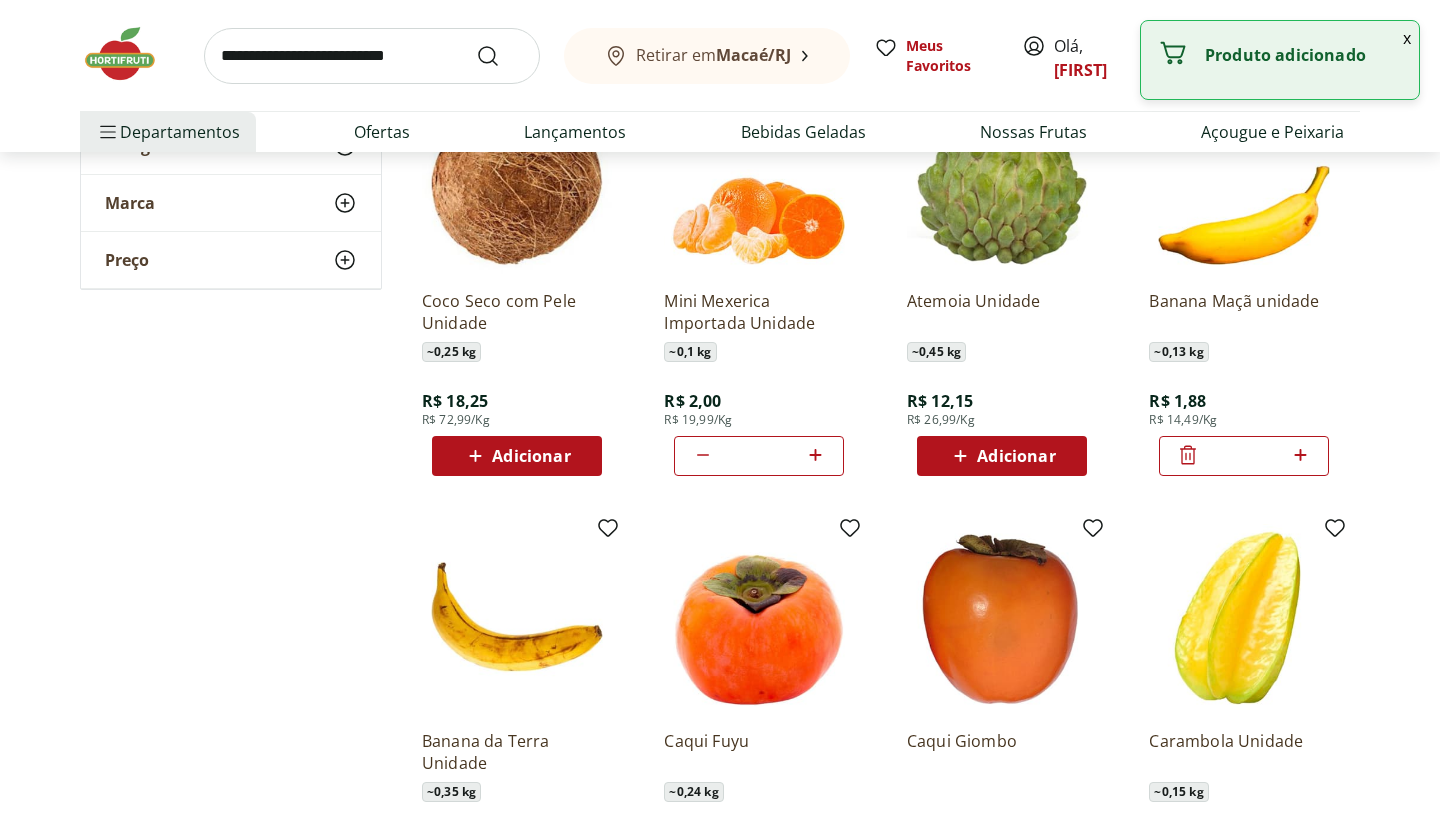 click 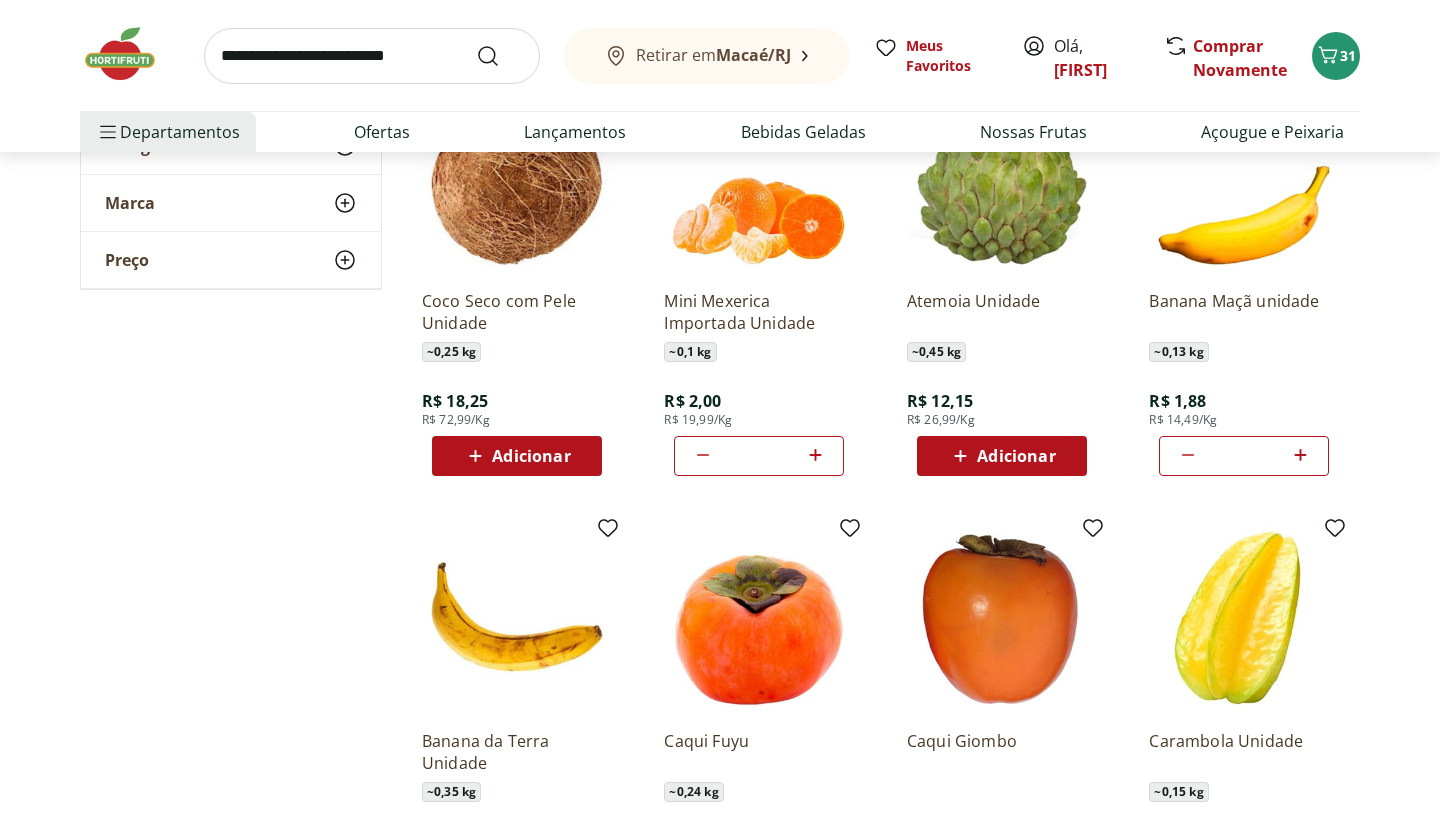 click on "**********" at bounding box center (720, -1858) 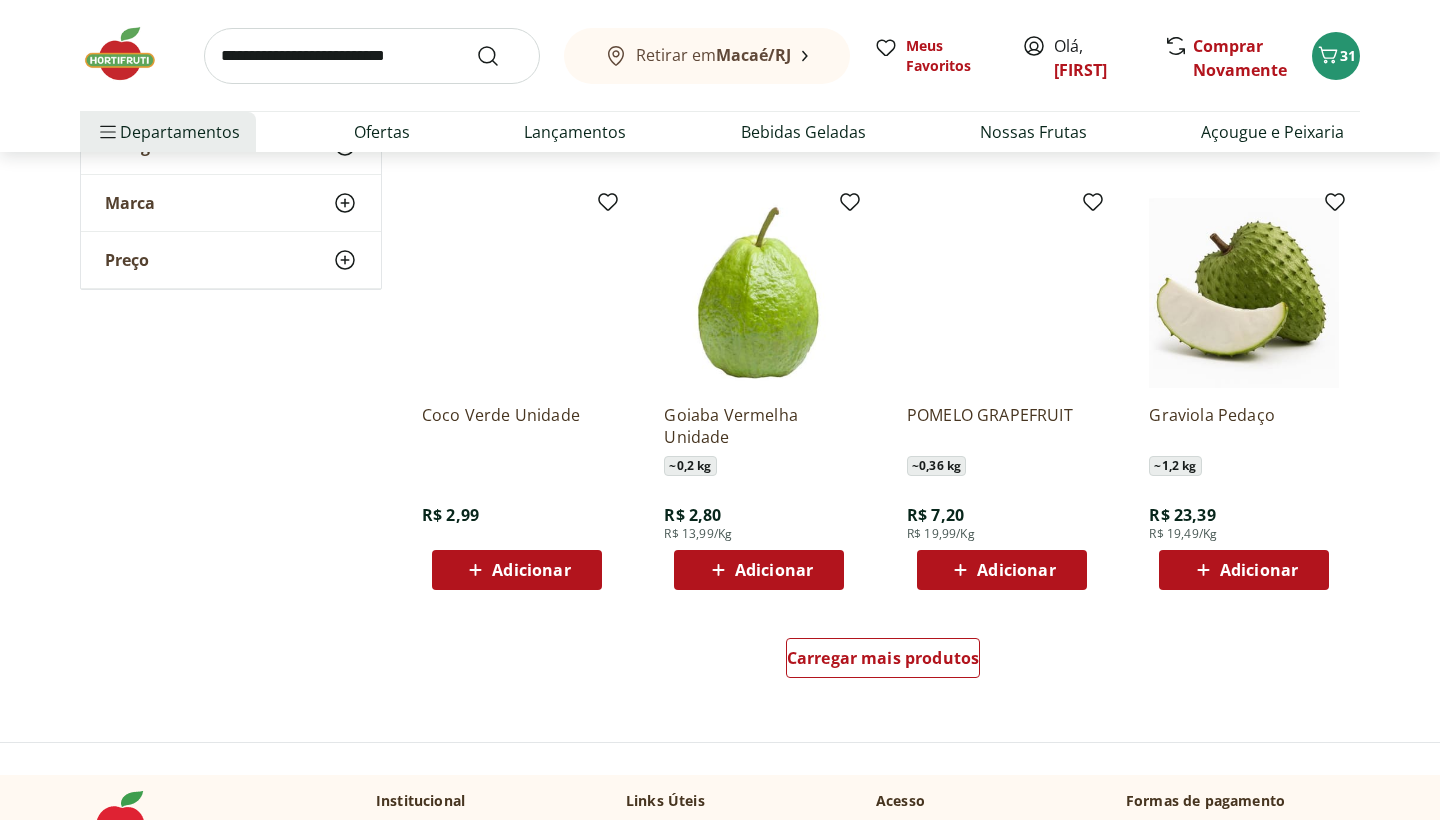 scroll, scrollTop: 6250, scrollLeft: 0, axis: vertical 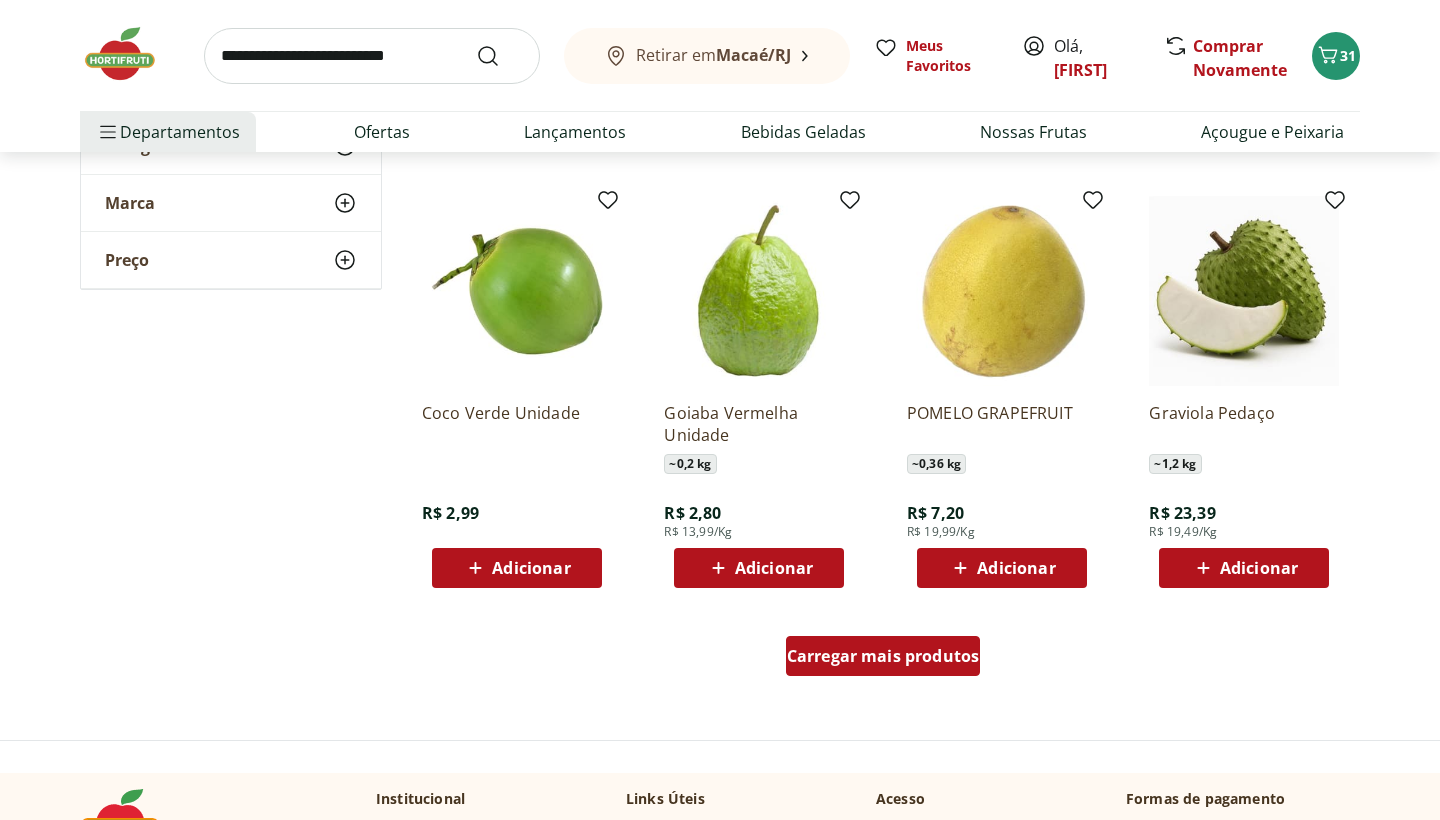 click on "Carregar mais produtos" at bounding box center [883, 656] 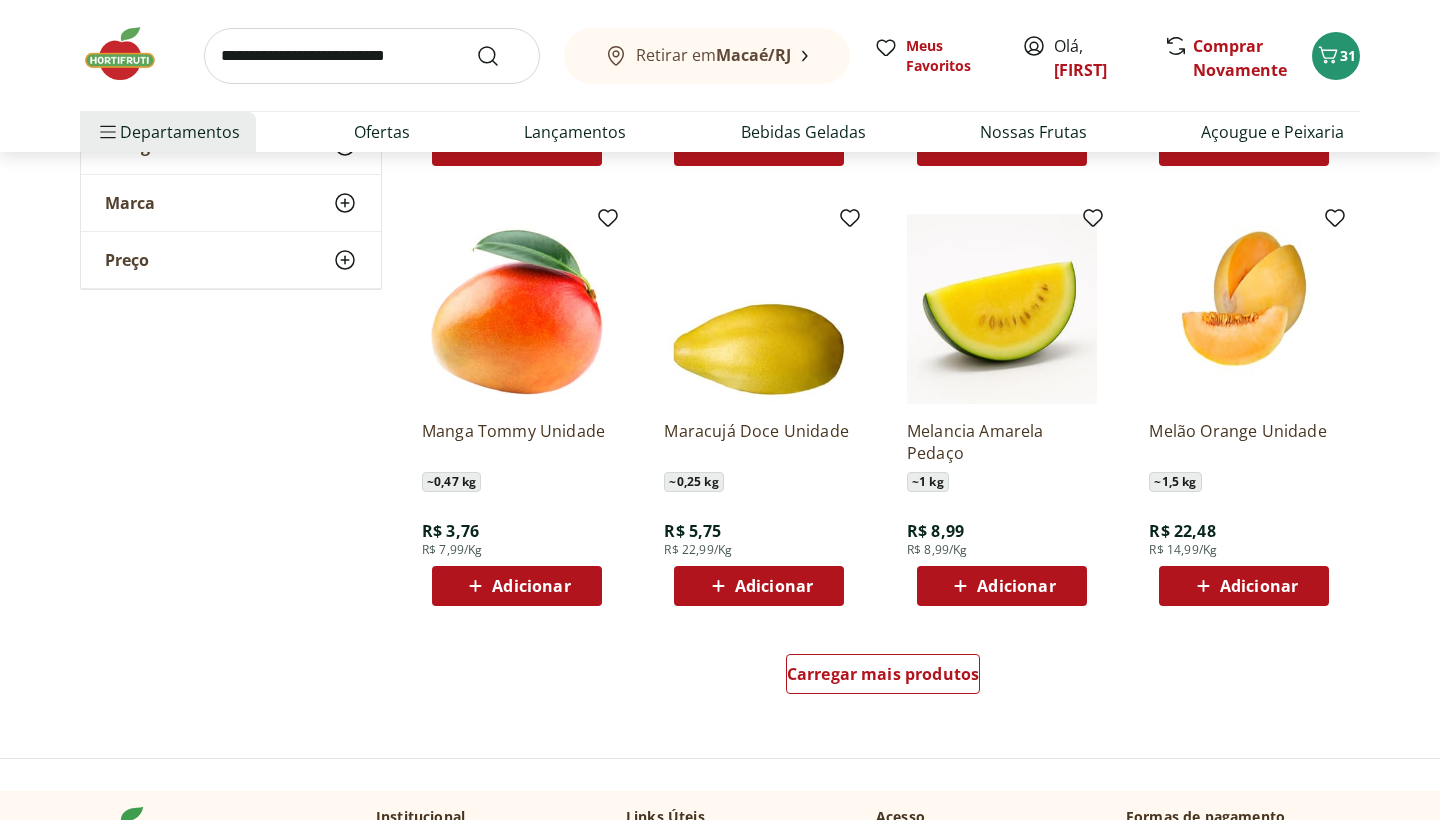 scroll, scrollTop: 7544, scrollLeft: 0, axis: vertical 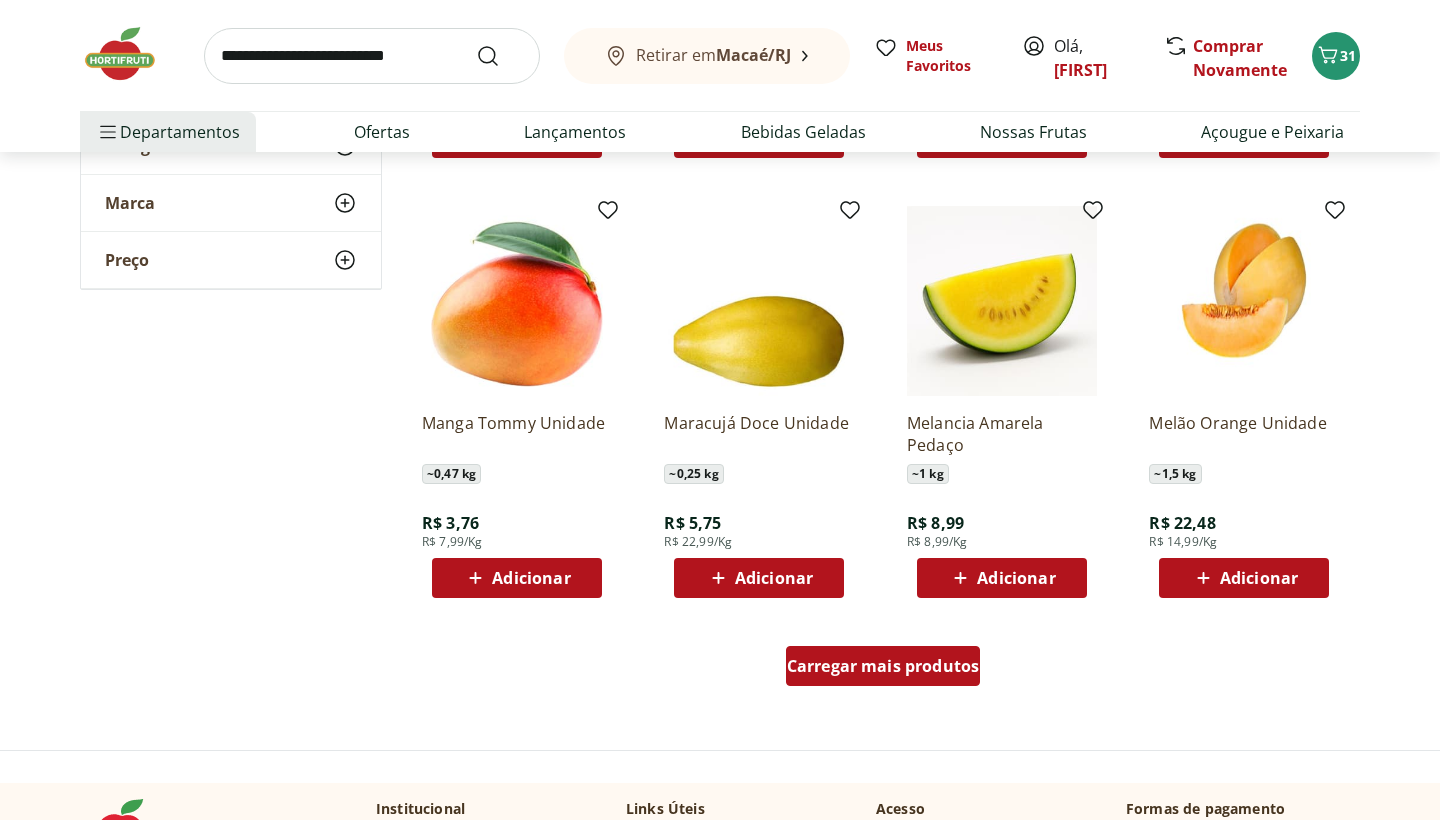 click on "Carregar mais produtos" at bounding box center [883, 666] 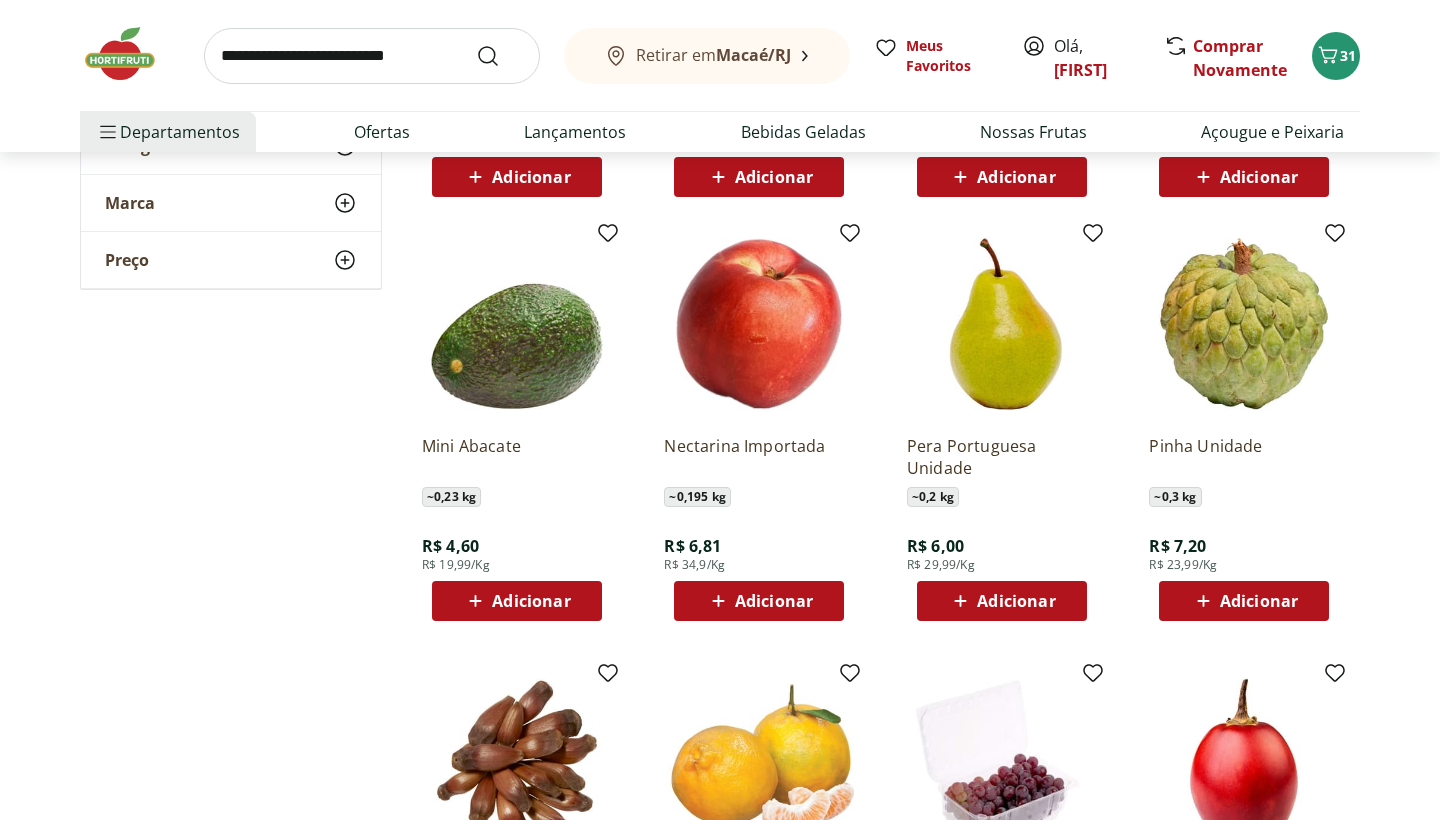 scroll, scrollTop: 7946, scrollLeft: 0, axis: vertical 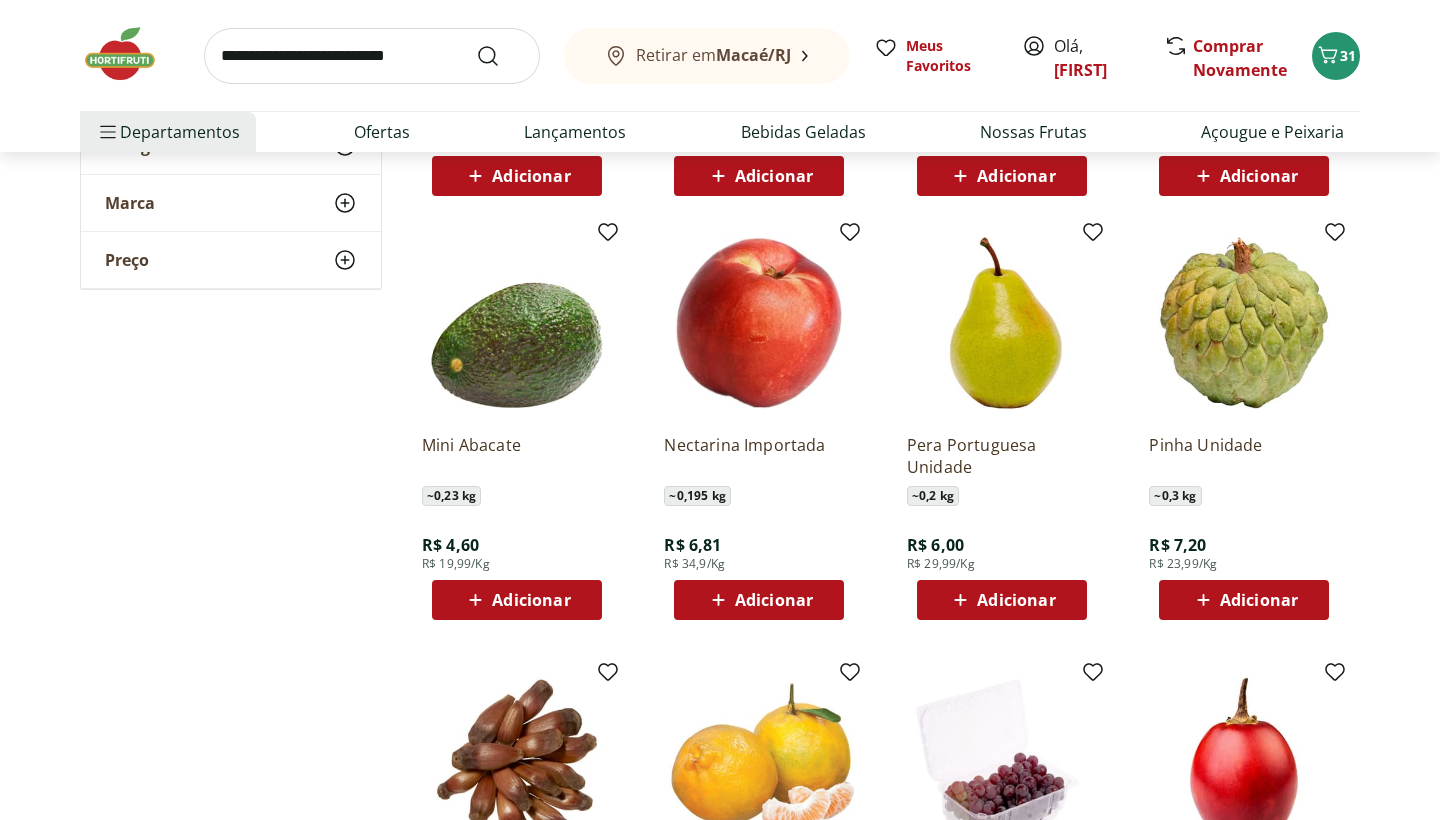 click on "Adicionar" at bounding box center (1259, 600) 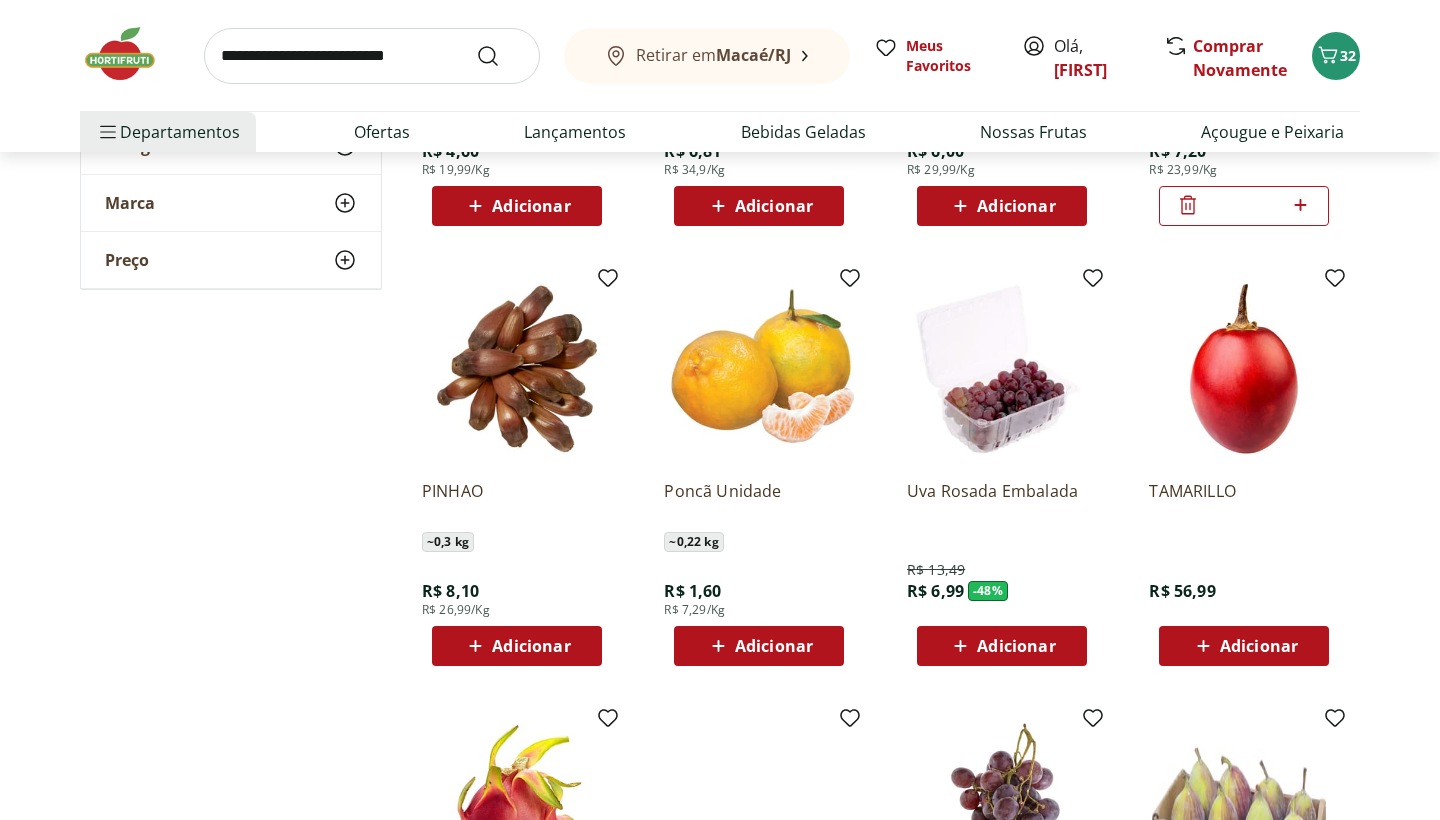 scroll, scrollTop: 8341, scrollLeft: 0, axis: vertical 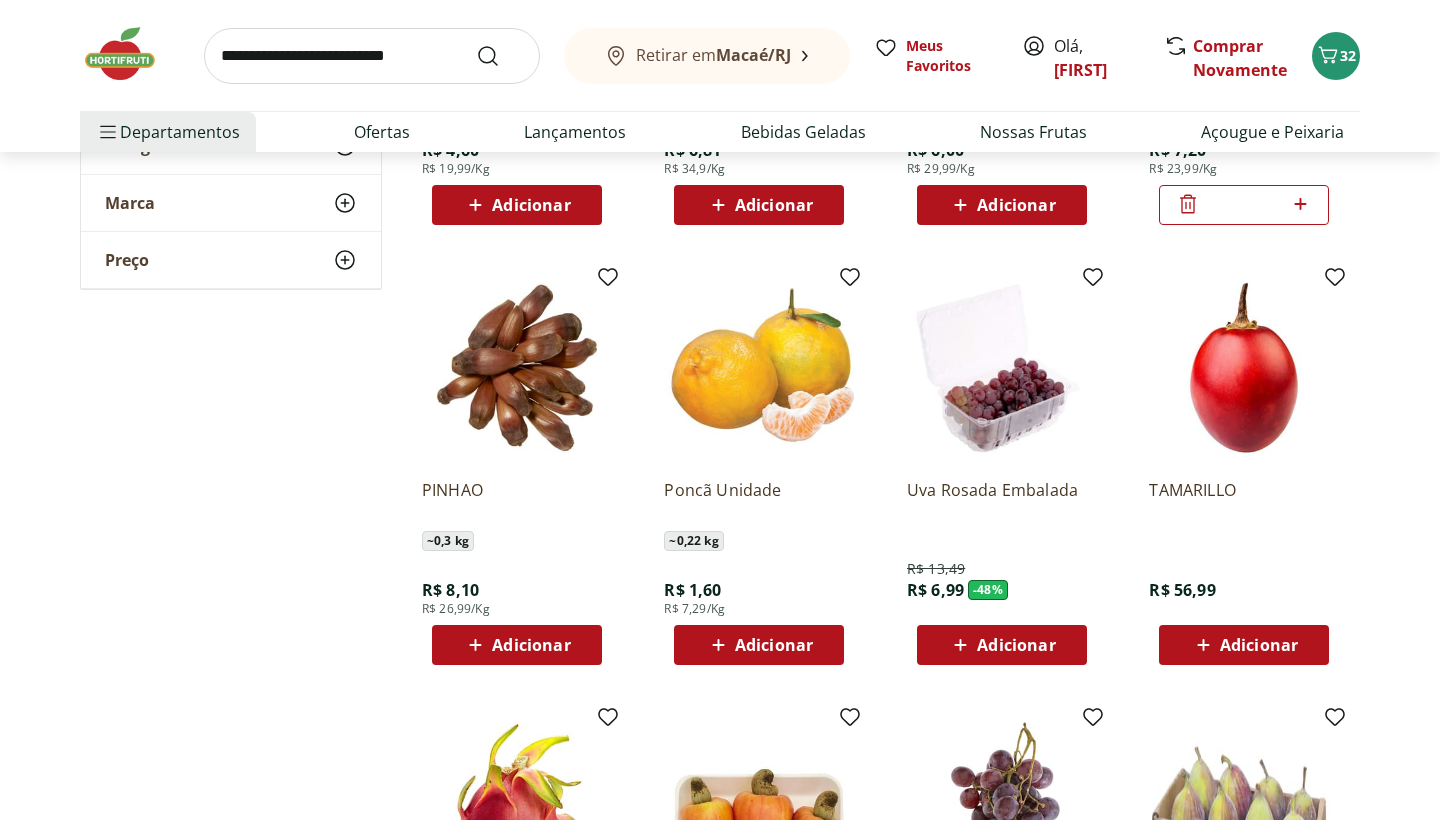 click on "Adicionar" at bounding box center (1016, 645) 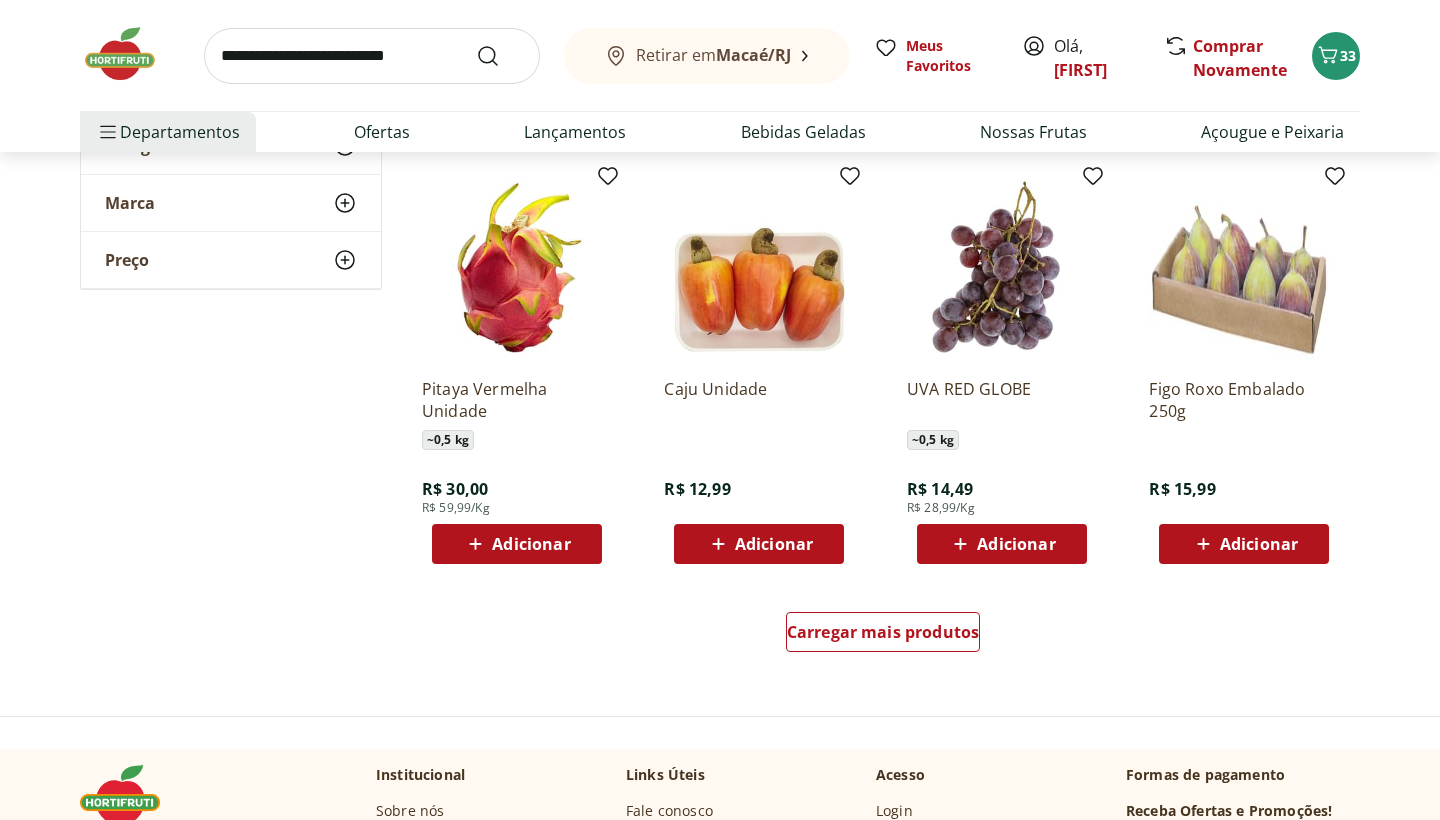 scroll, scrollTop: 8887, scrollLeft: 0, axis: vertical 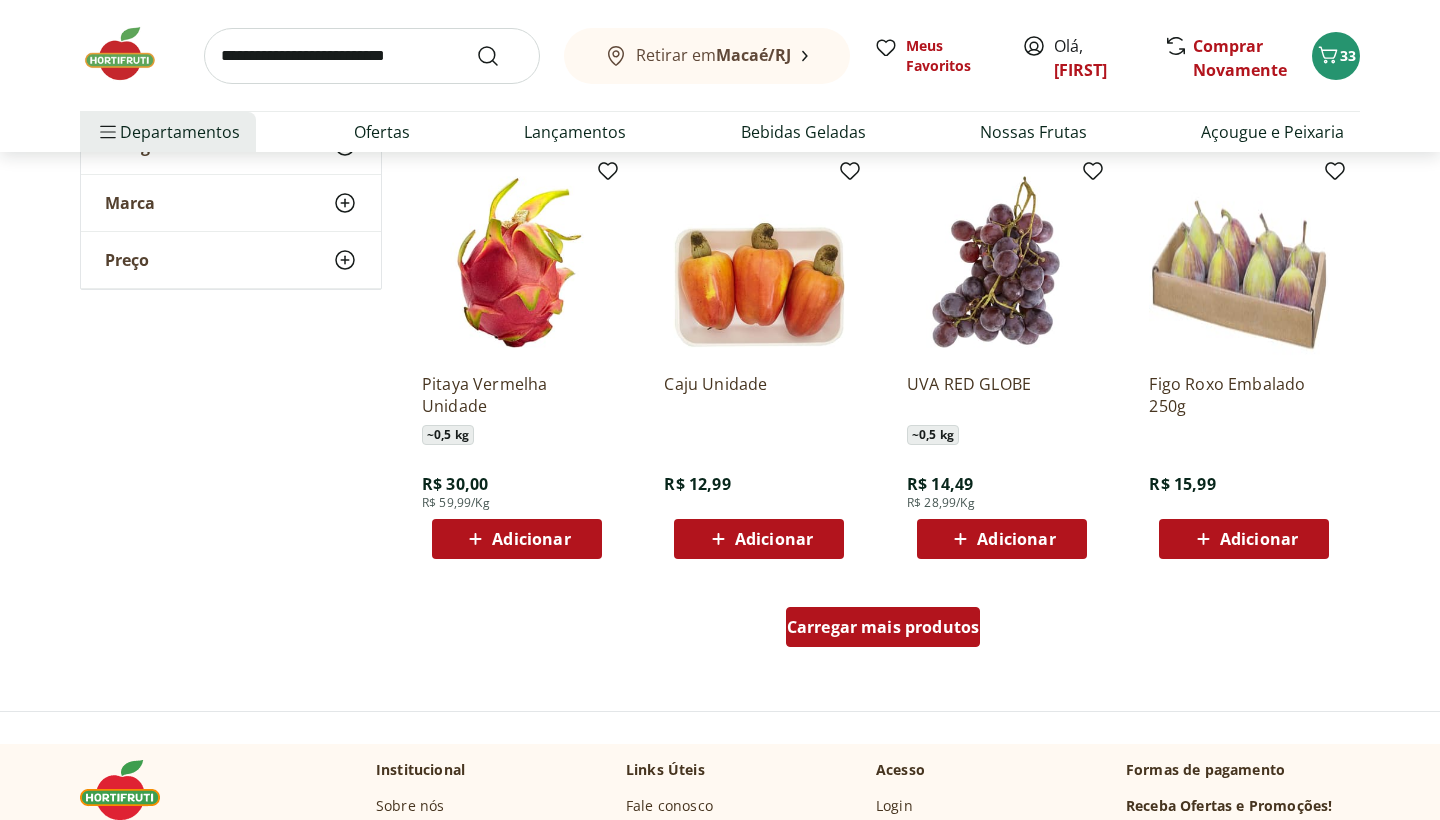 click on "Carregar mais produtos" at bounding box center (883, 627) 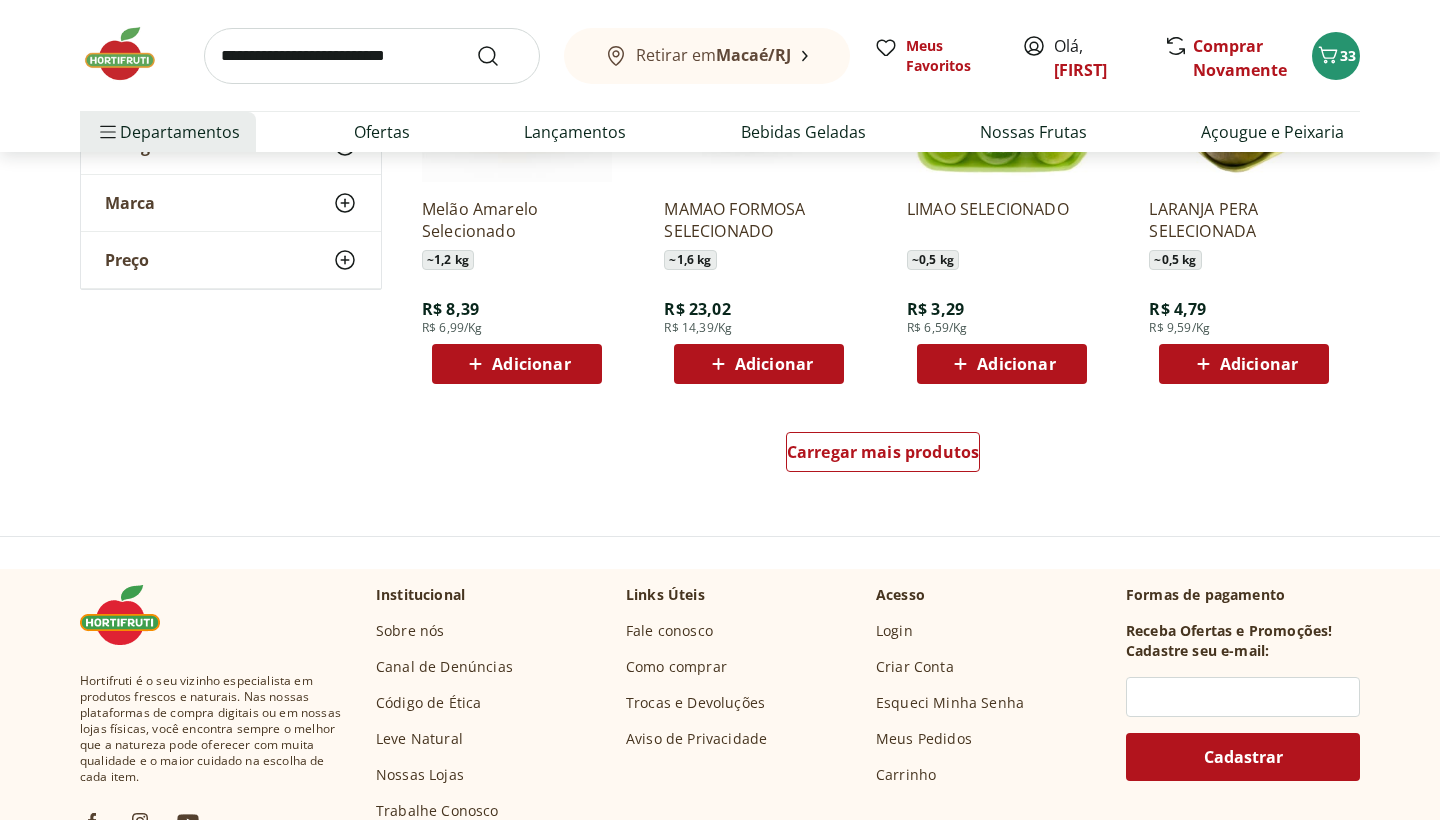scroll, scrollTop: 10389, scrollLeft: 0, axis: vertical 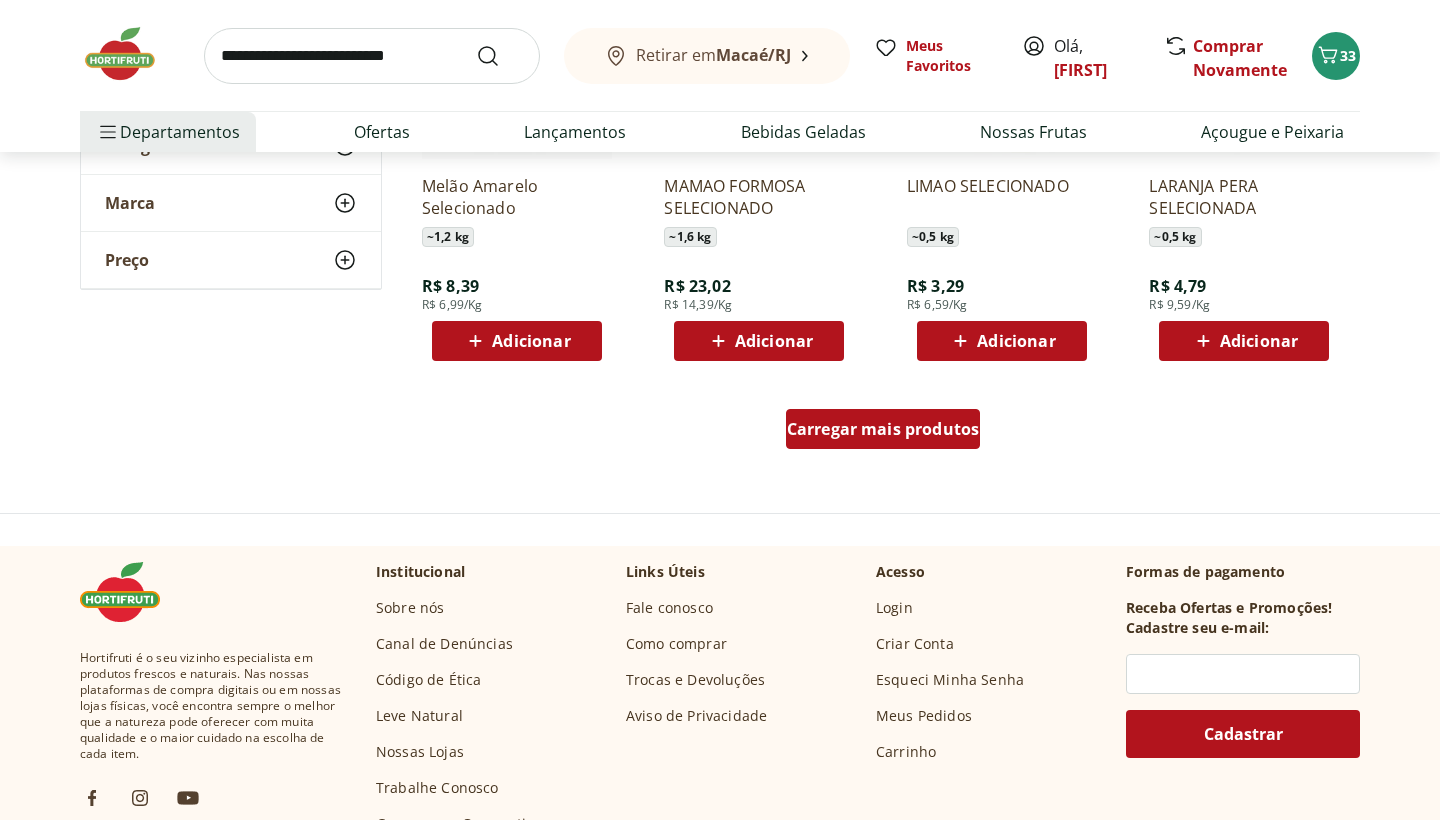 click on "Carregar mais produtos" at bounding box center [883, 429] 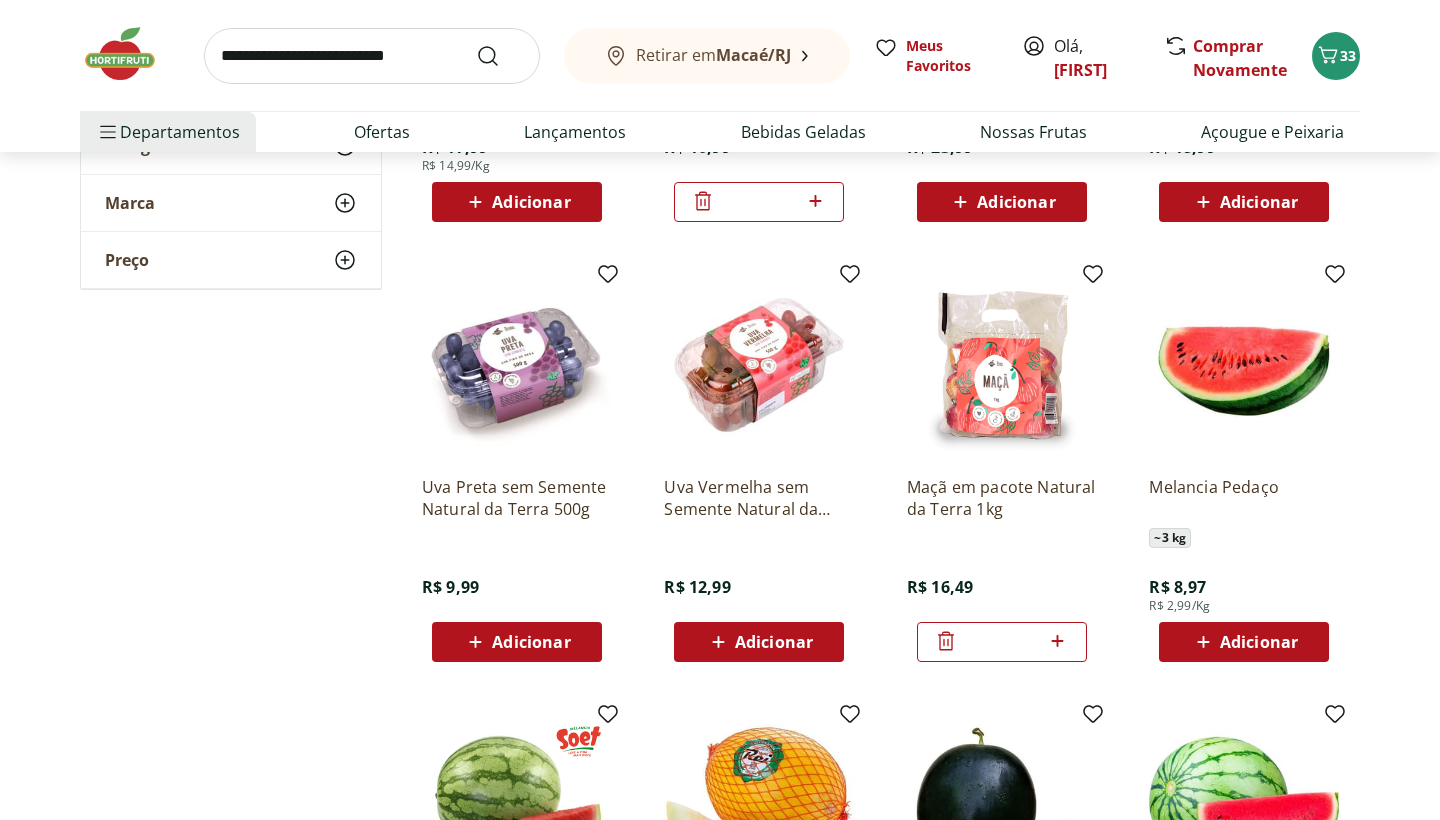 scroll, scrollTop: 602, scrollLeft: 0, axis: vertical 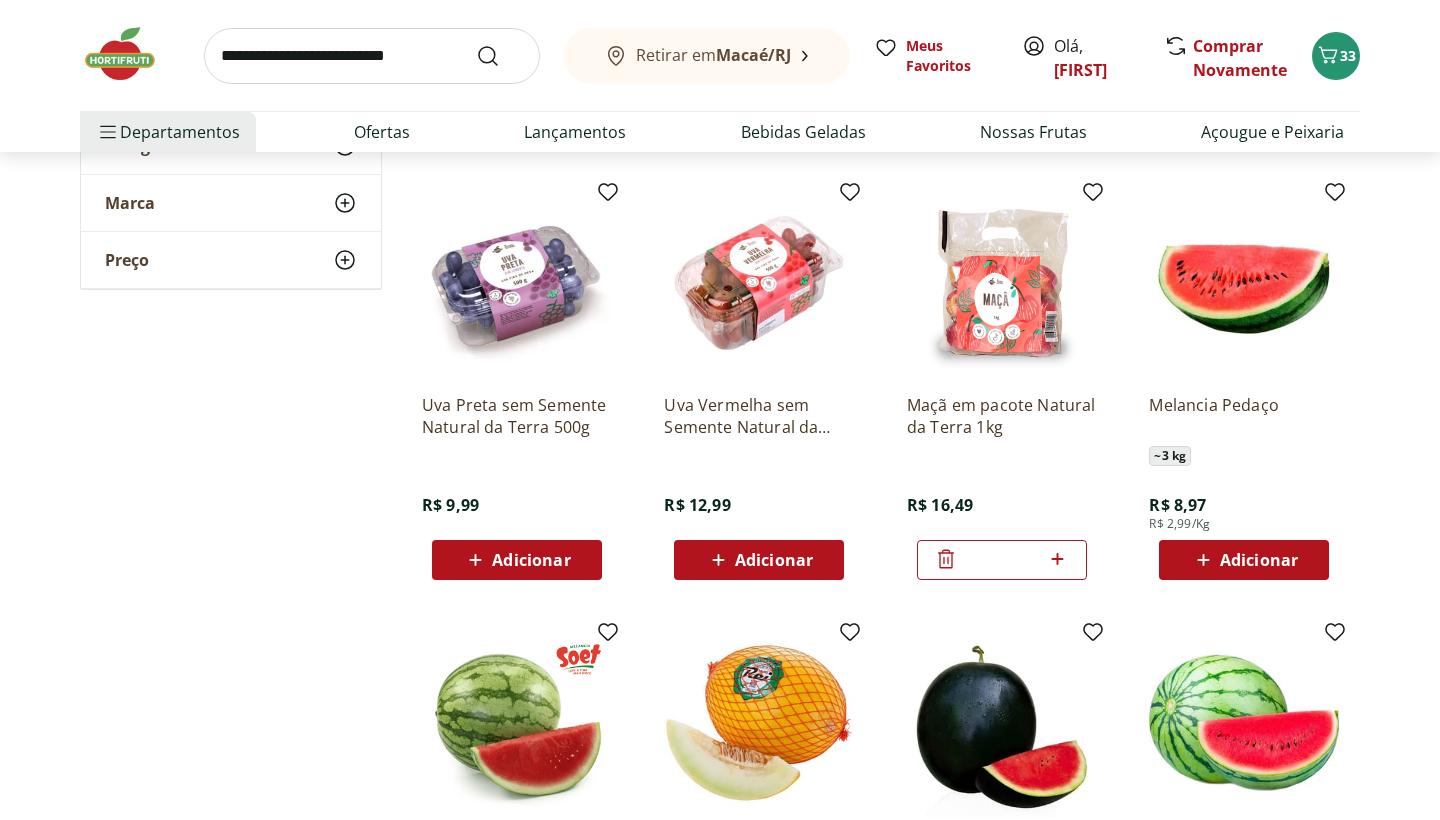 click 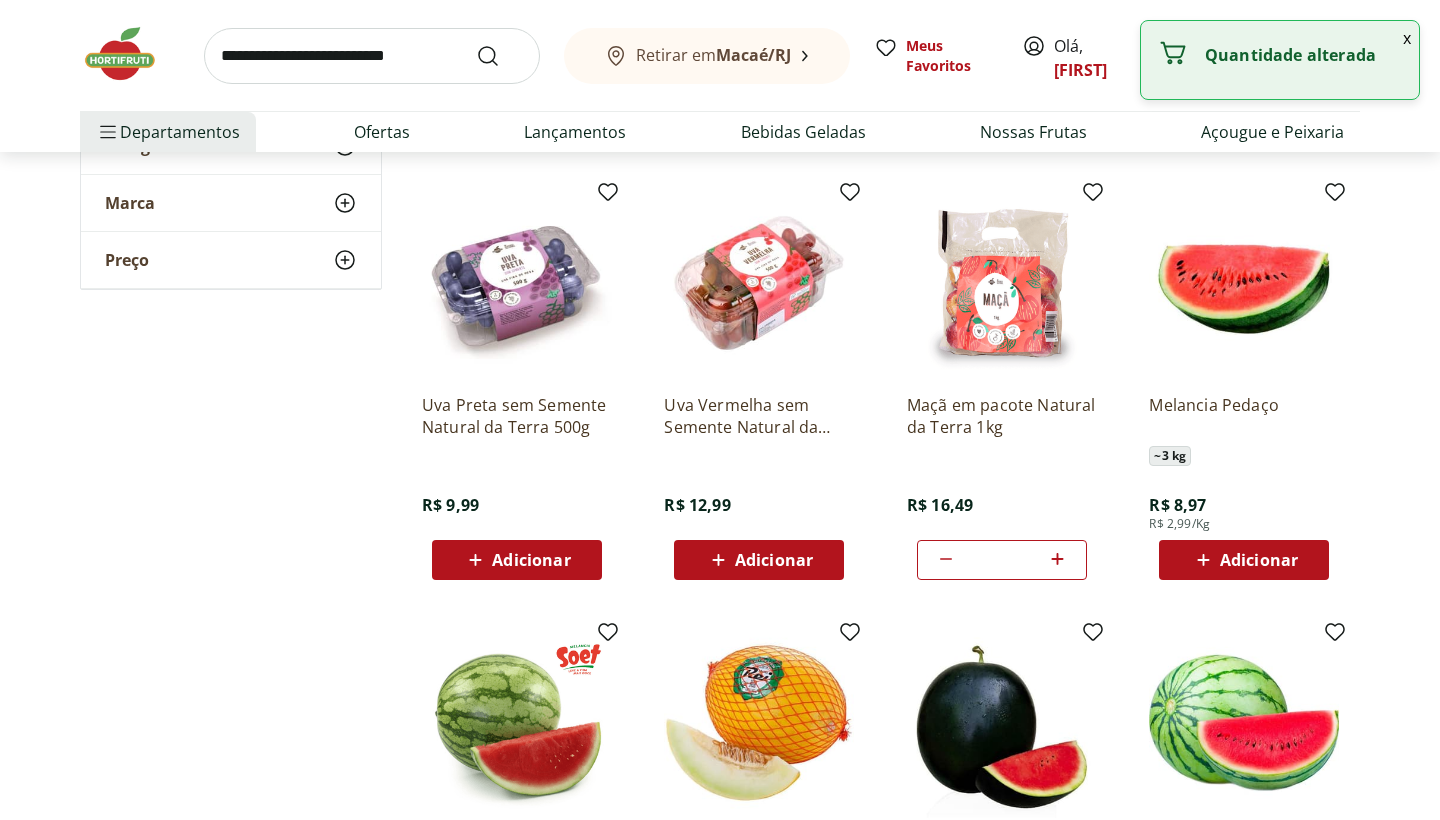 click 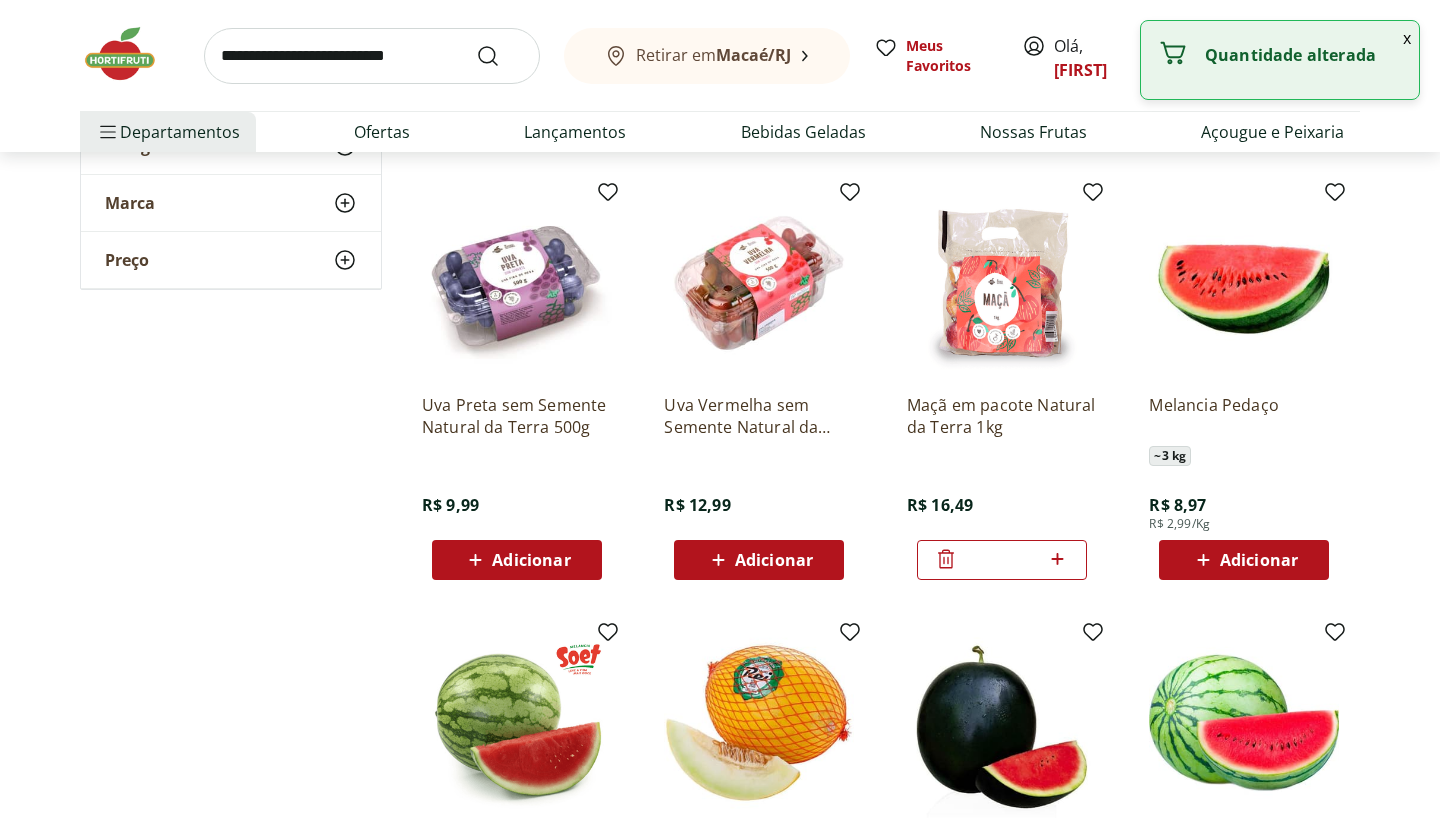 click on "**********" at bounding box center [720, 5358] 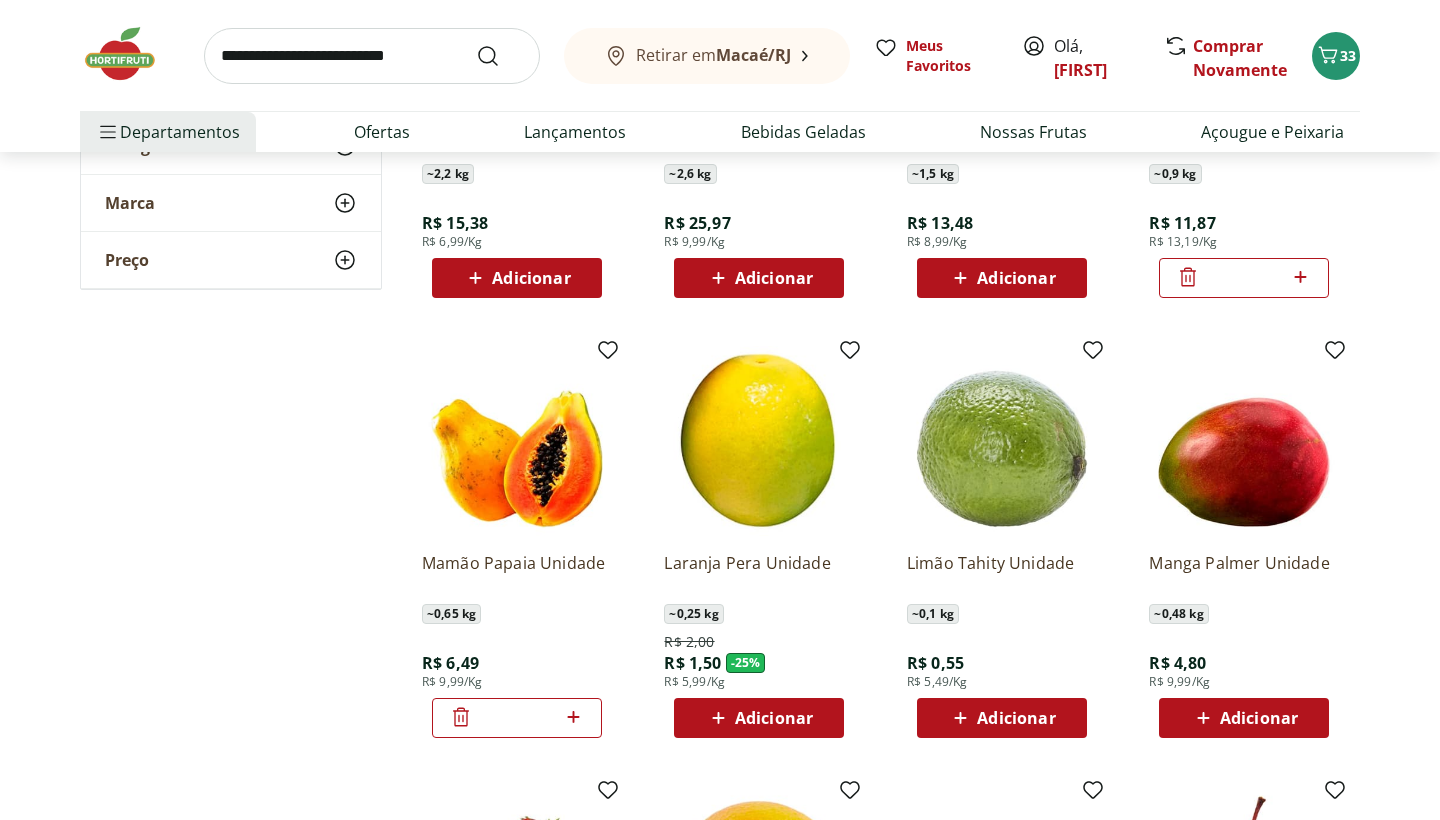 scroll, scrollTop: 1749, scrollLeft: 0, axis: vertical 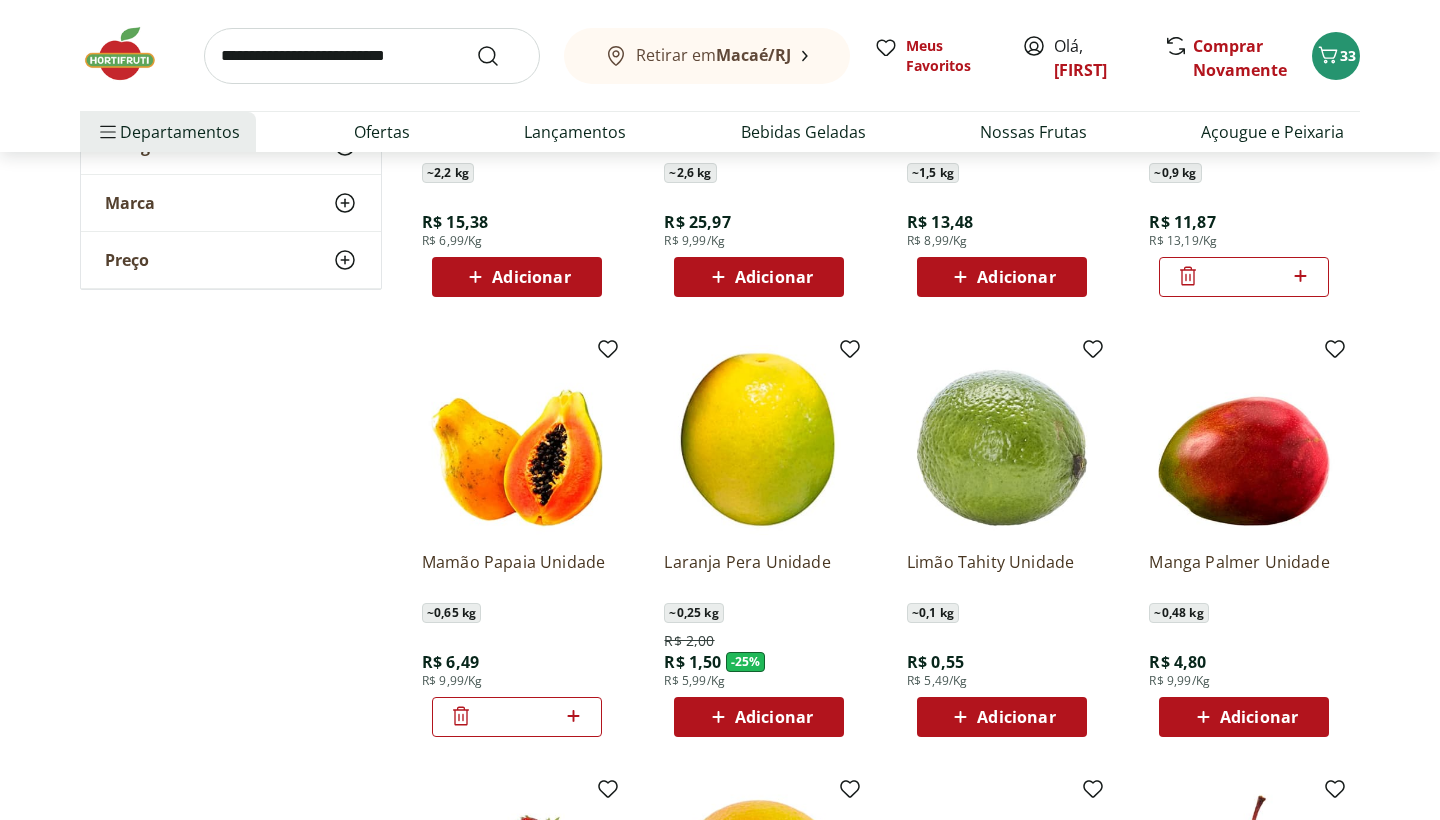 click 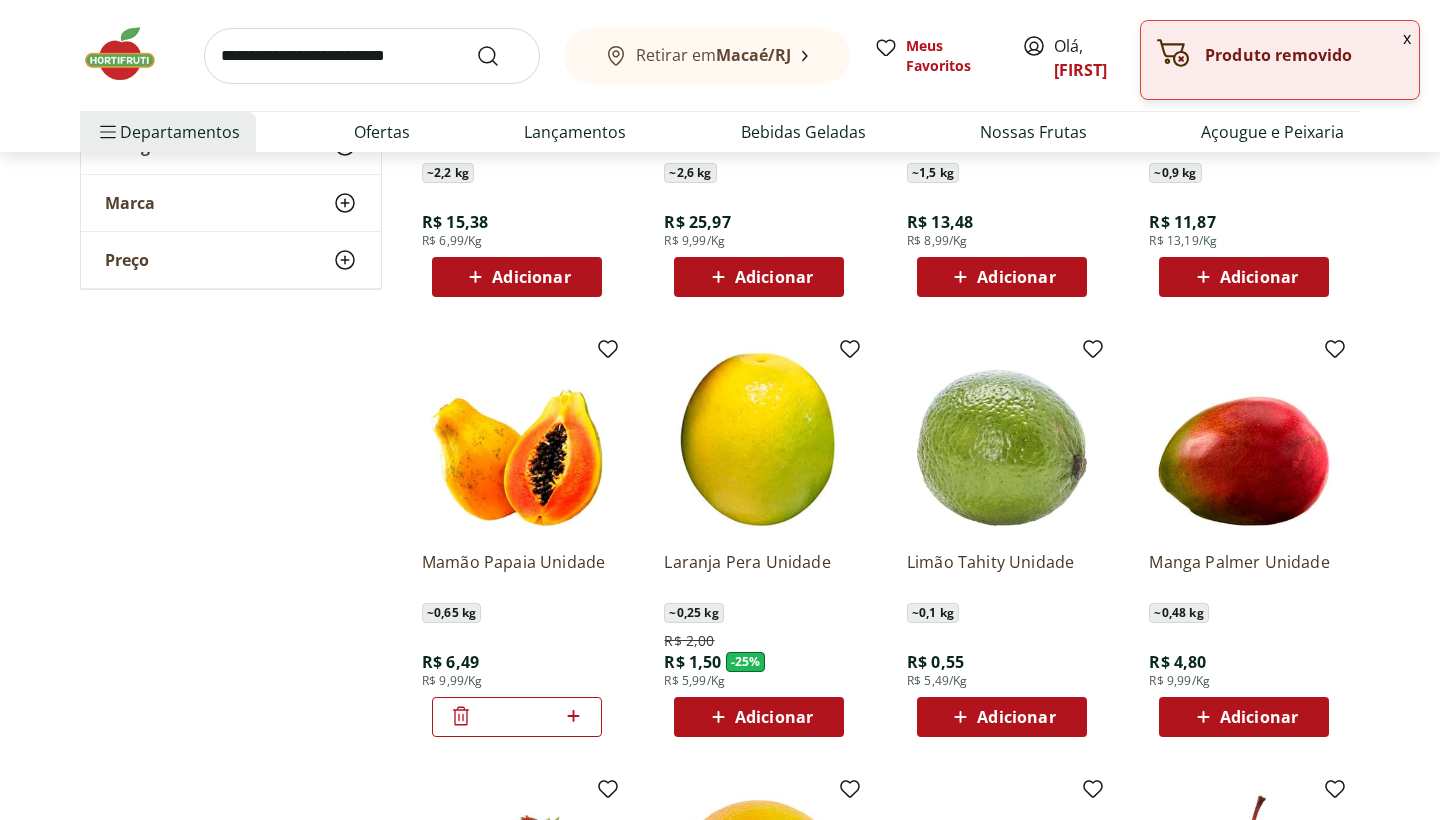 click on "**********" at bounding box center (720, 4211) 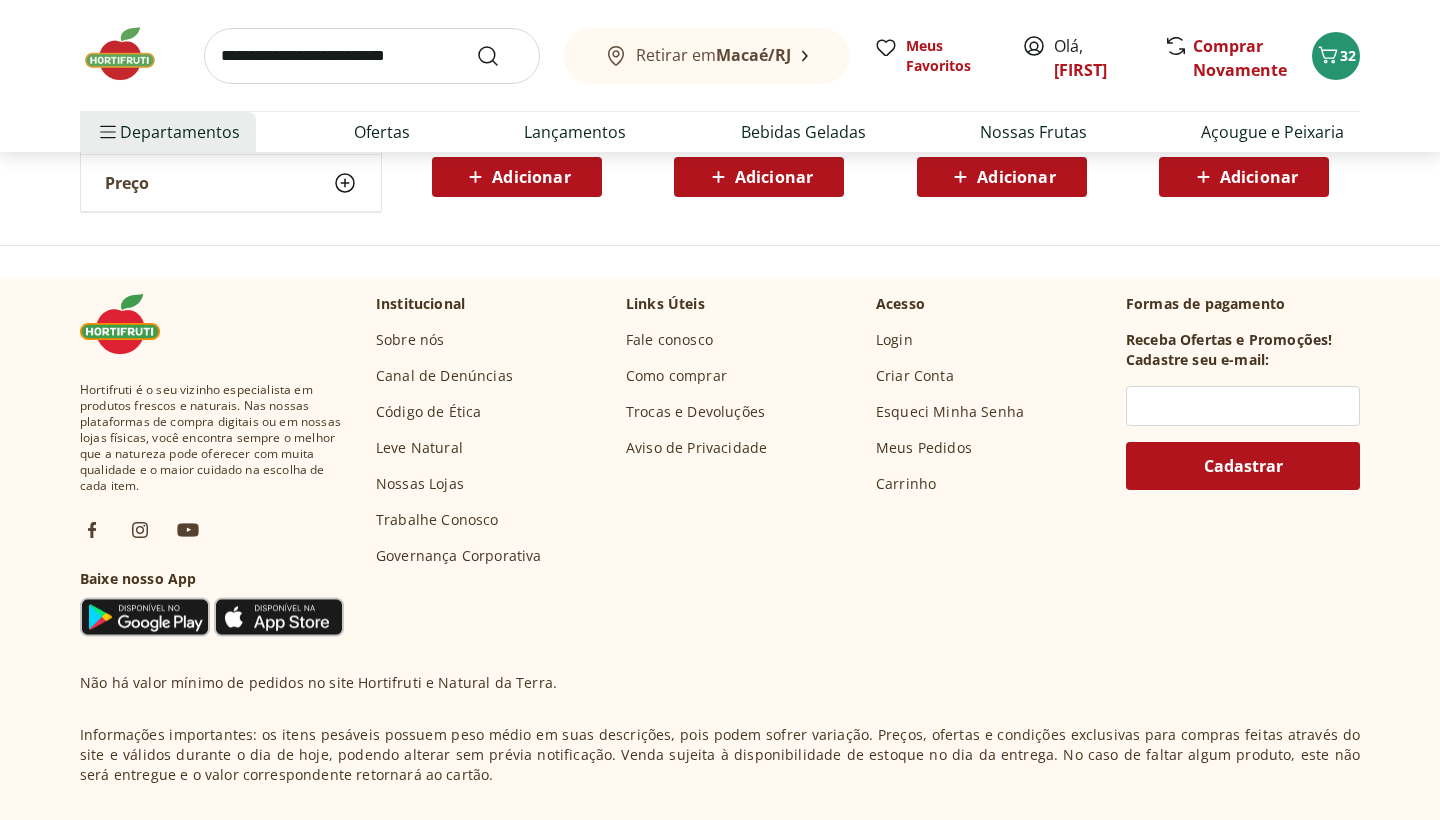 scroll, scrollTop: 11412, scrollLeft: 0, axis: vertical 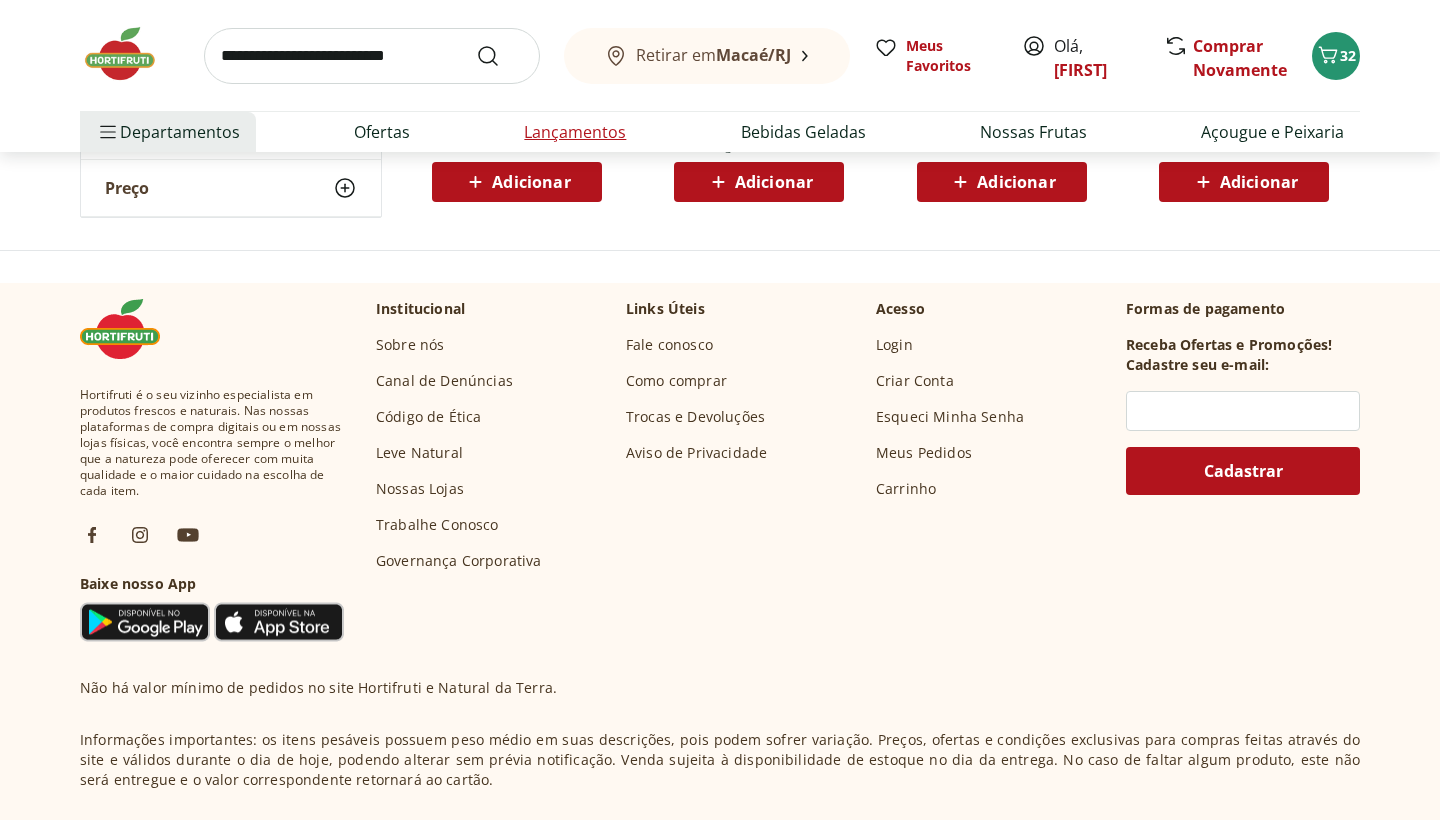 click on "Lançamentos" at bounding box center (575, 132) 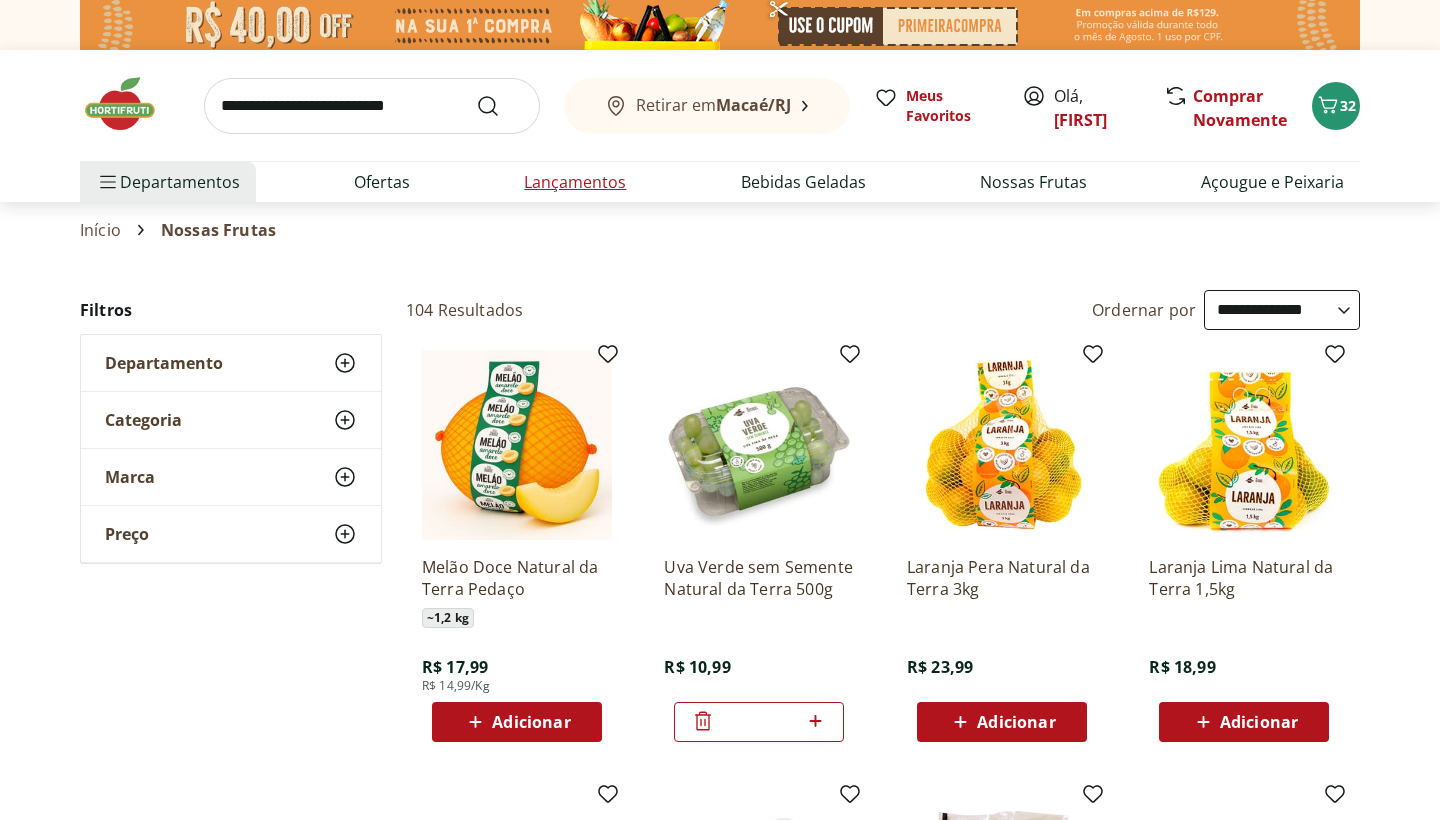 select on "**********" 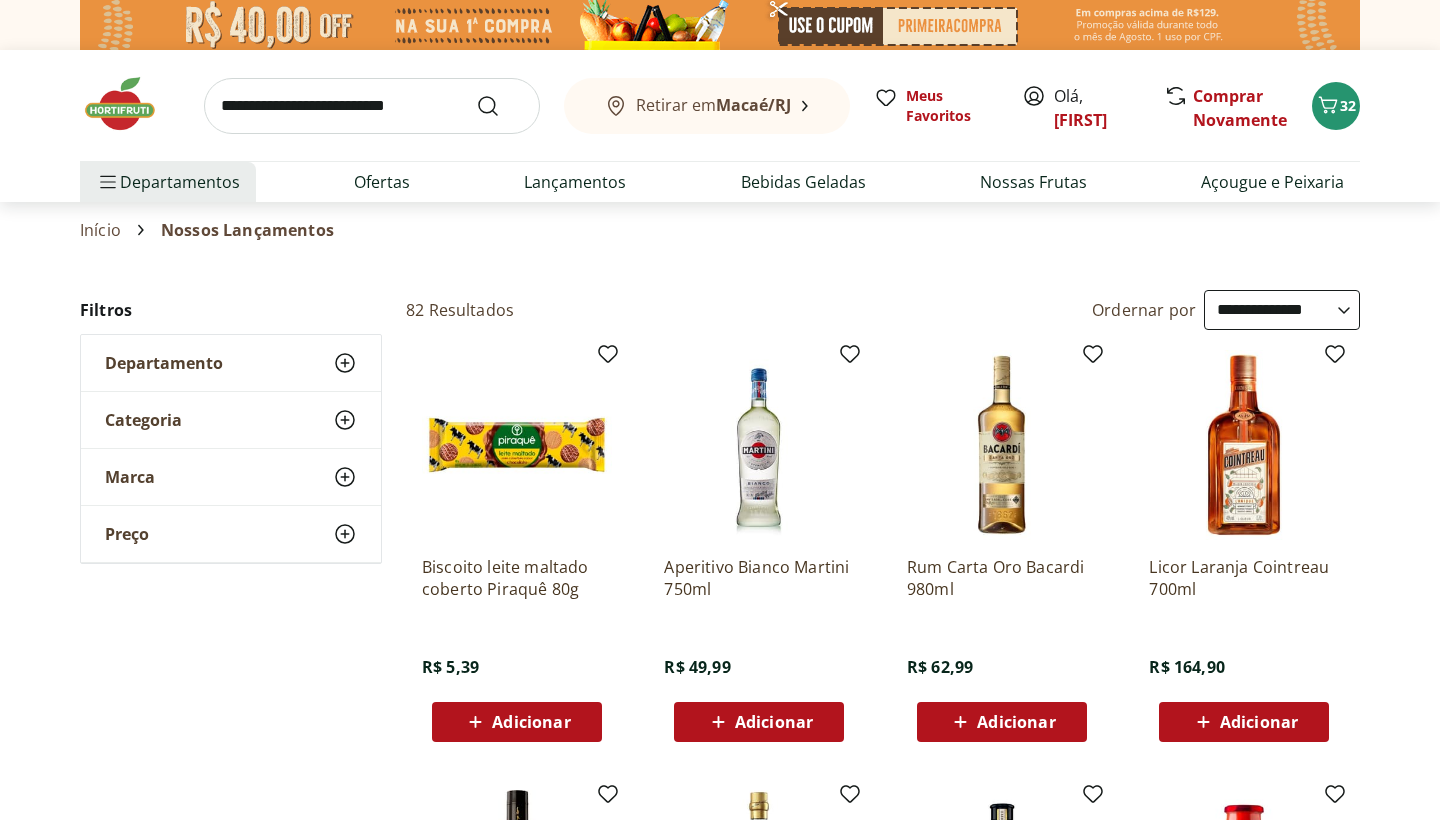 click on "Departamento" at bounding box center [231, 363] 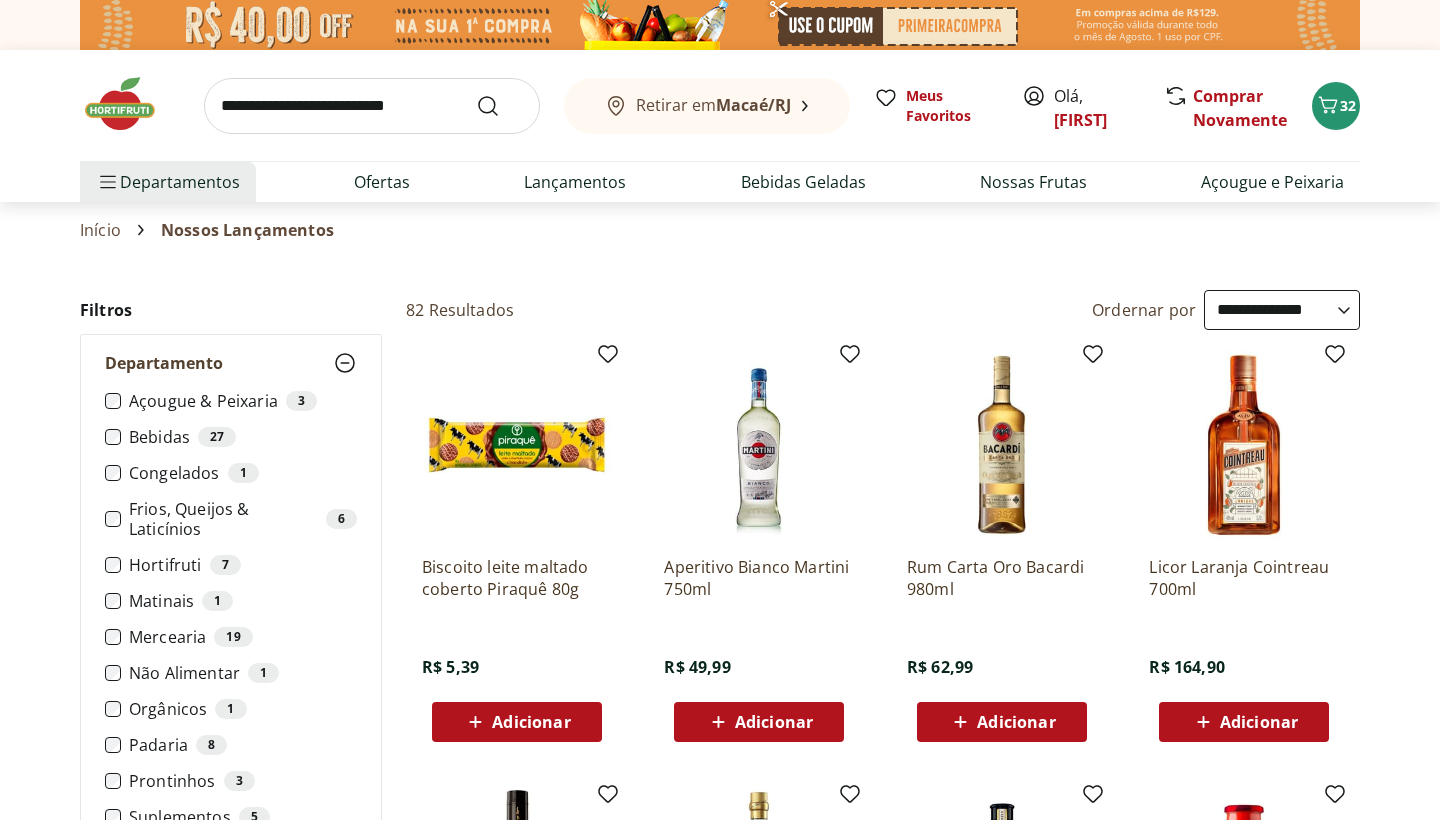 click on "Congelados   1" at bounding box center [243, 473] 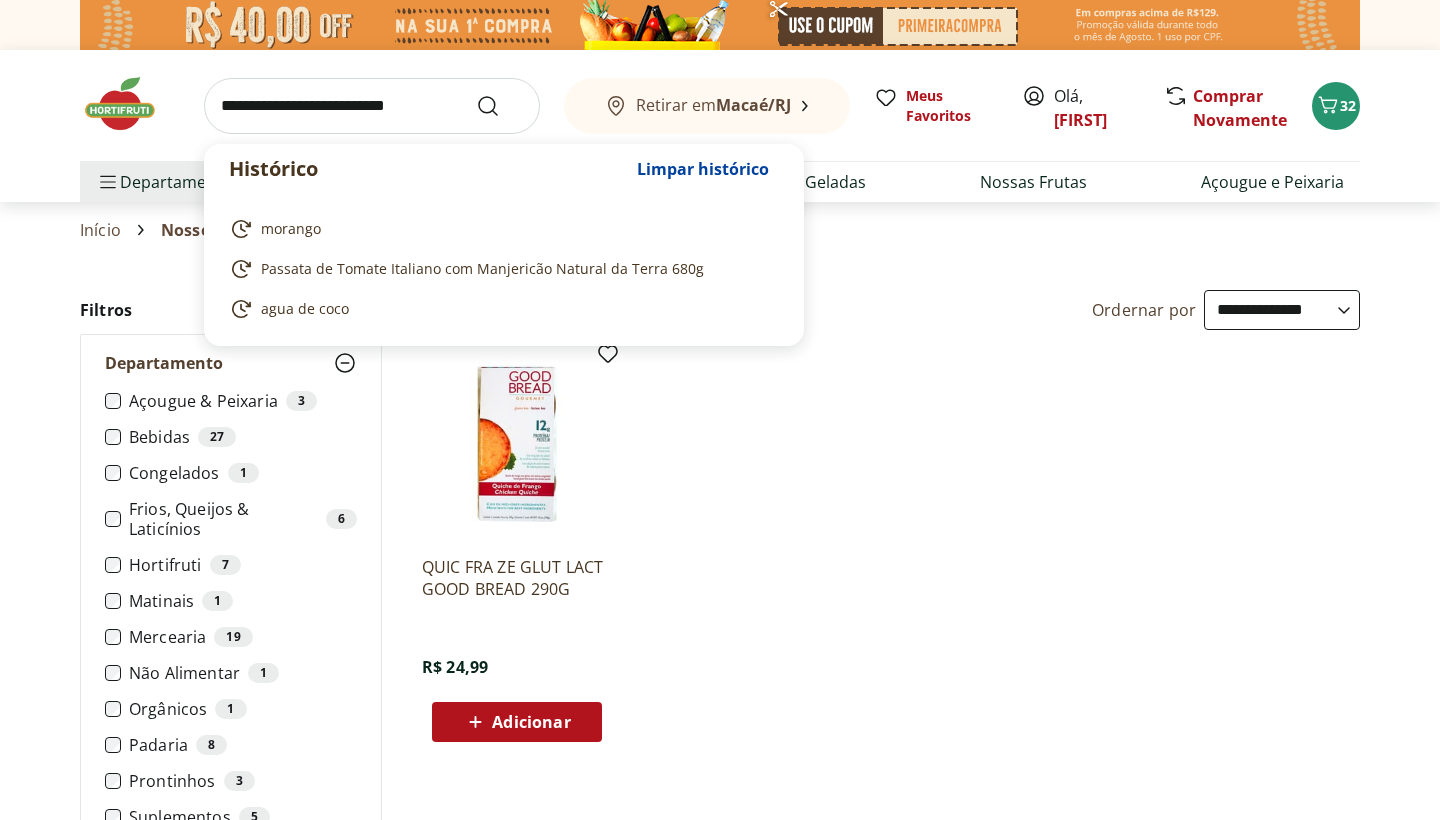click at bounding box center (372, 106) 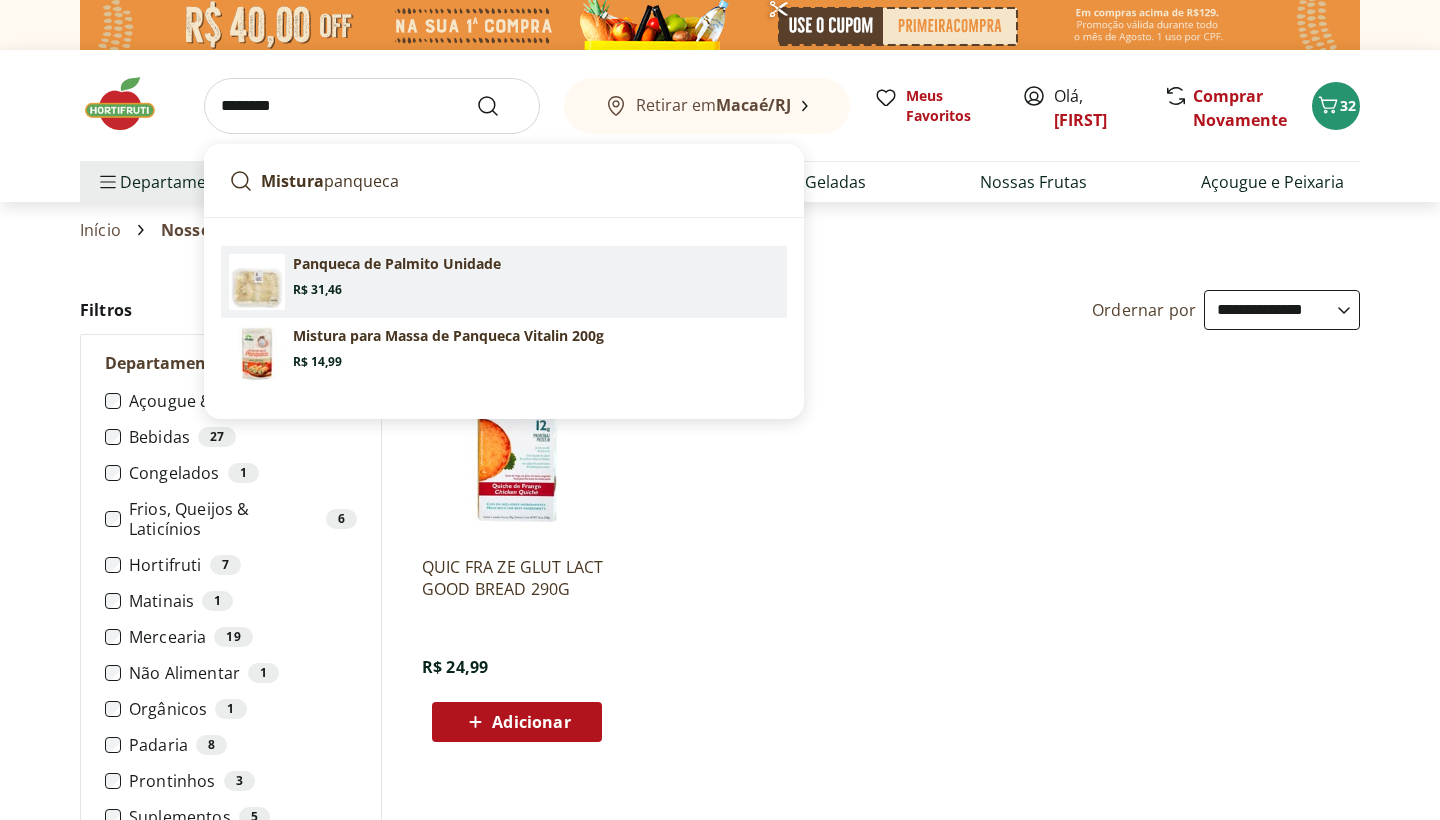 click on "Panqueca de Palmito Unidade" at bounding box center (397, 264) 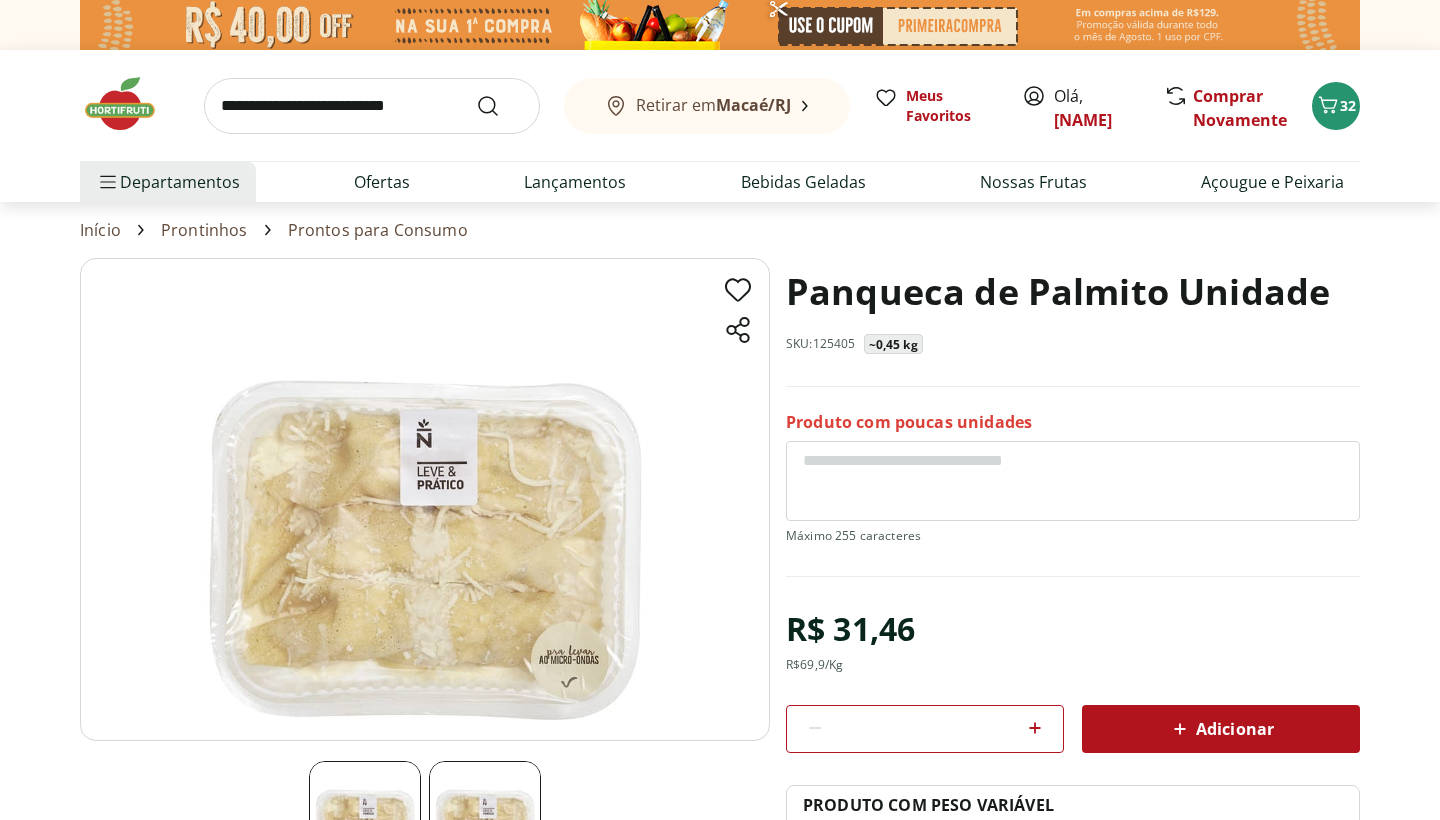 scroll, scrollTop: 239, scrollLeft: 0, axis: vertical 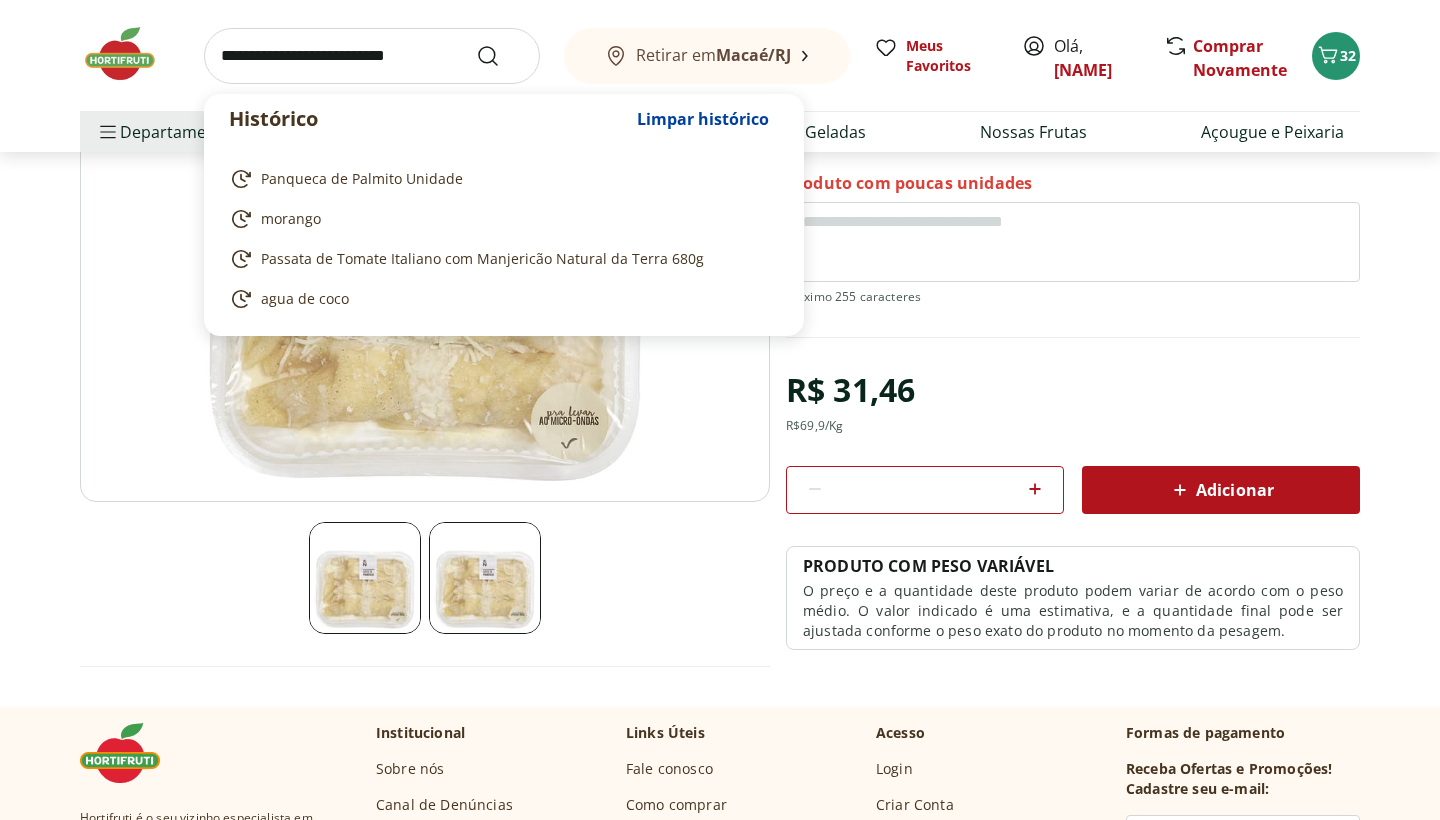click at bounding box center [372, 56] 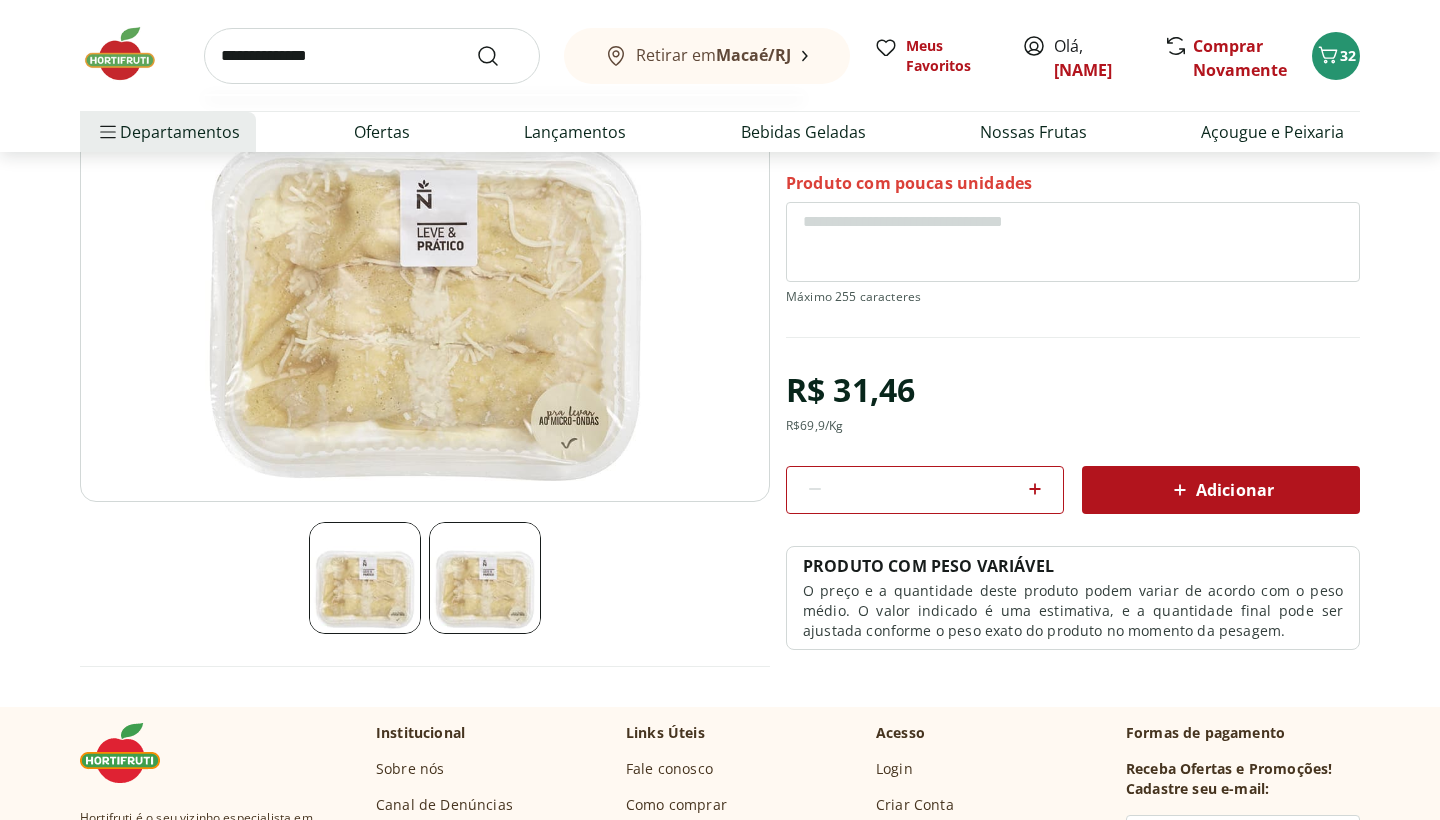 type on "**********" 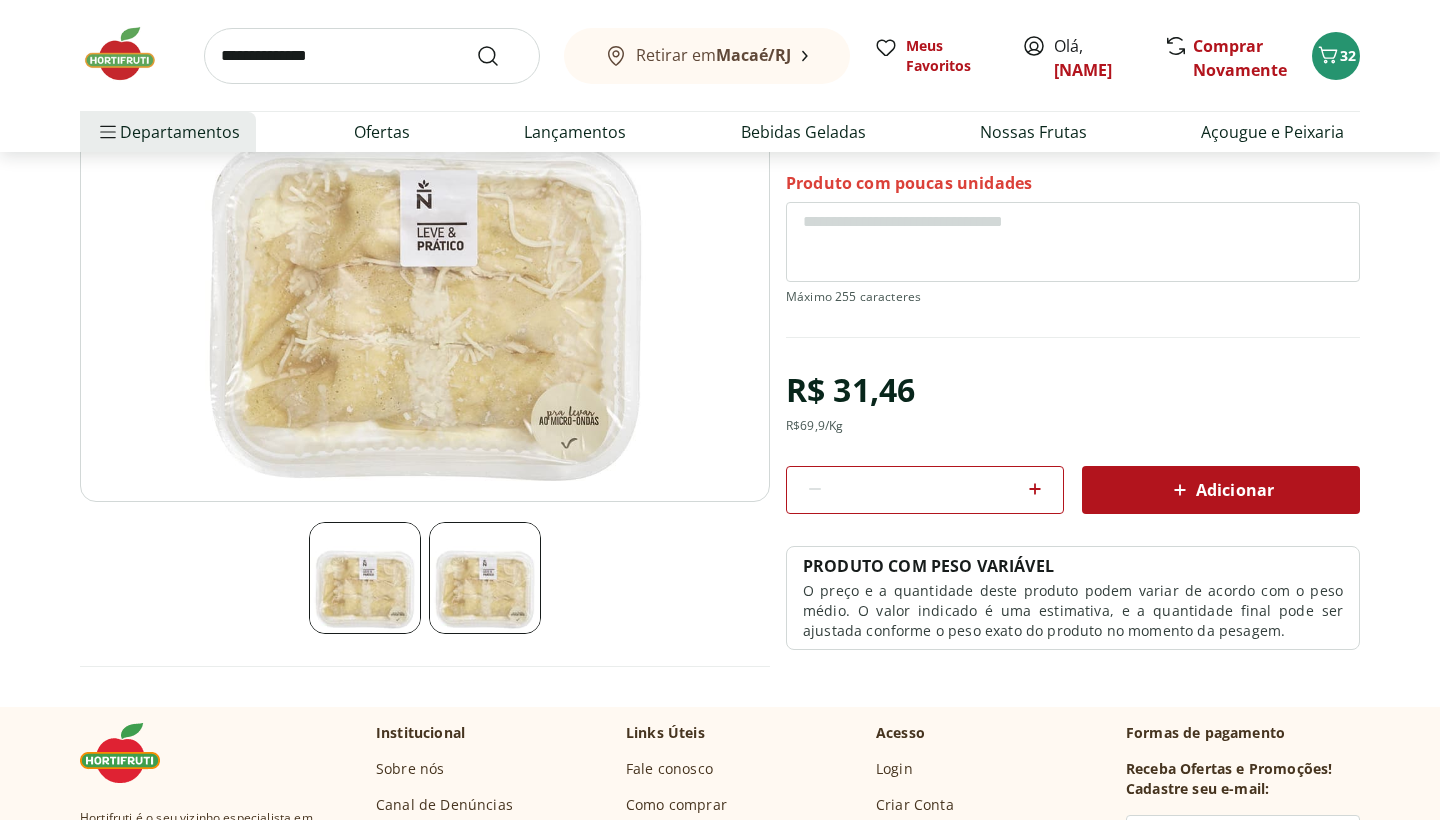 scroll, scrollTop: 0, scrollLeft: 0, axis: both 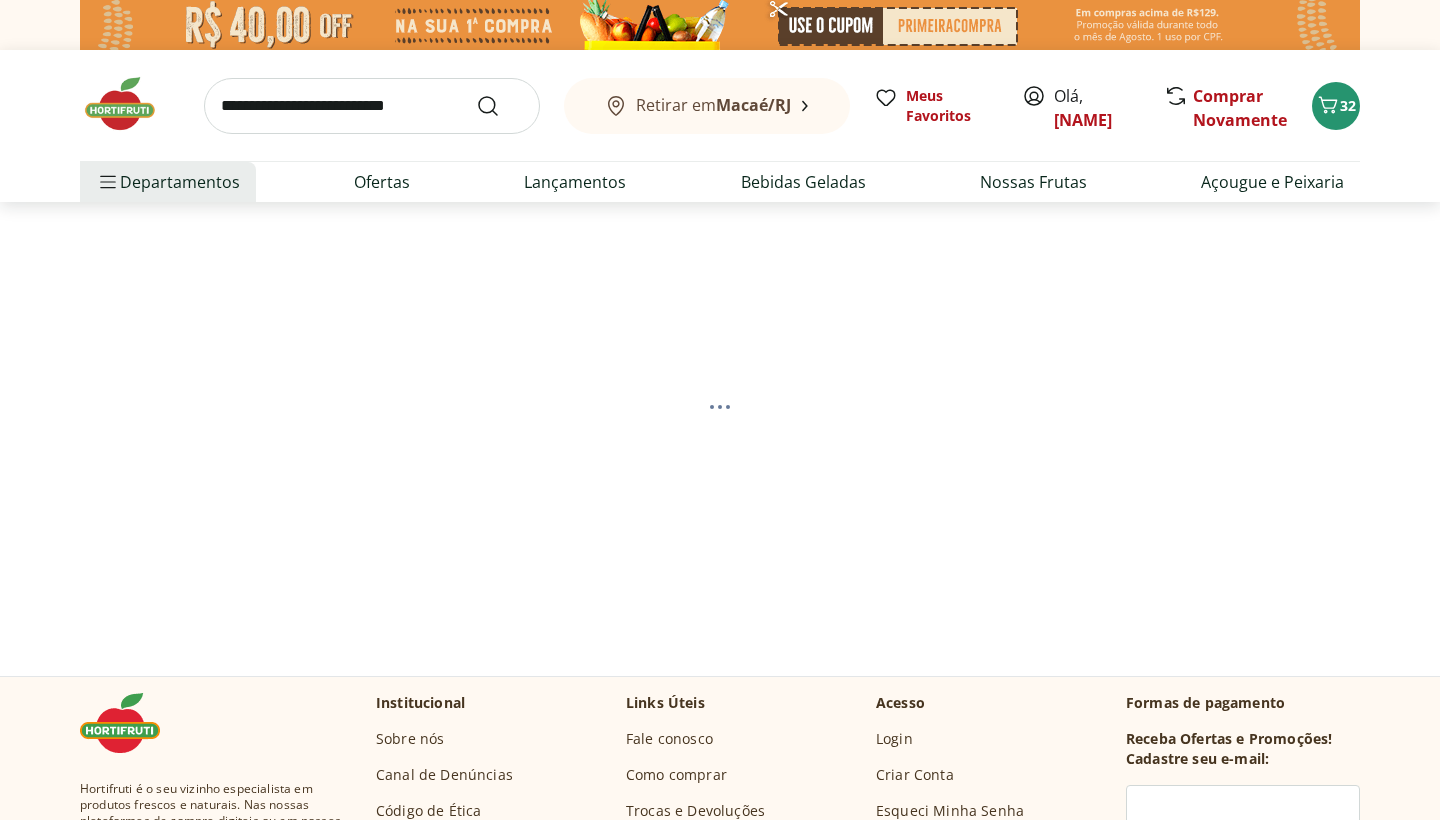 select on "**********" 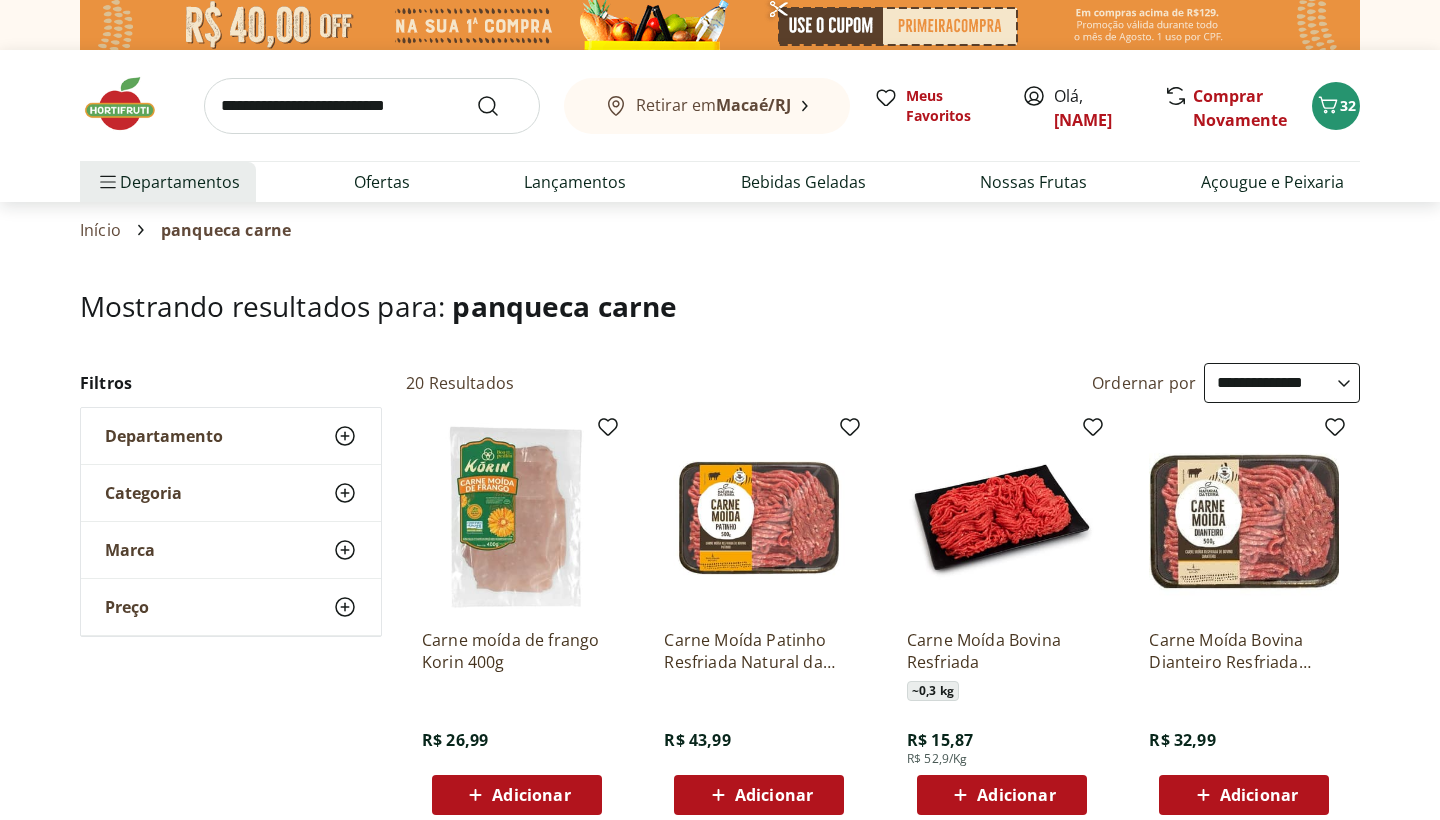 click on "**********" at bounding box center (720, 1052) 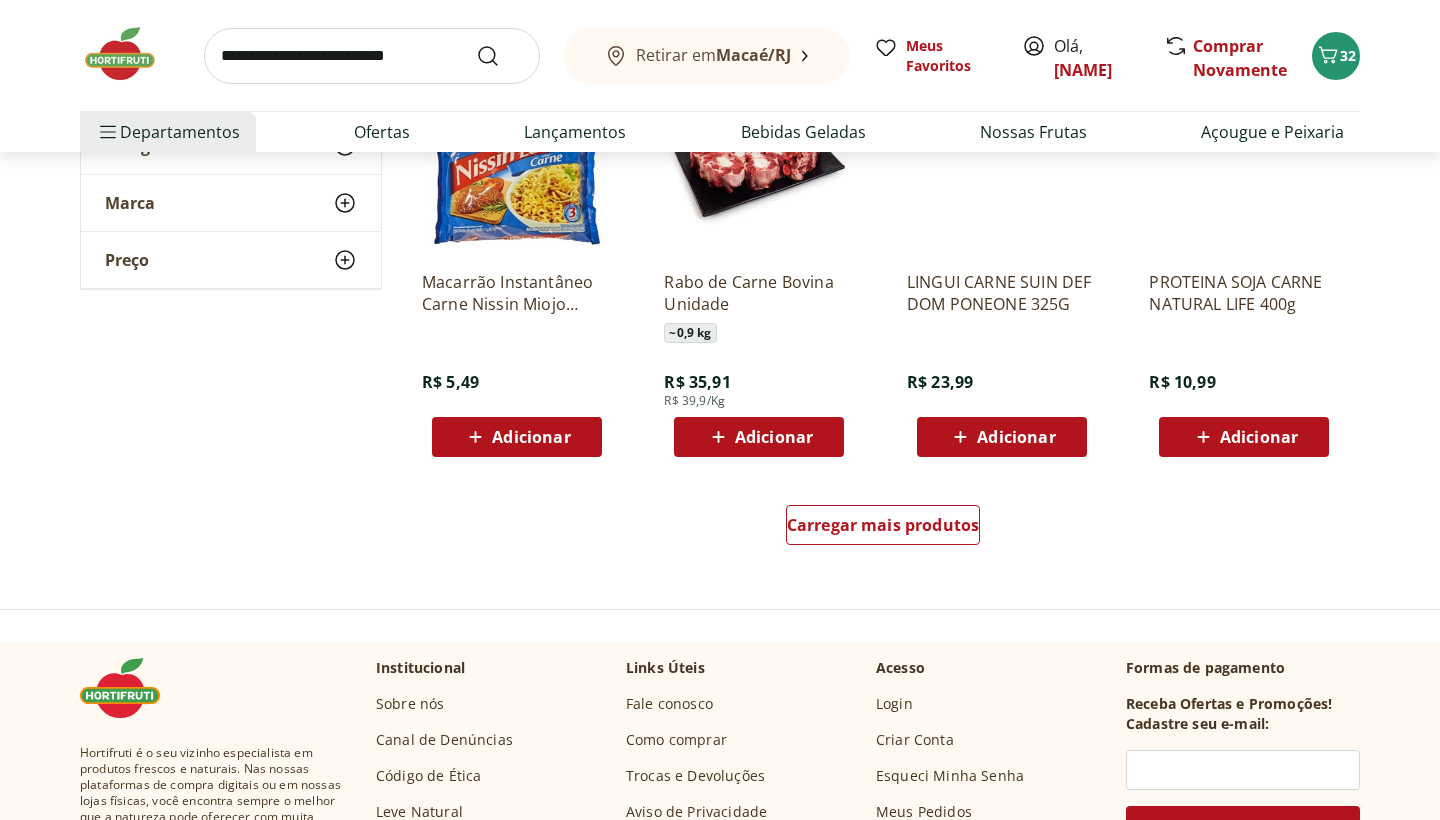 scroll, scrollTop: 1265, scrollLeft: 0, axis: vertical 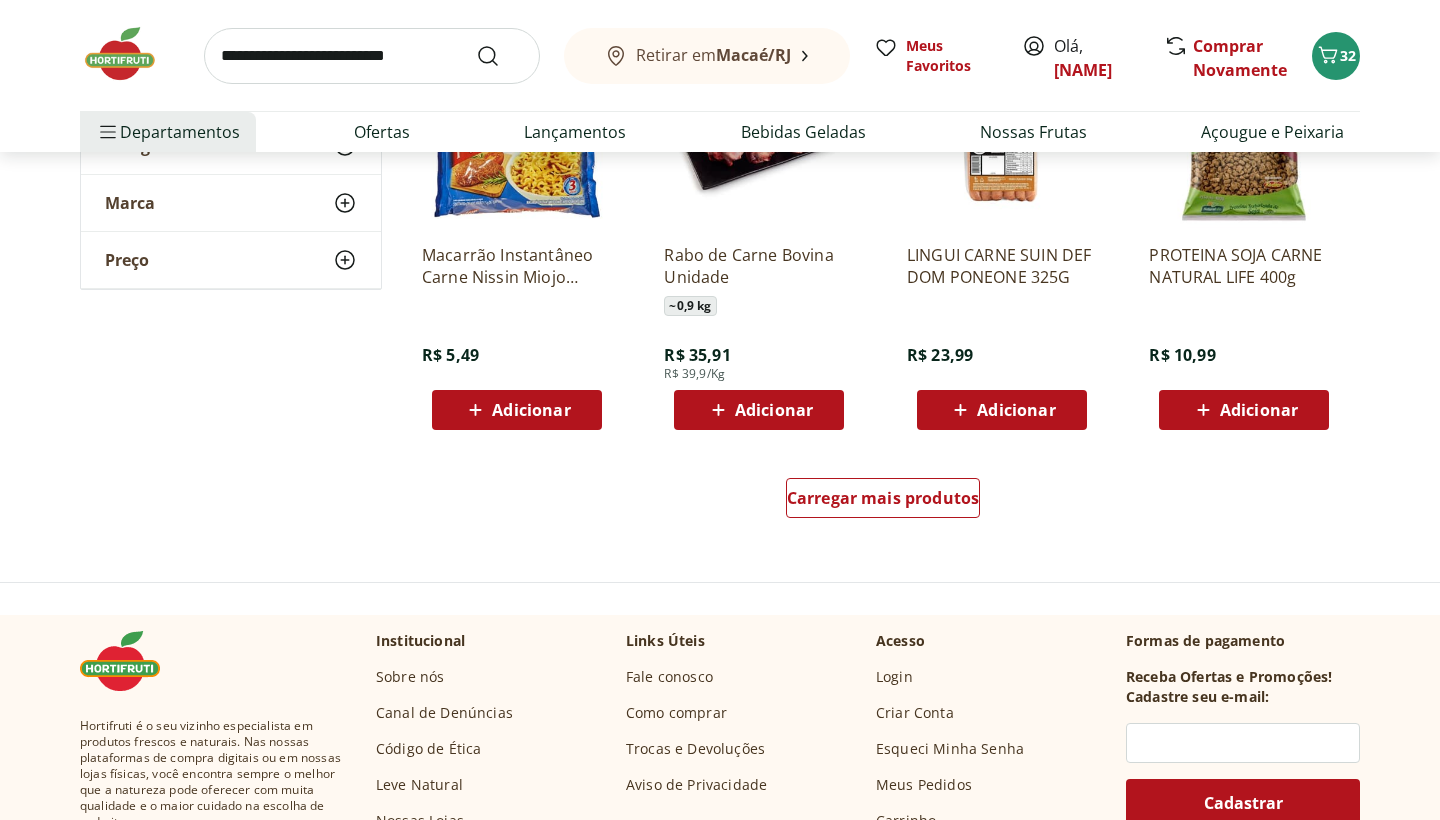 click on "**********" at bounding box center [720, -176] 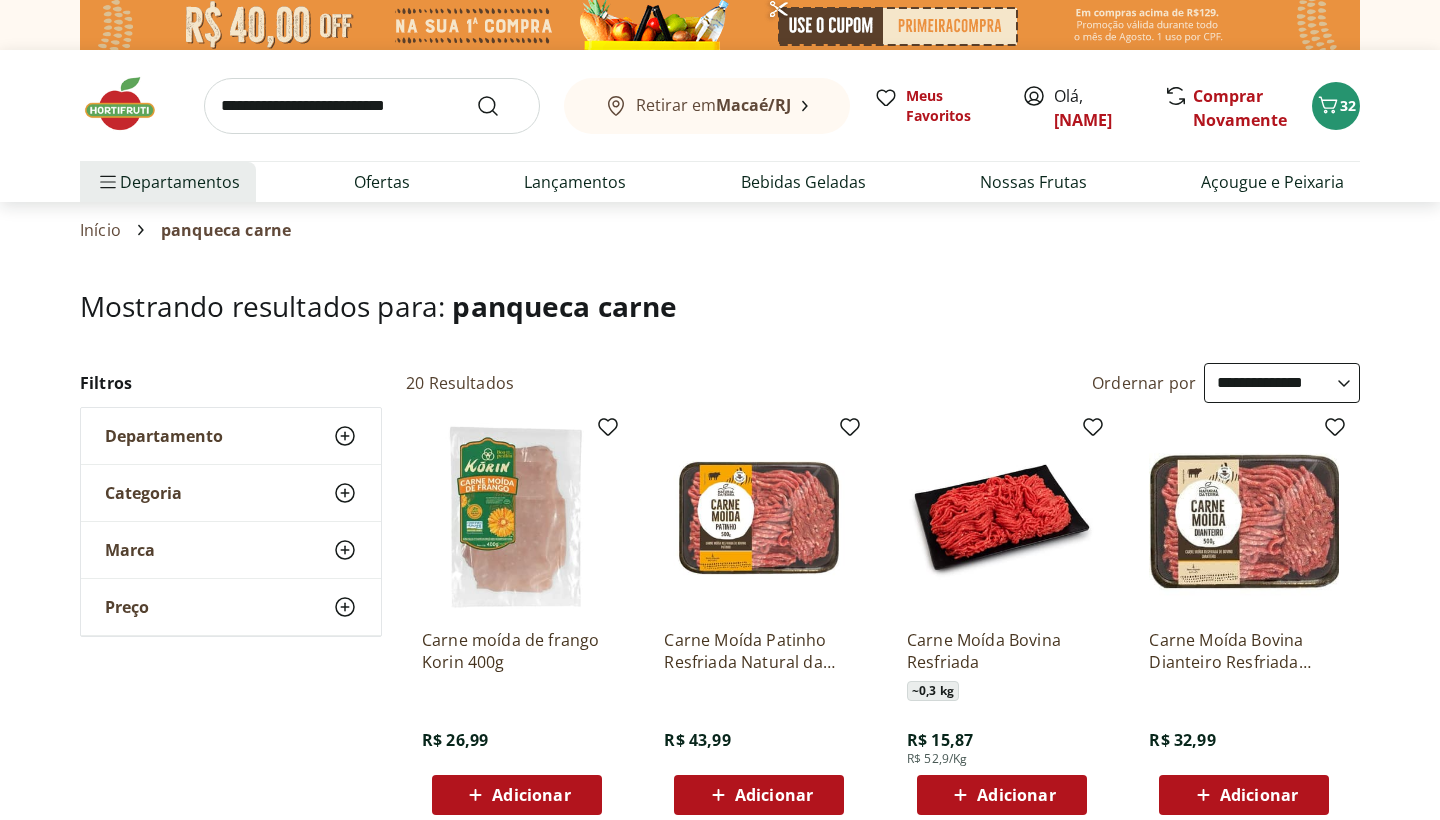 scroll, scrollTop: 0, scrollLeft: 0, axis: both 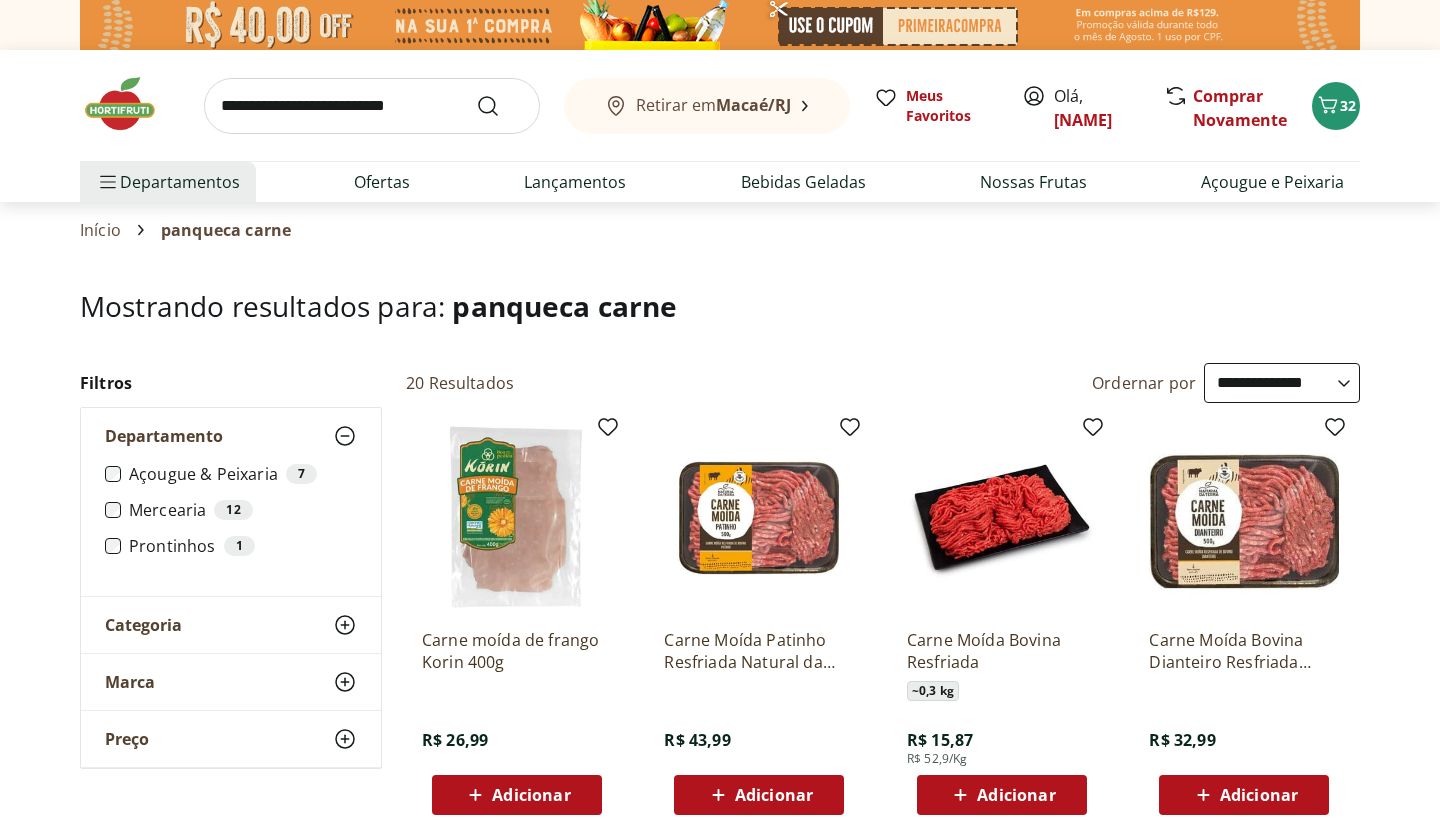 click on "Departamento" at bounding box center (164, 436) 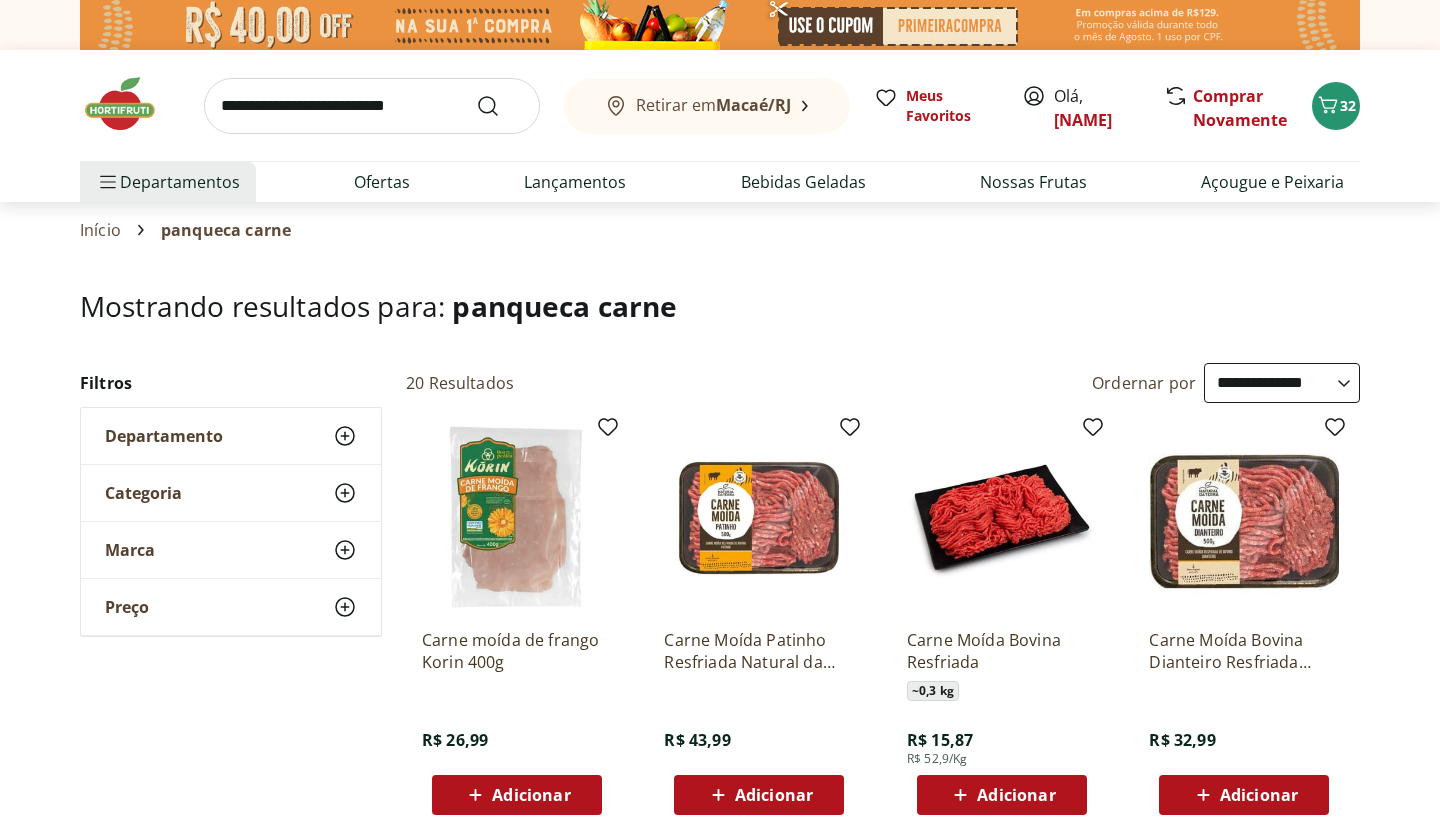 click on "Departamento" at bounding box center [164, 436] 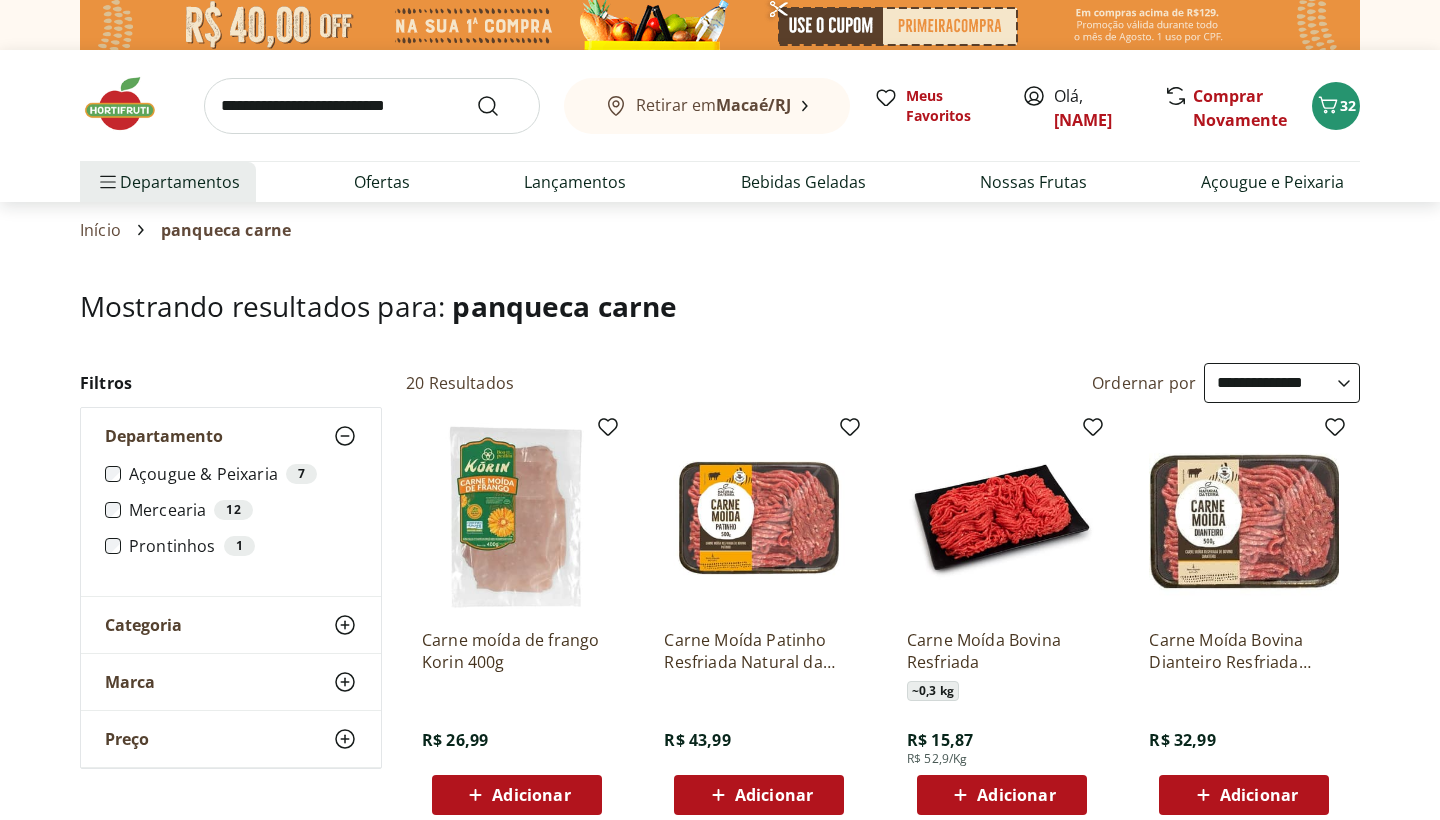 click on "Categoria" at bounding box center [143, 625] 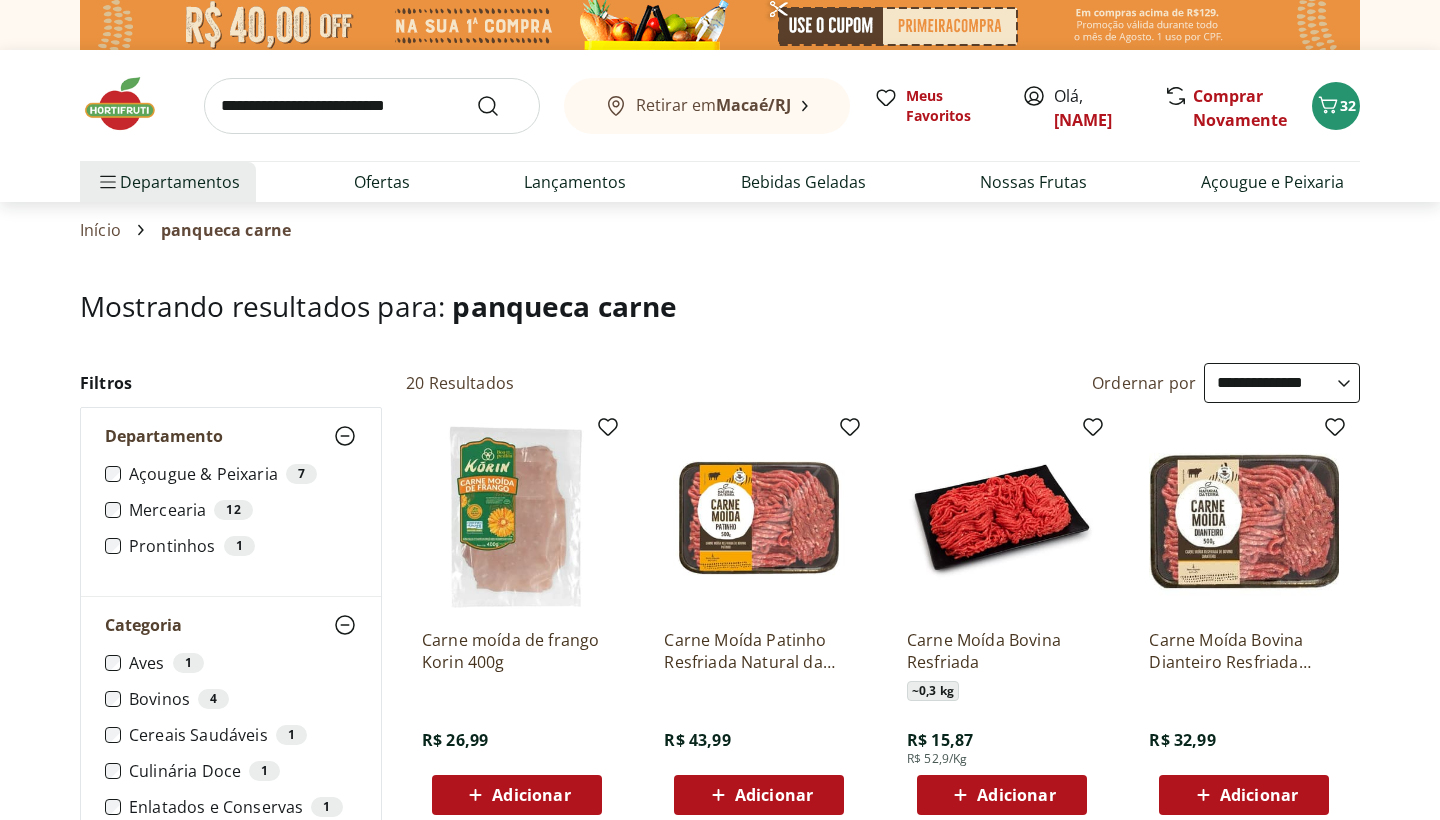 click on "Prontinhos   1" at bounding box center [243, 546] 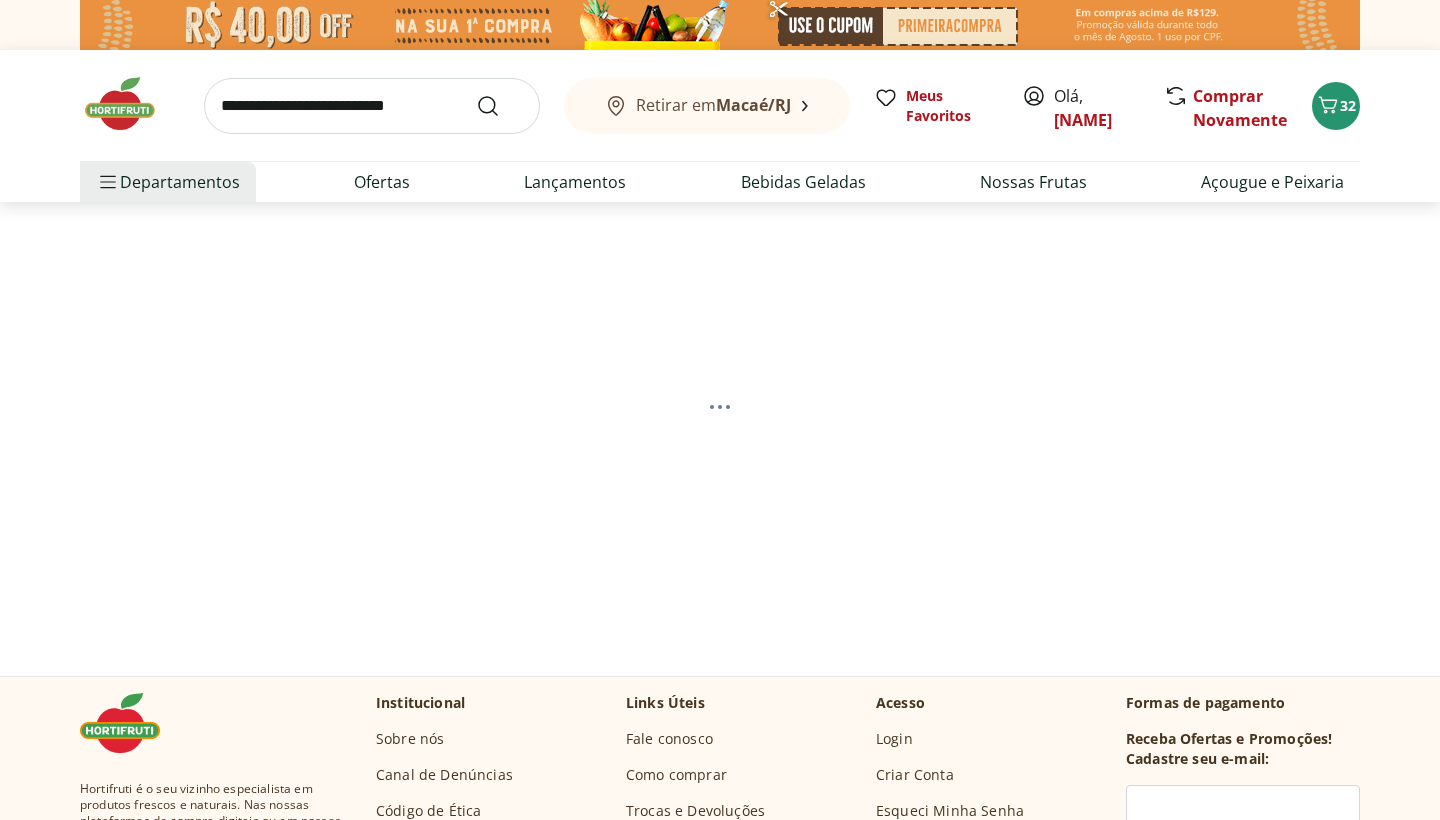 select on "**********" 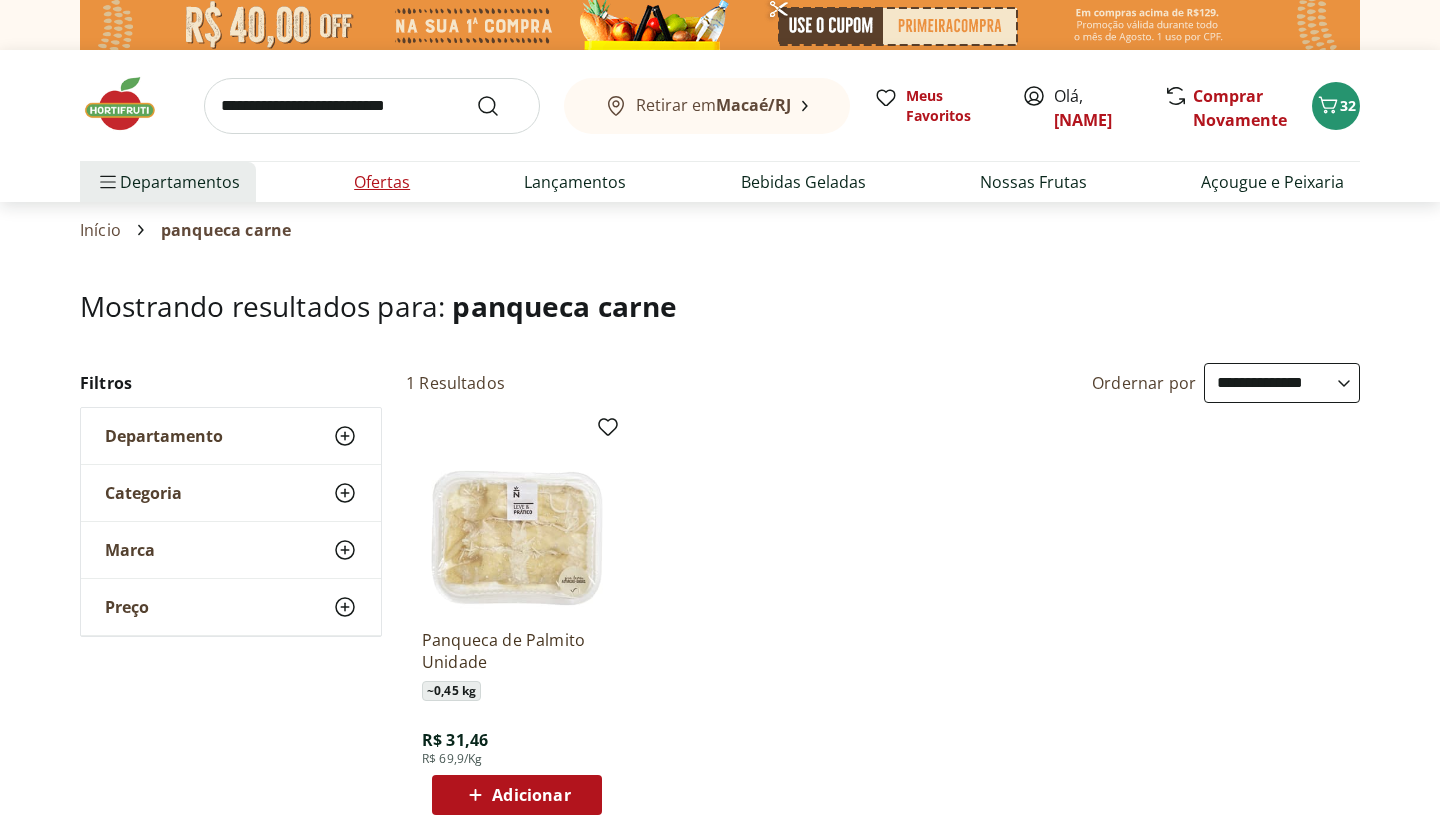 click on "Ofertas" at bounding box center [382, 182] 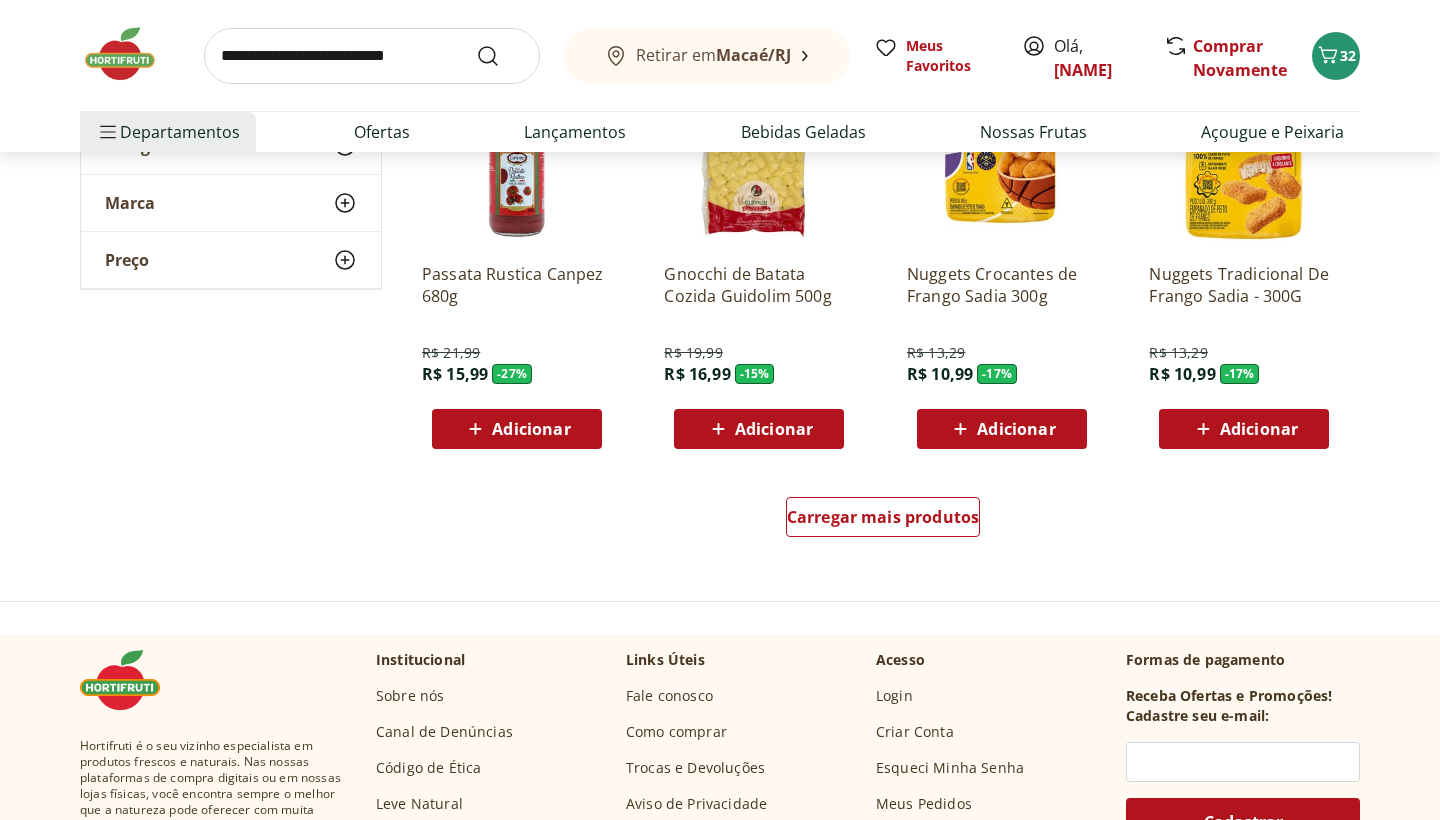 scroll, scrollTop: 1179, scrollLeft: 0, axis: vertical 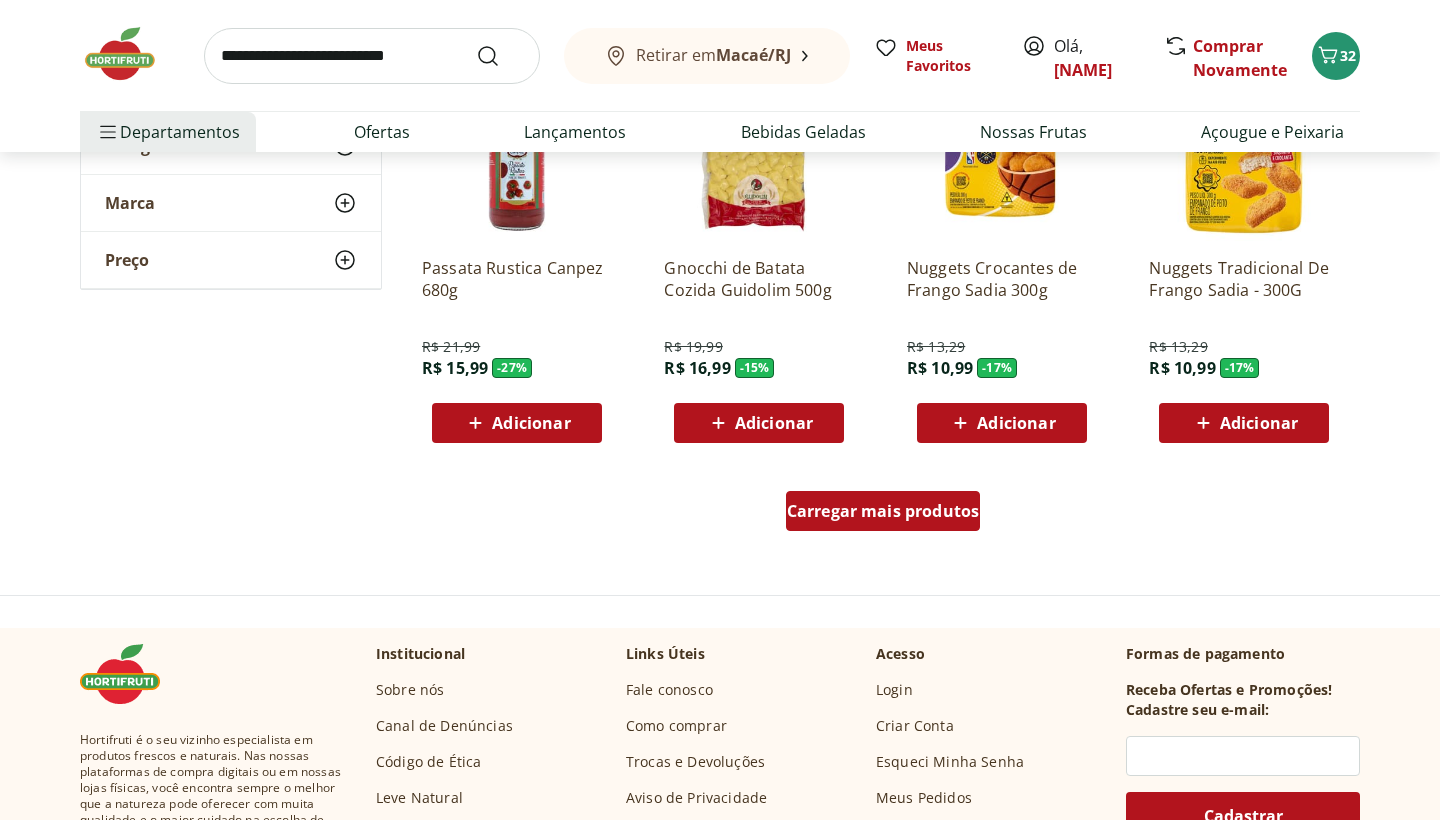 click on "Carregar mais produtos" at bounding box center (883, 511) 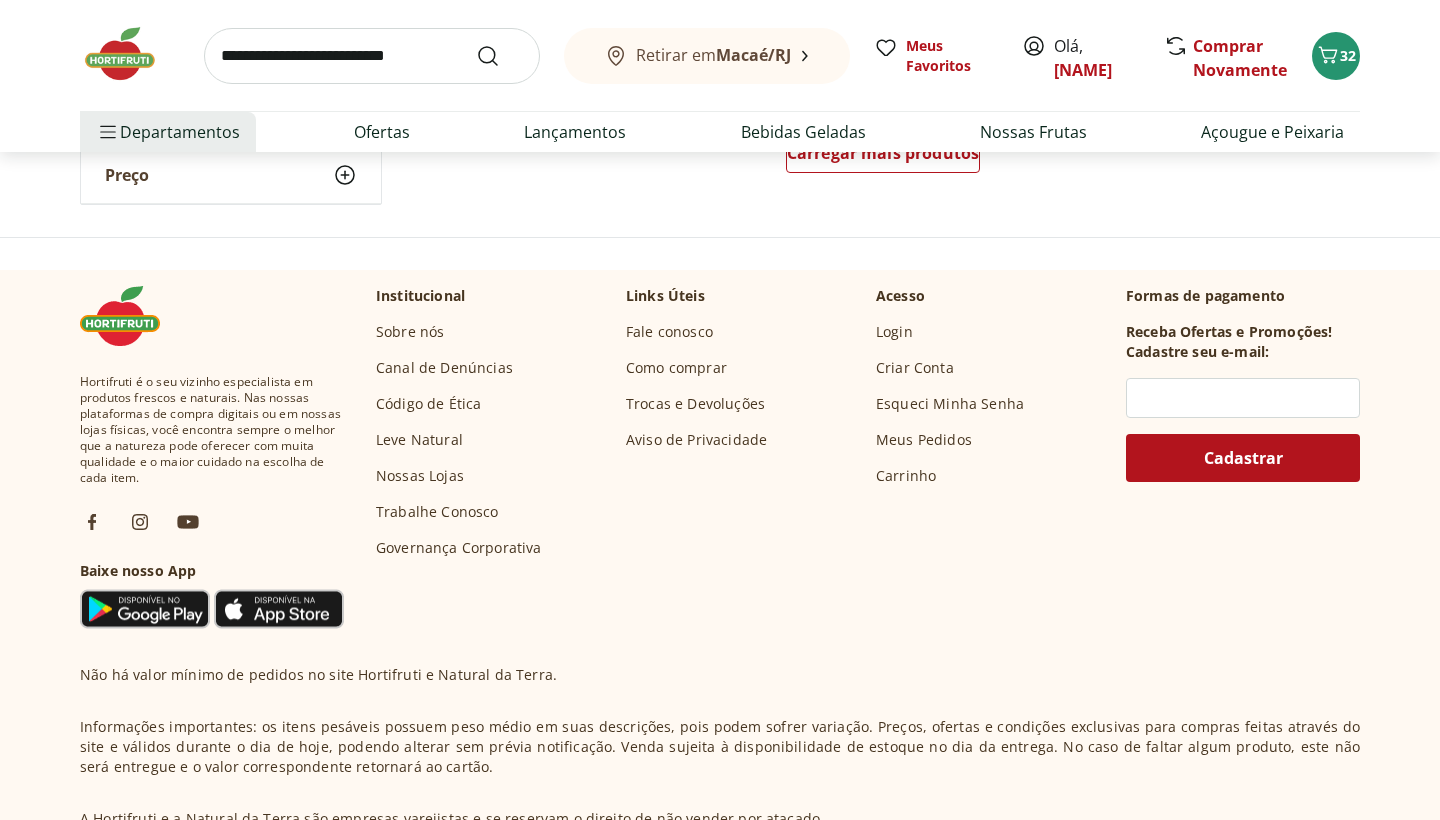 scroll, scrollTop: 2849, scrollLeft: 0, axis: vertical 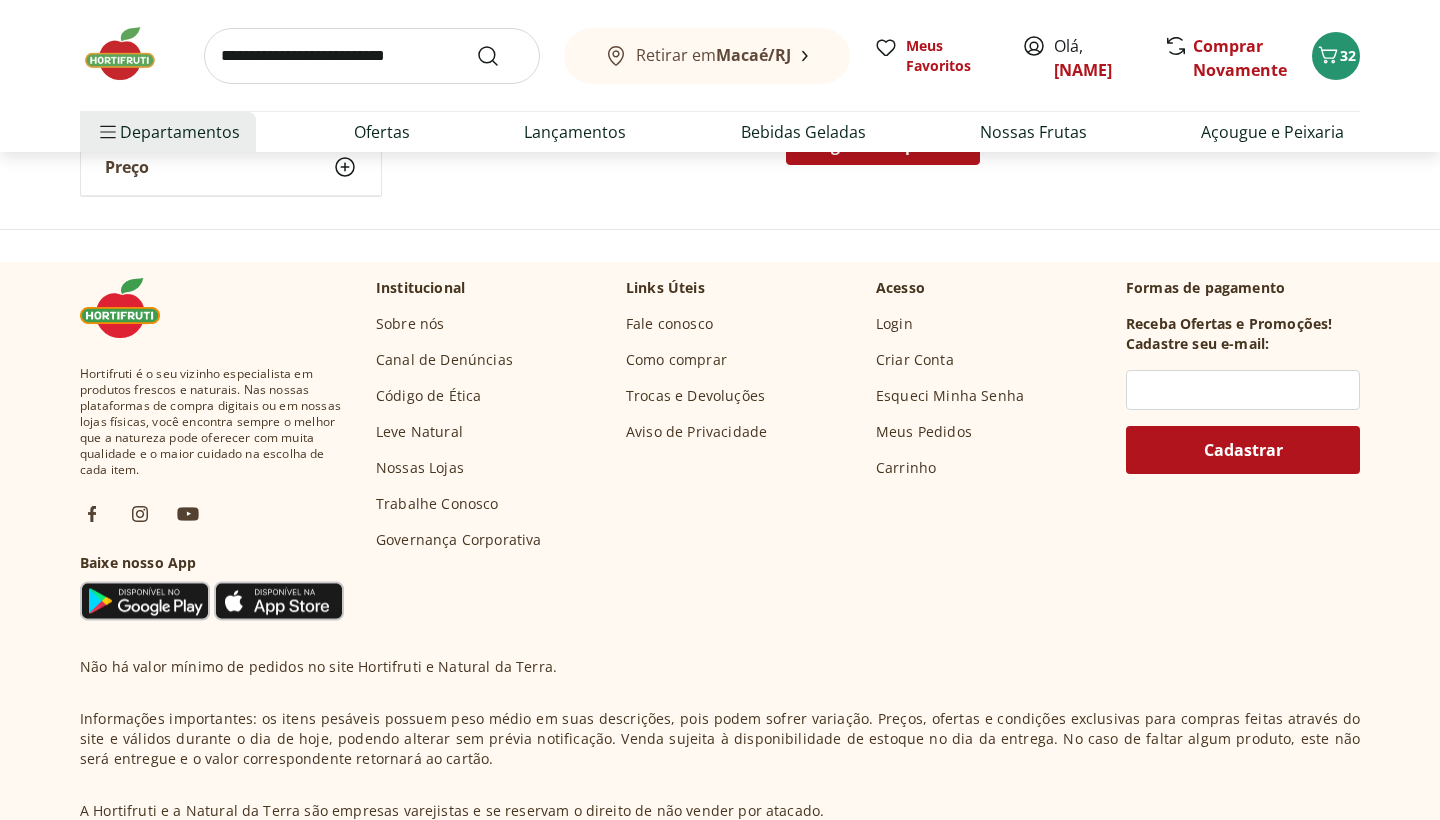 click on "Carregar mais produtos" at bounding box center (883, 149) 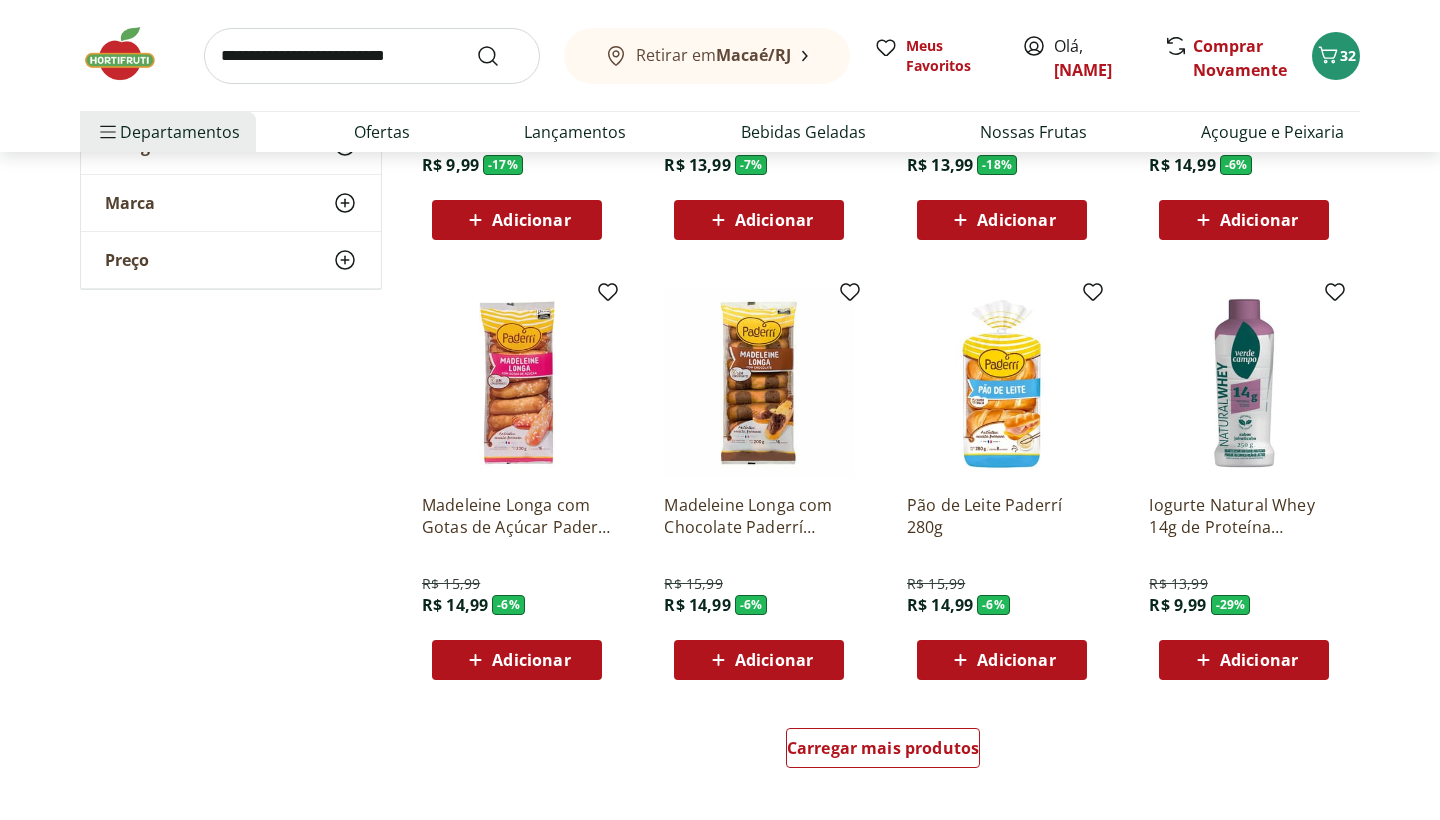 scroll, scrollTop: 3584, scrollLeft: 0, axis: vertical 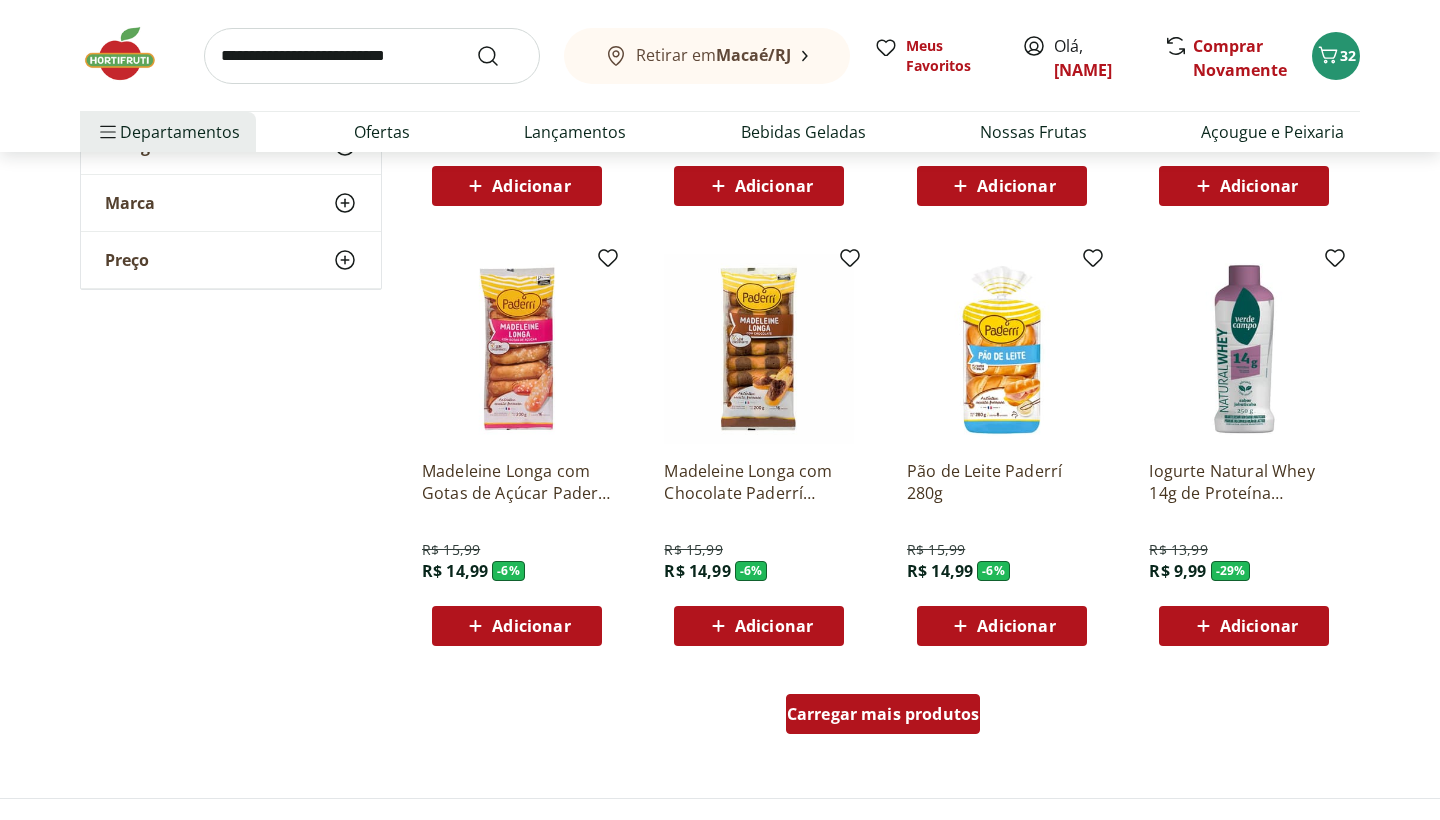 click on "Carregar mais produtos" at bounding box center [883, 714] 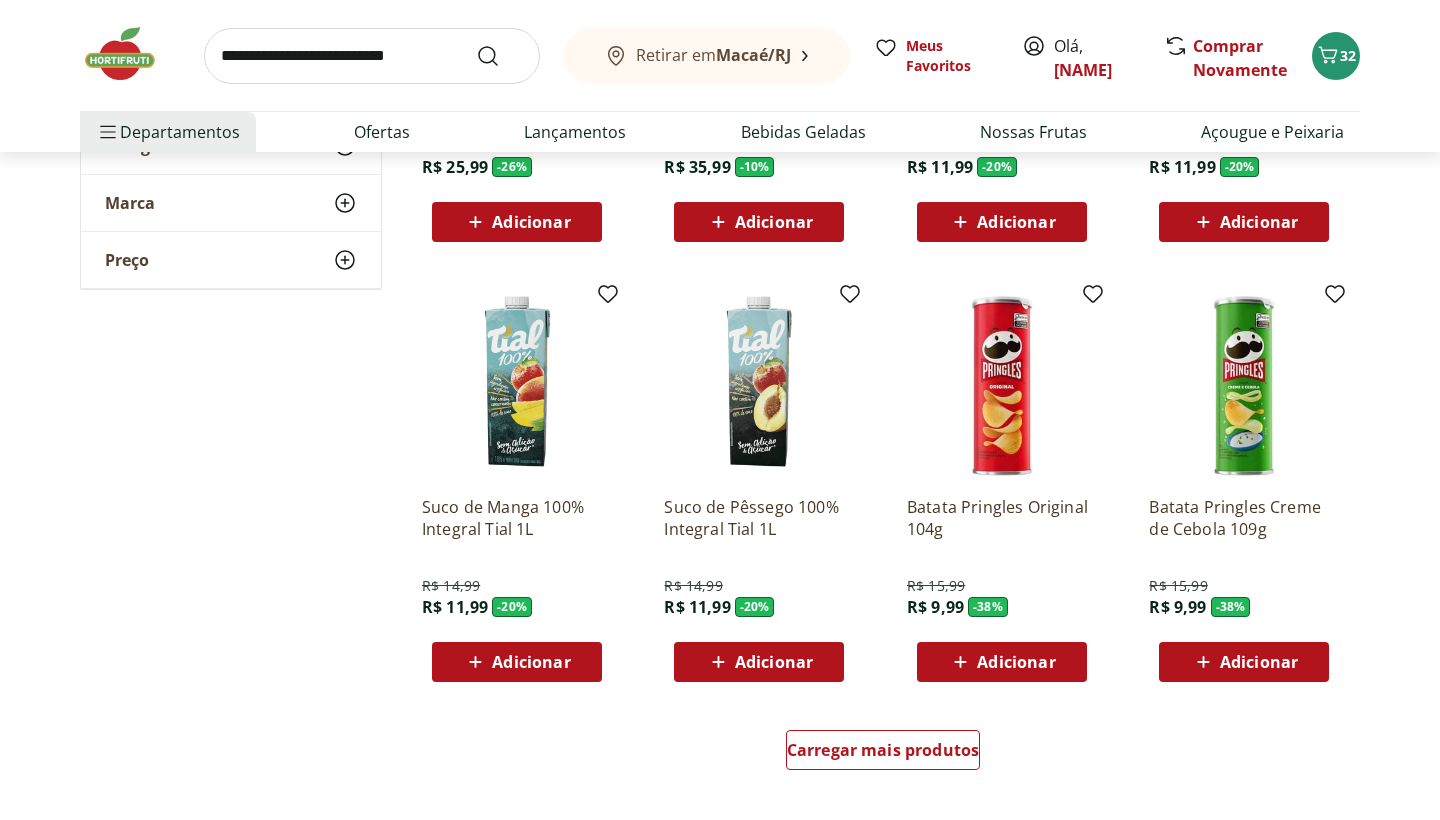 scroll, scrollTop: 4855, scrollLeft: 0, axis: vertical 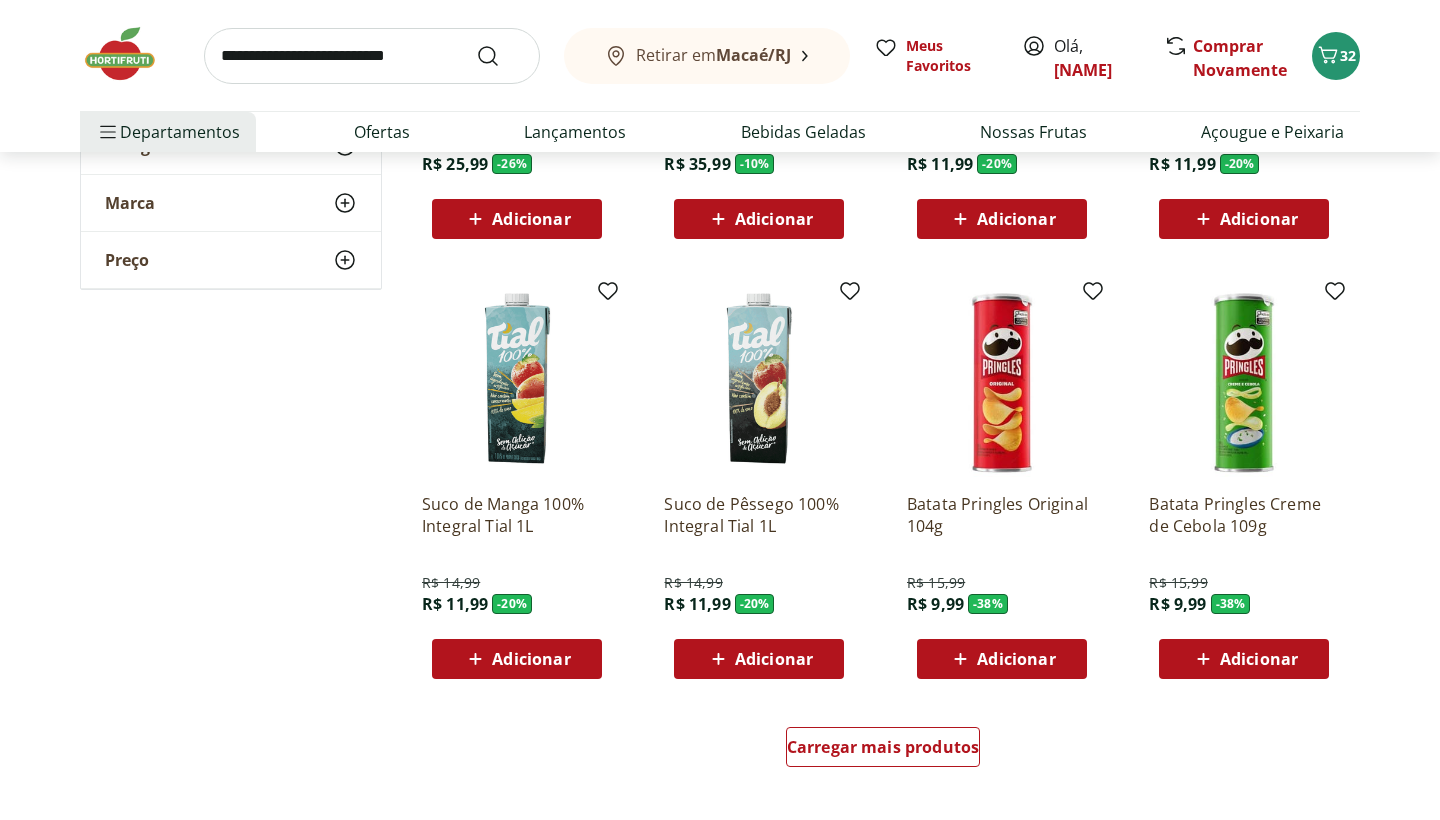 click on "Adicionar" at bounding box center (1259, 659) 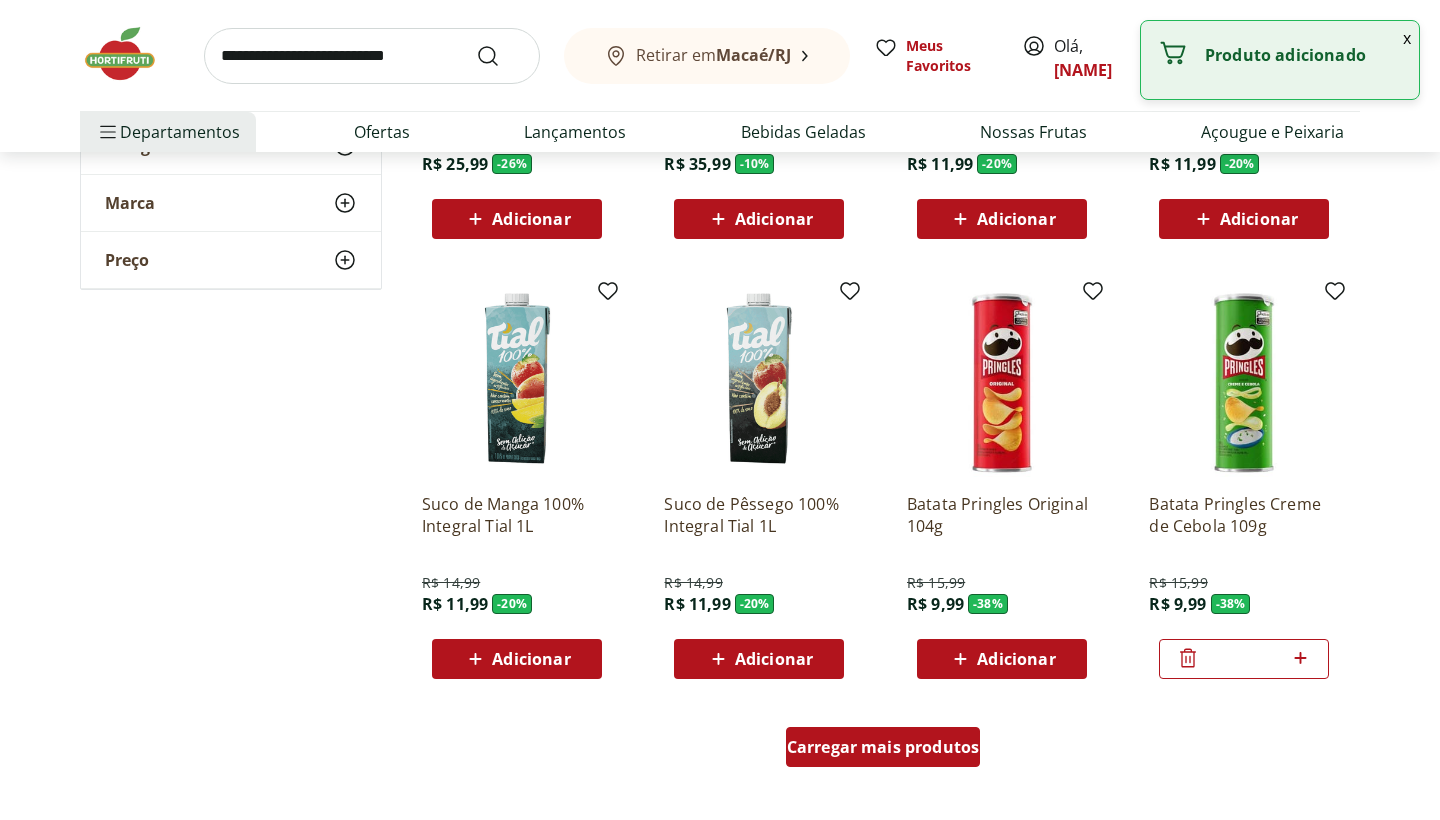 click on "Carregar mais produtos" at bounding box center [883, 747] 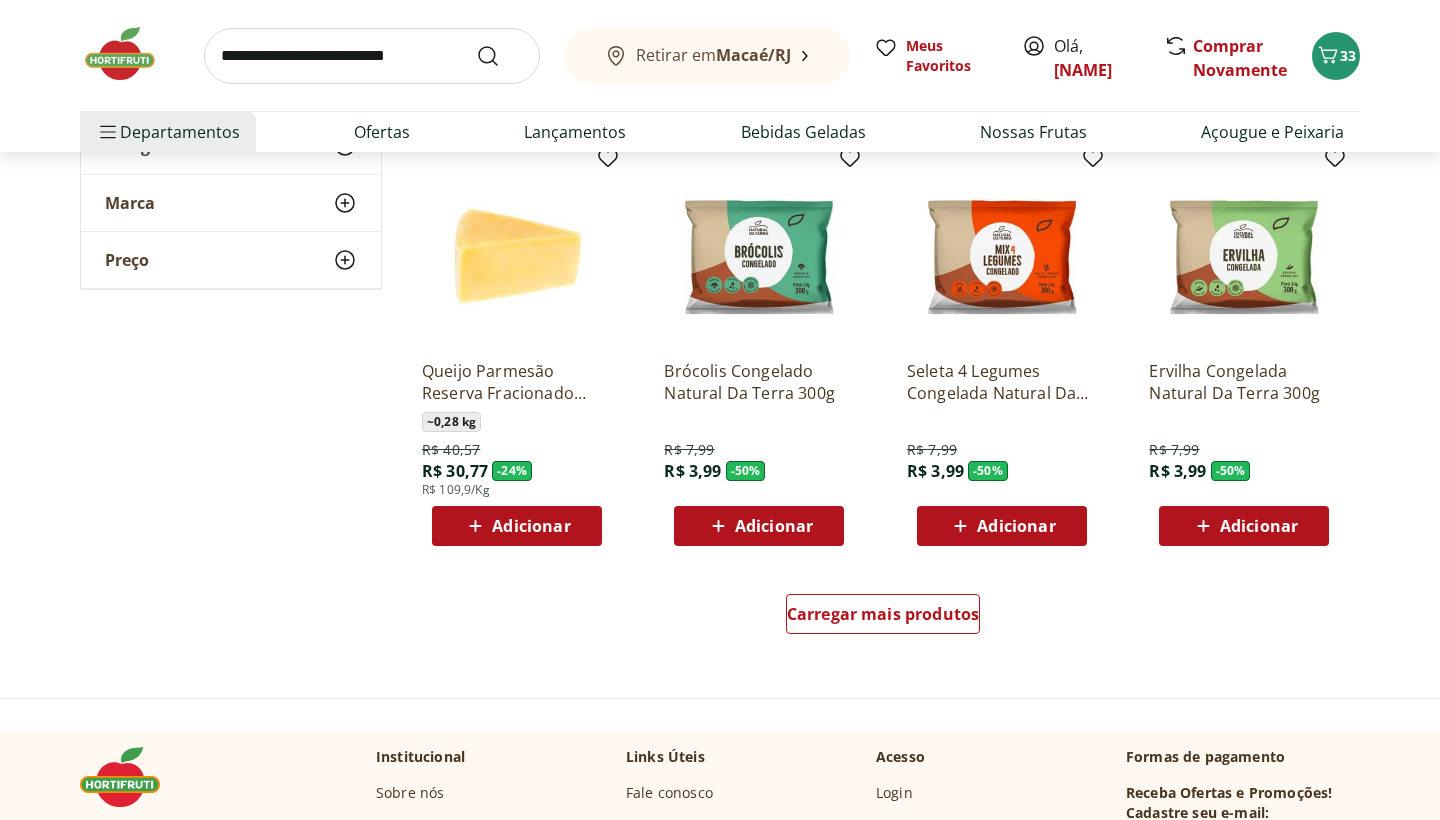 scroll, scrollTop: 6343, scrollLeft: 0, axis: vertical 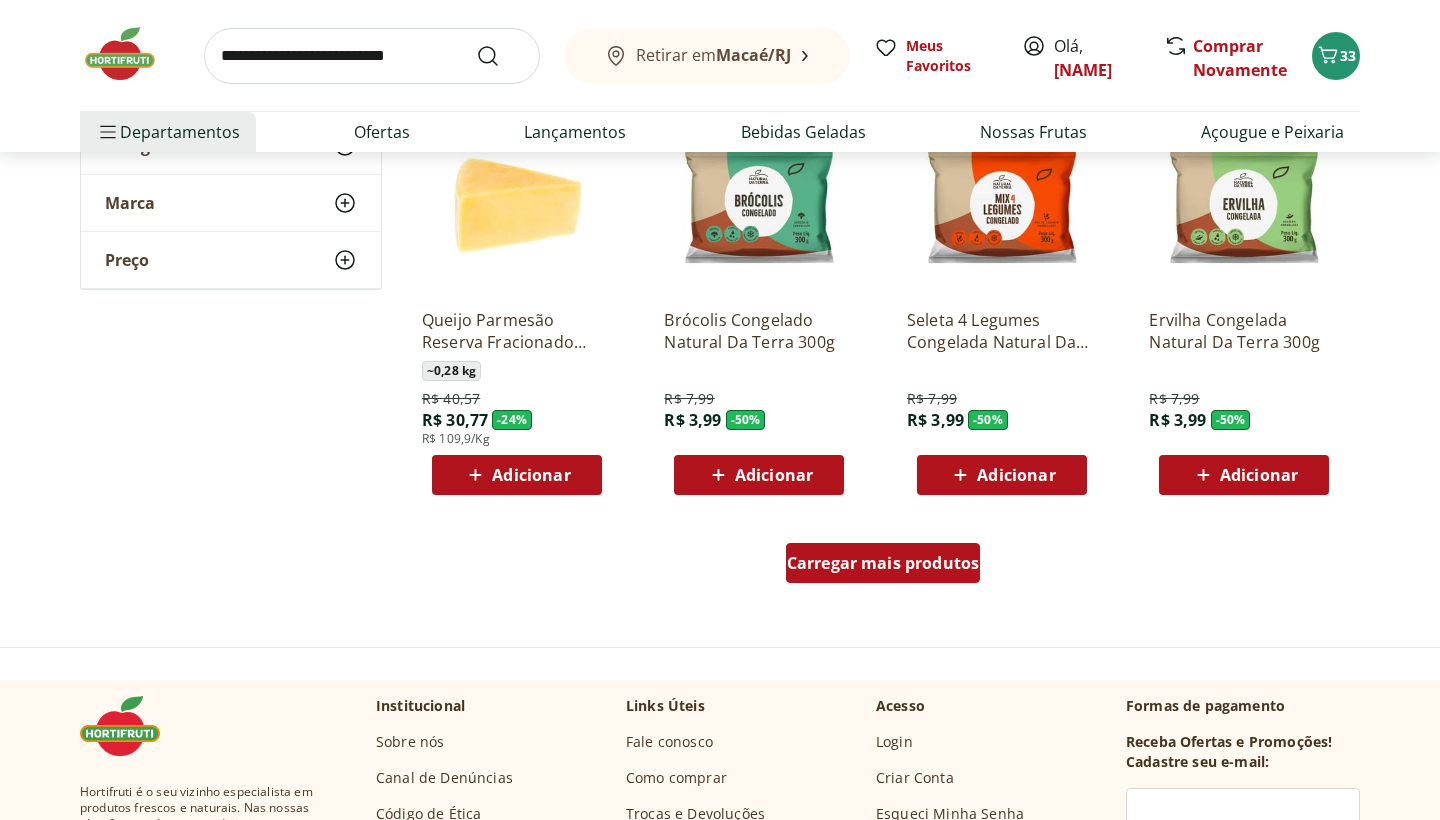 click on "Carregar mais produtos" at bounding box center (883, 563) 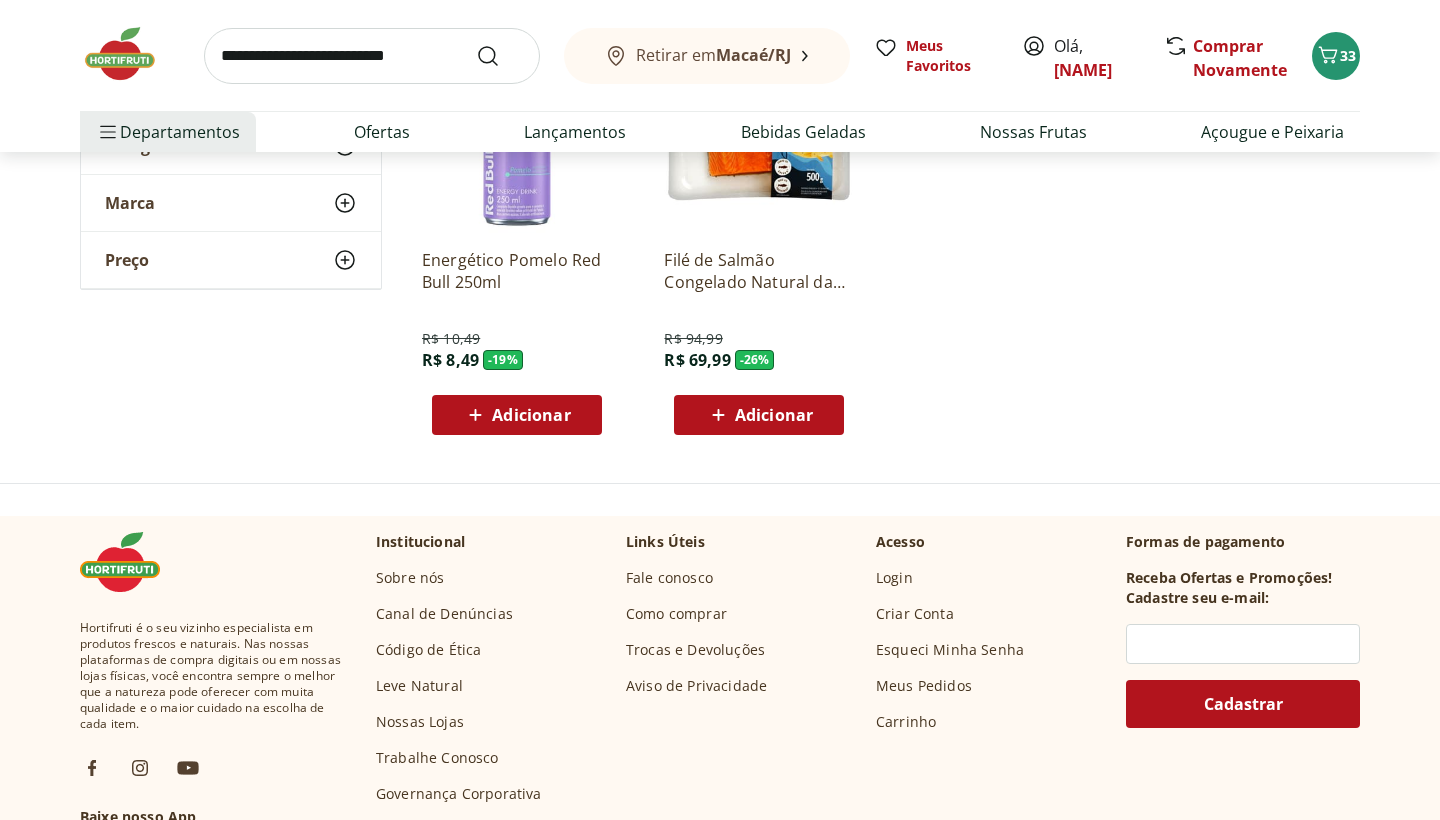 scroll, scrollTop: 7738, scrollLeft: 0, axis: vertical 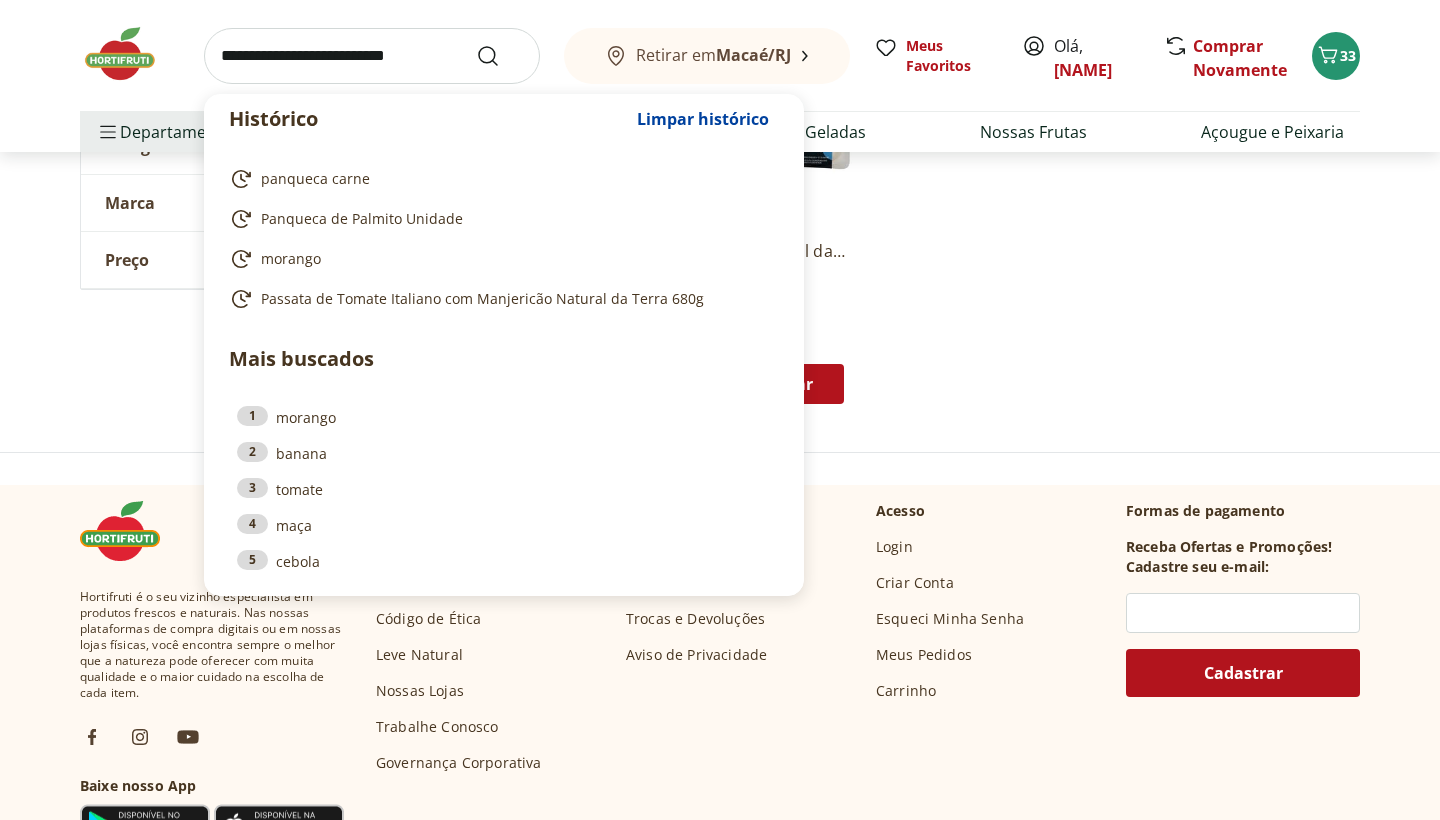 click at bounding box center (372, 56) 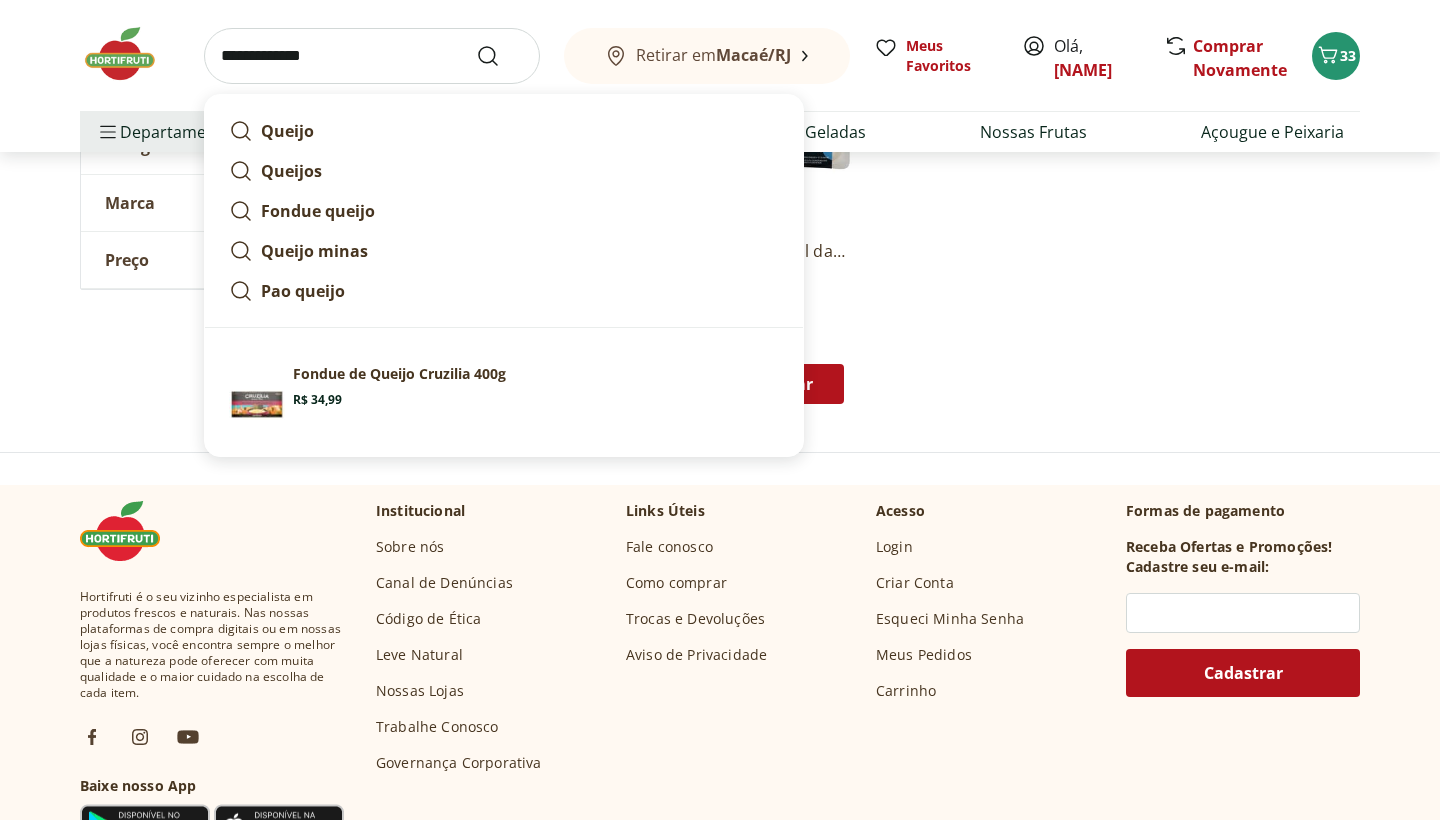 type on "**********" 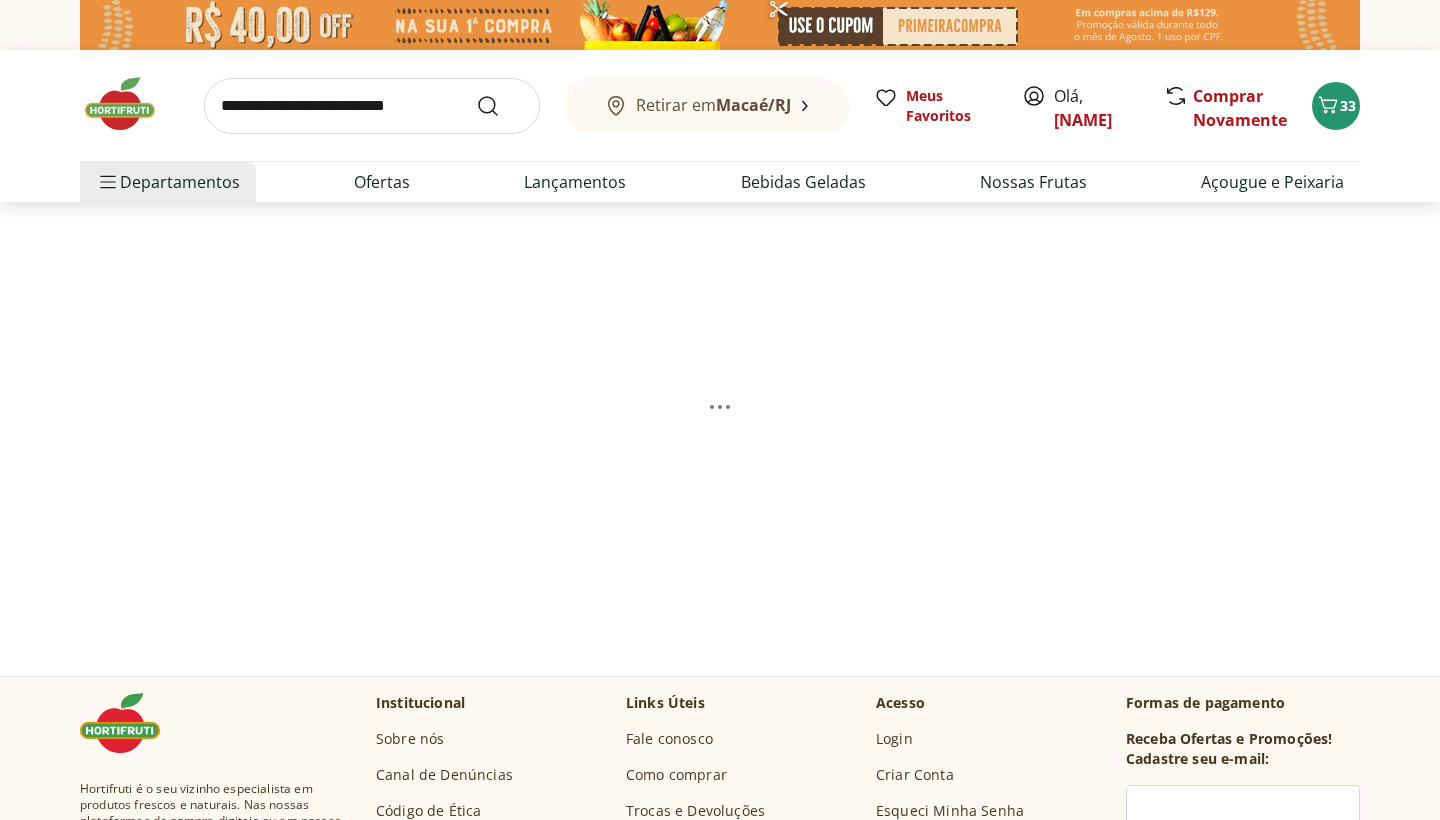 select on "**********" 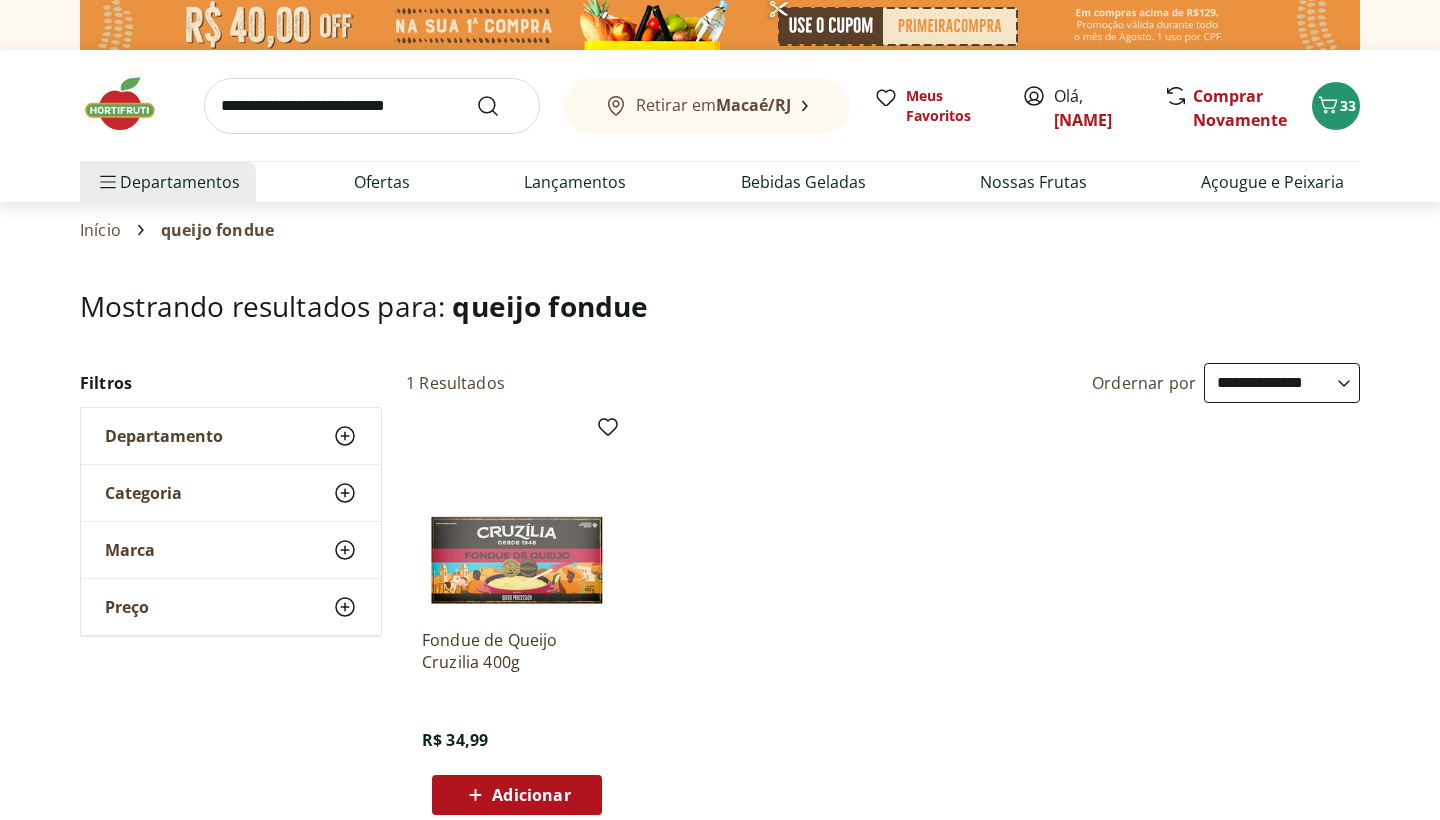 click on "Adicionar" at bounding box center (531, 795) 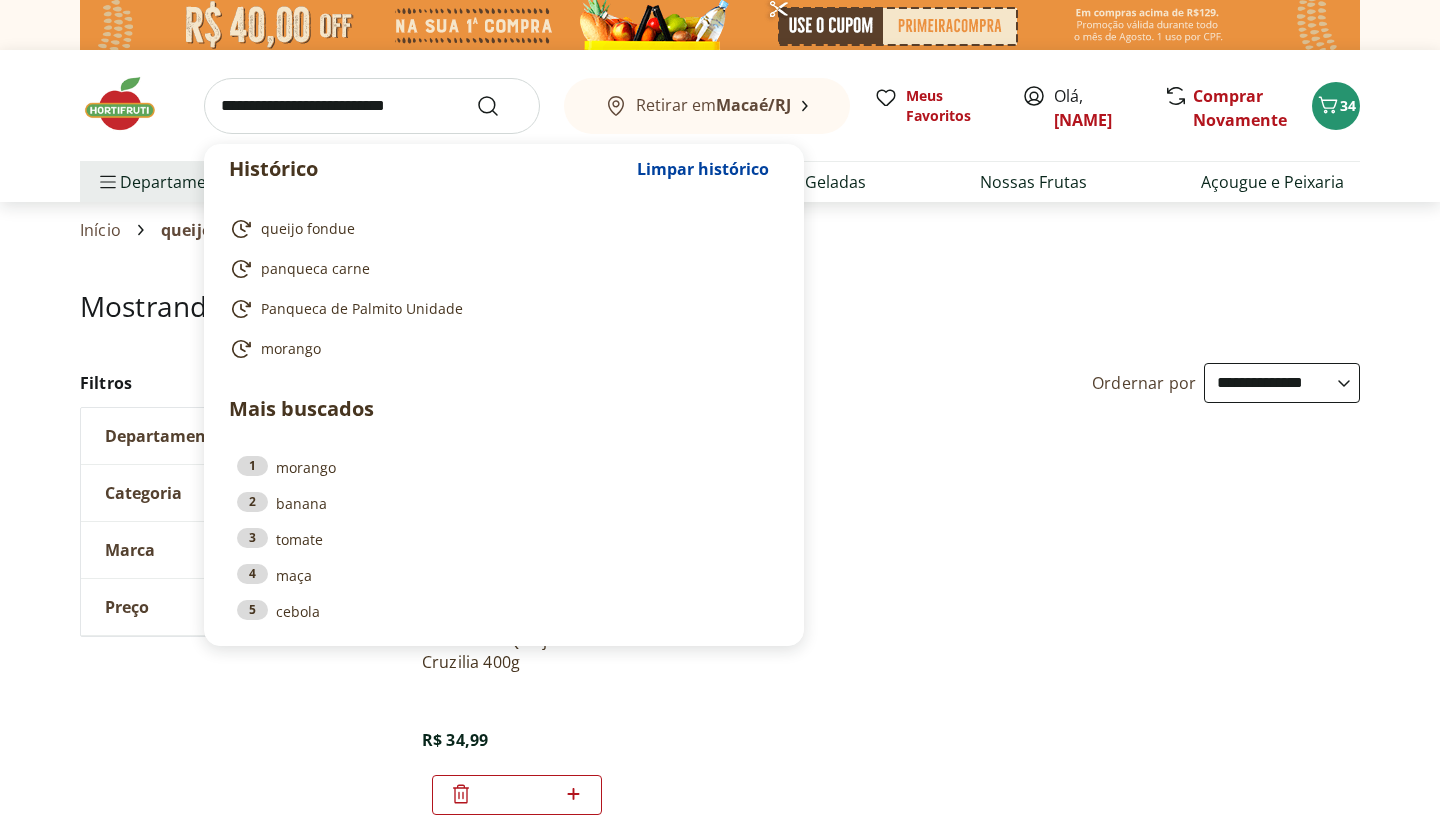 click at bounding box center [372, 106] 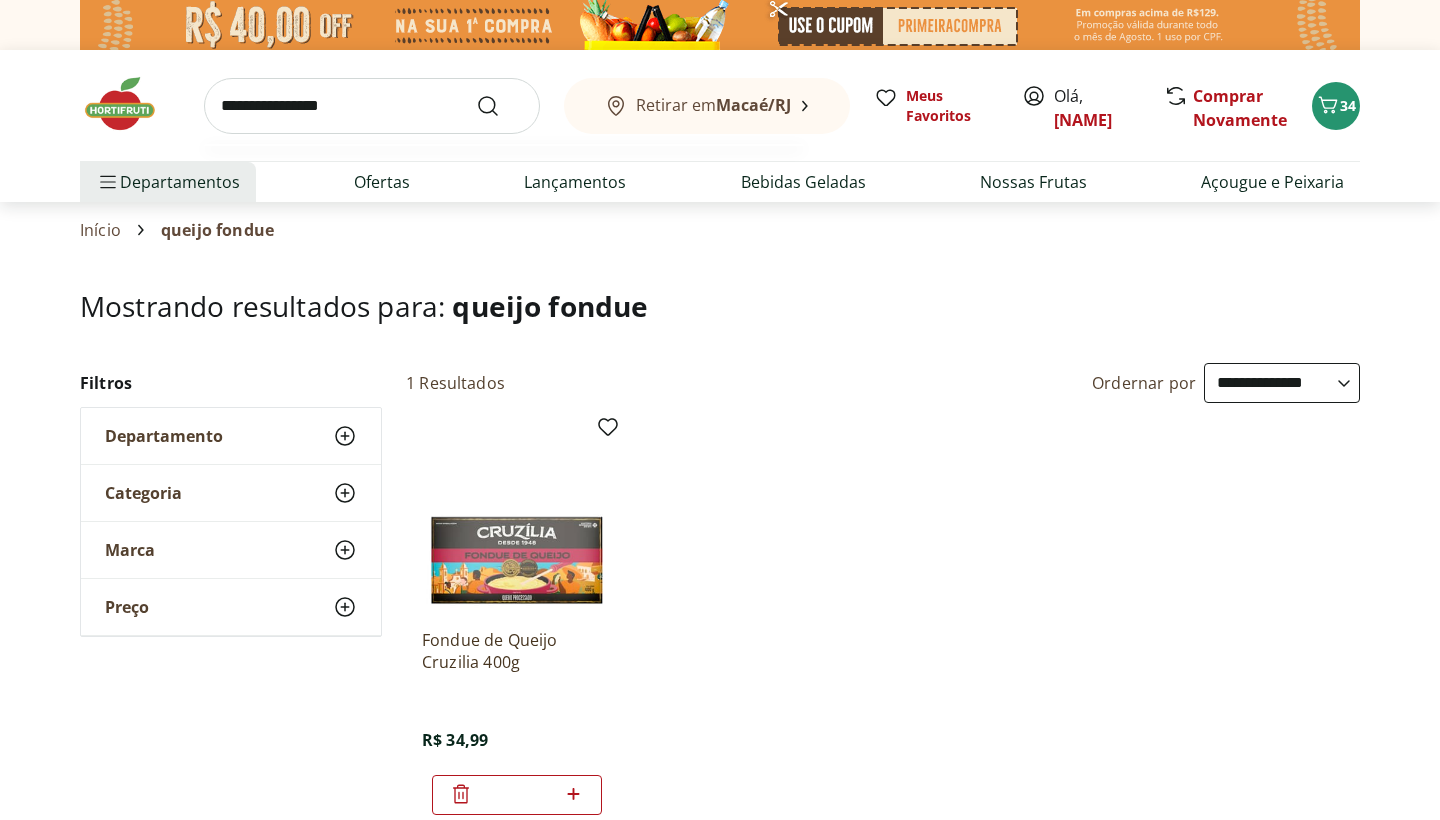 type on "**********" 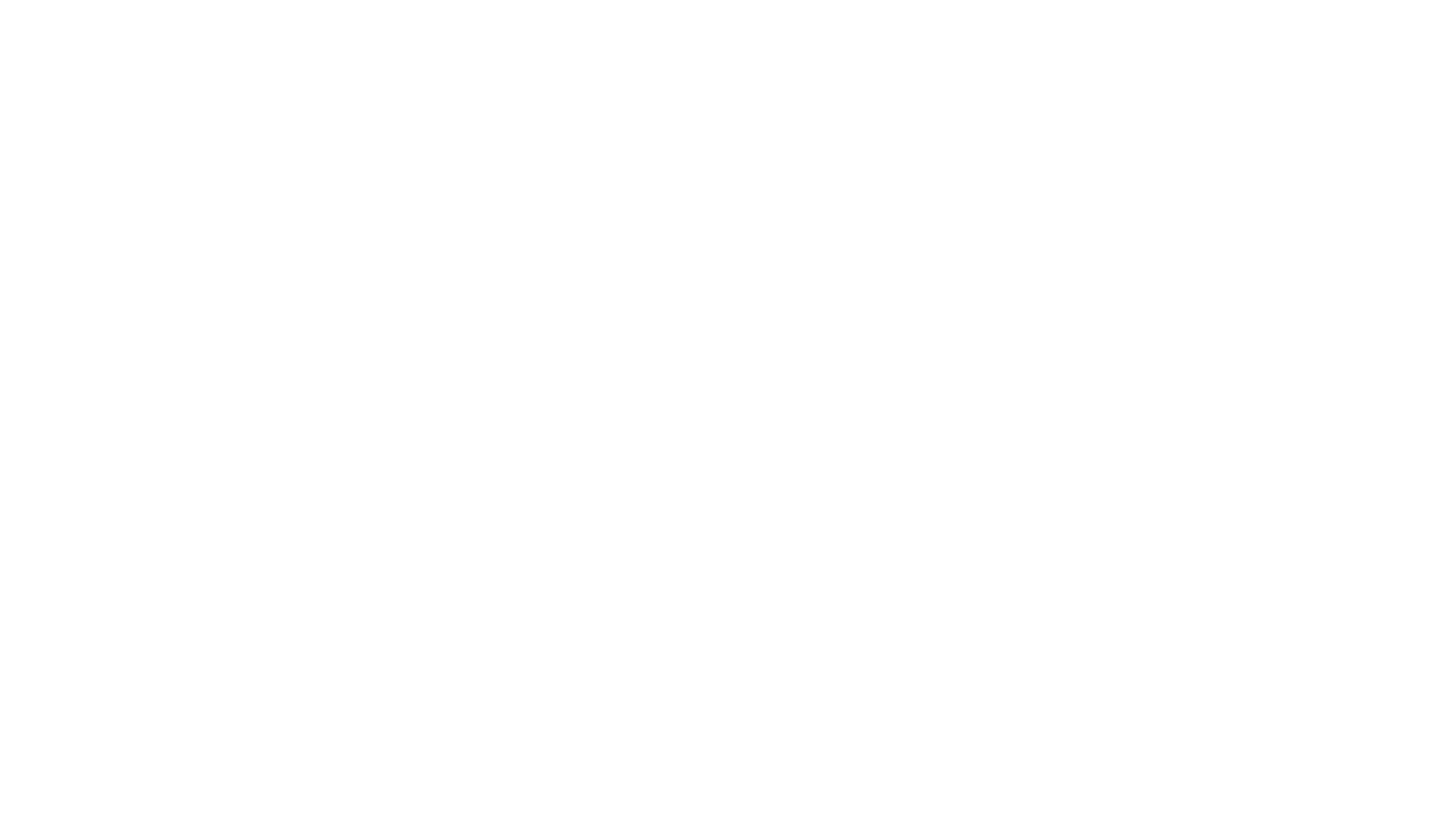 select on "**********" 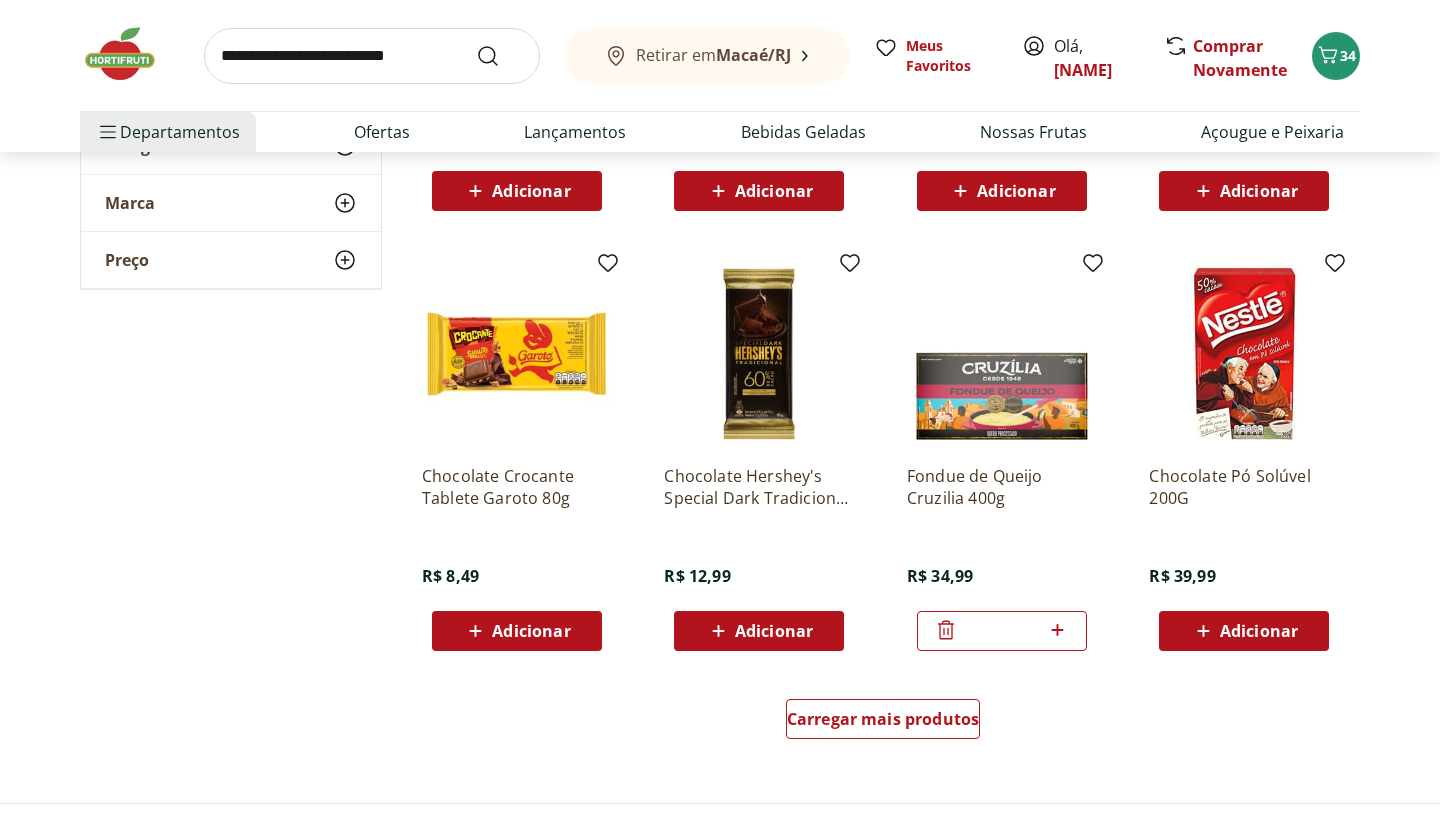 scroll, scrollTop: 1060, scrollLeft: 0, axis: vertical 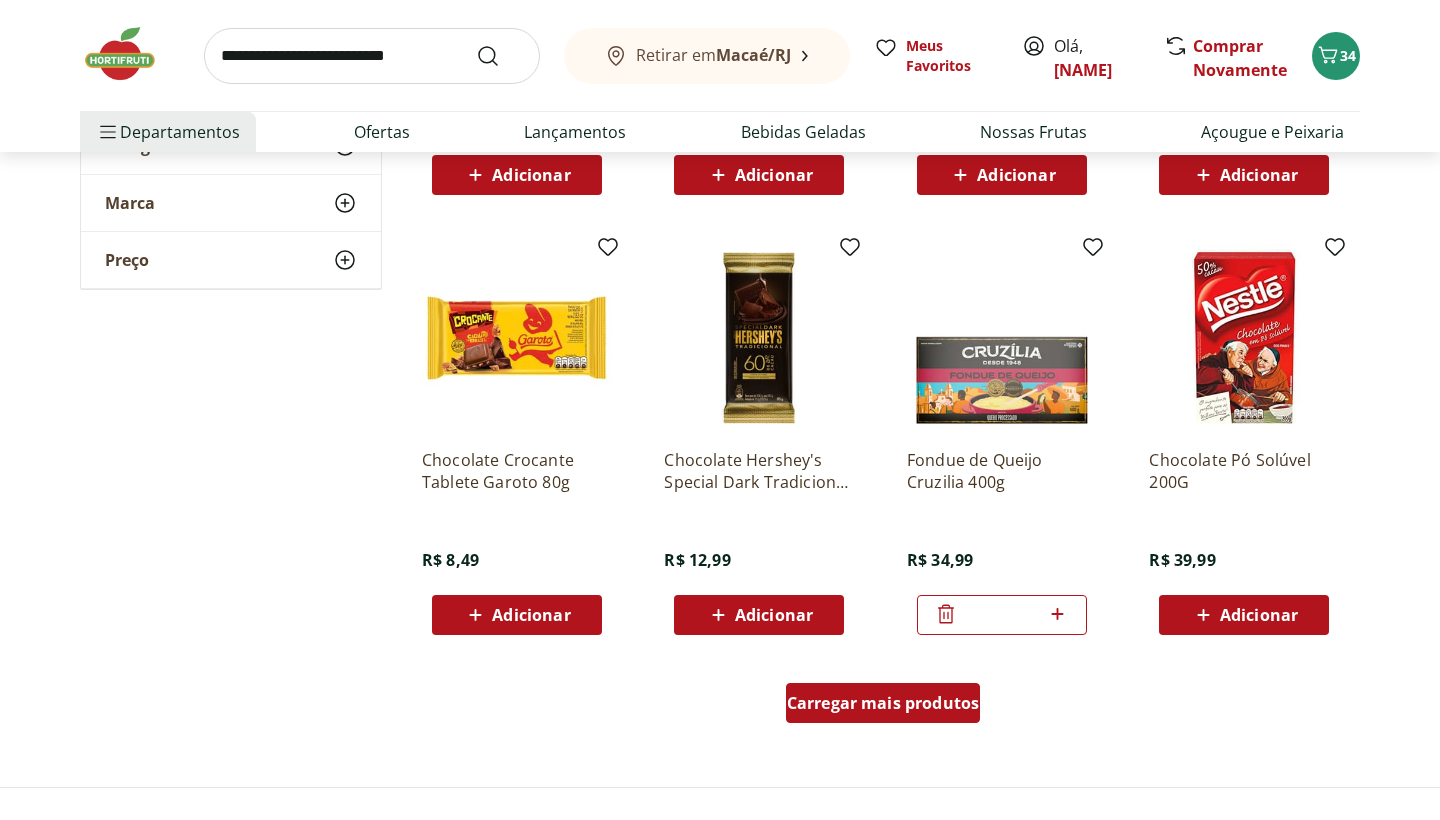 click on "Carregar mais produtos" at bounding box center (883, 703) 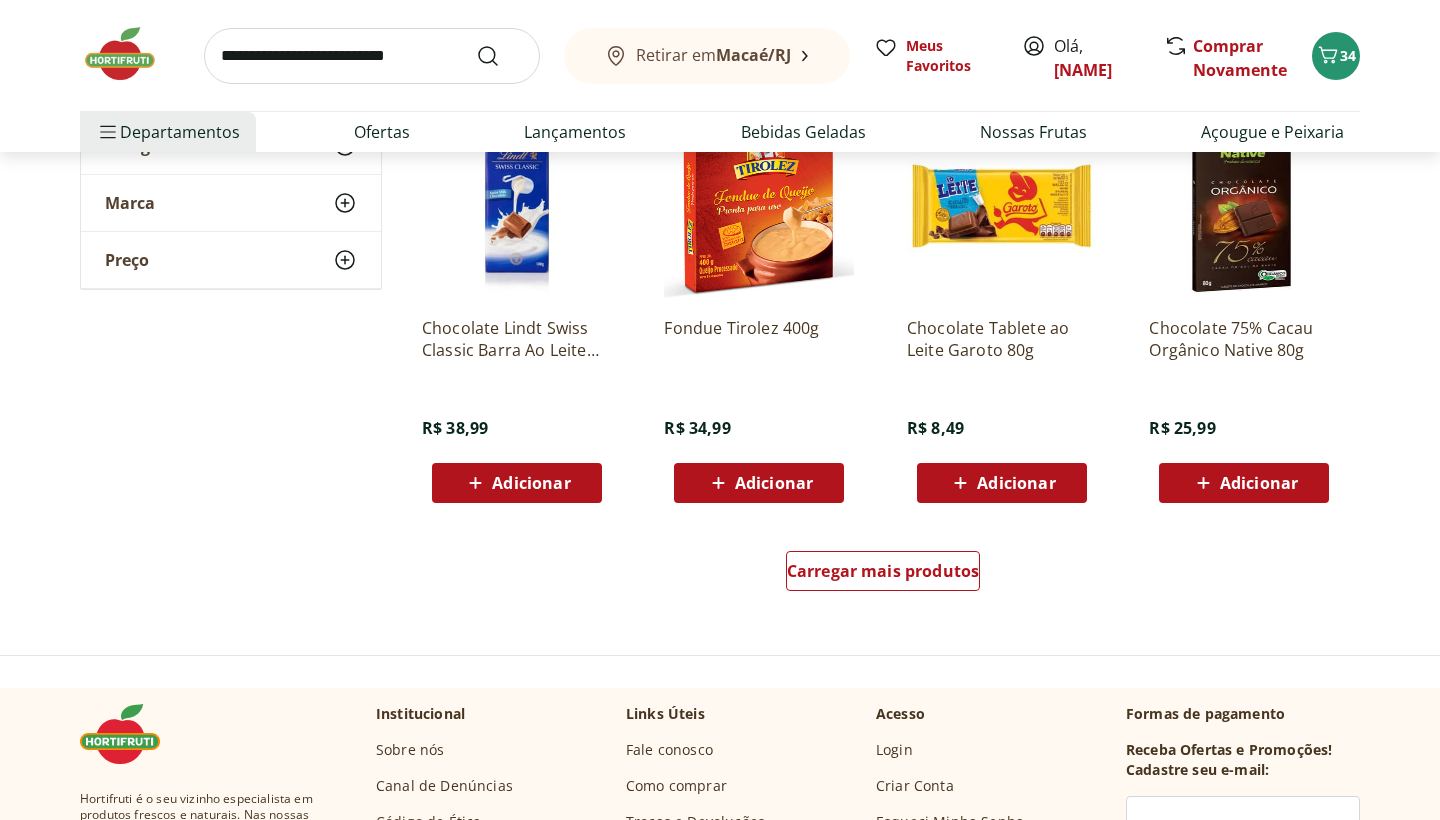 scroll, scrollTop: 2497, scrollLeft: 0, axis: vertical 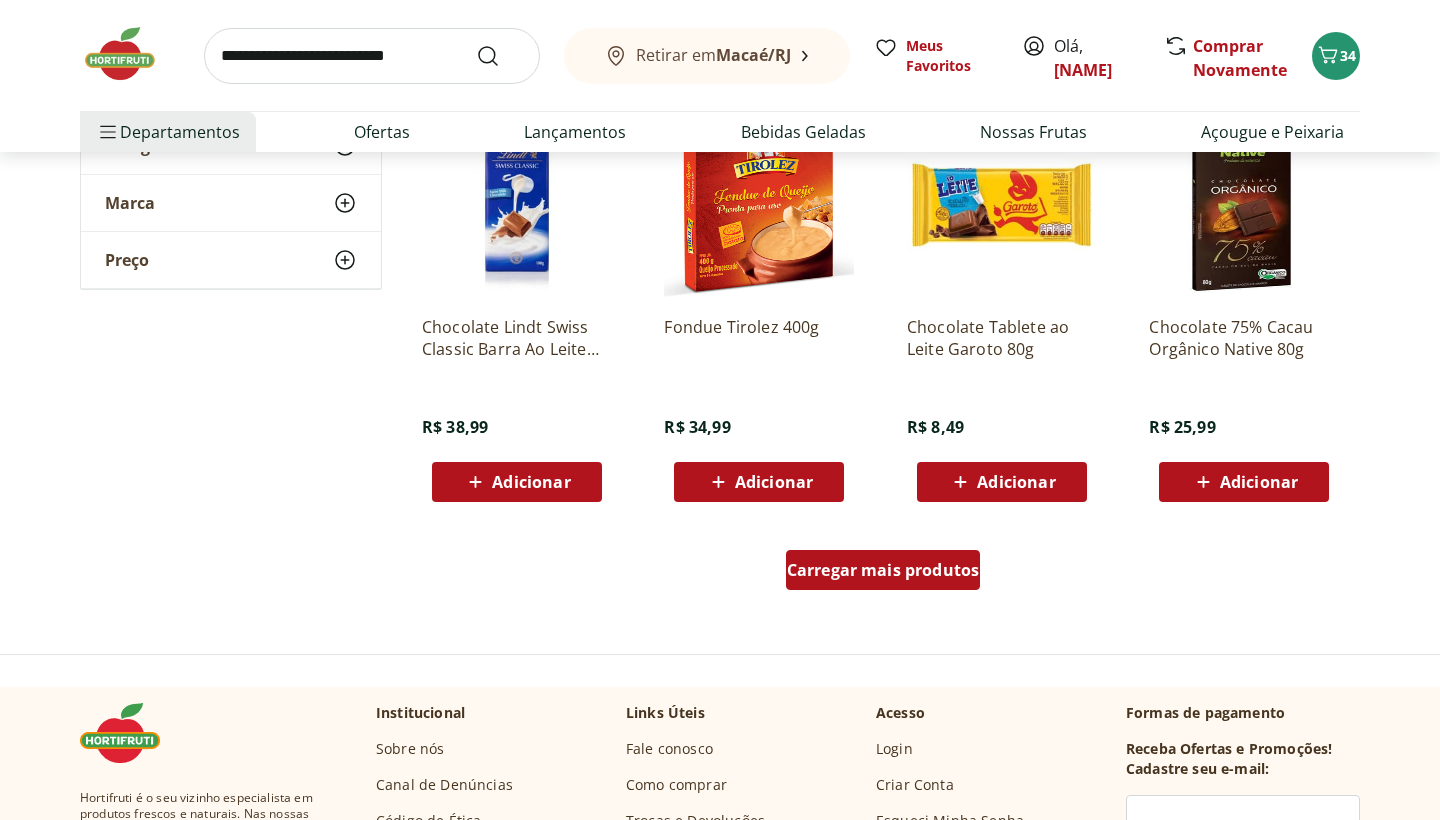 click on "Carregar mais produtos" at bounding box center [883, 570] 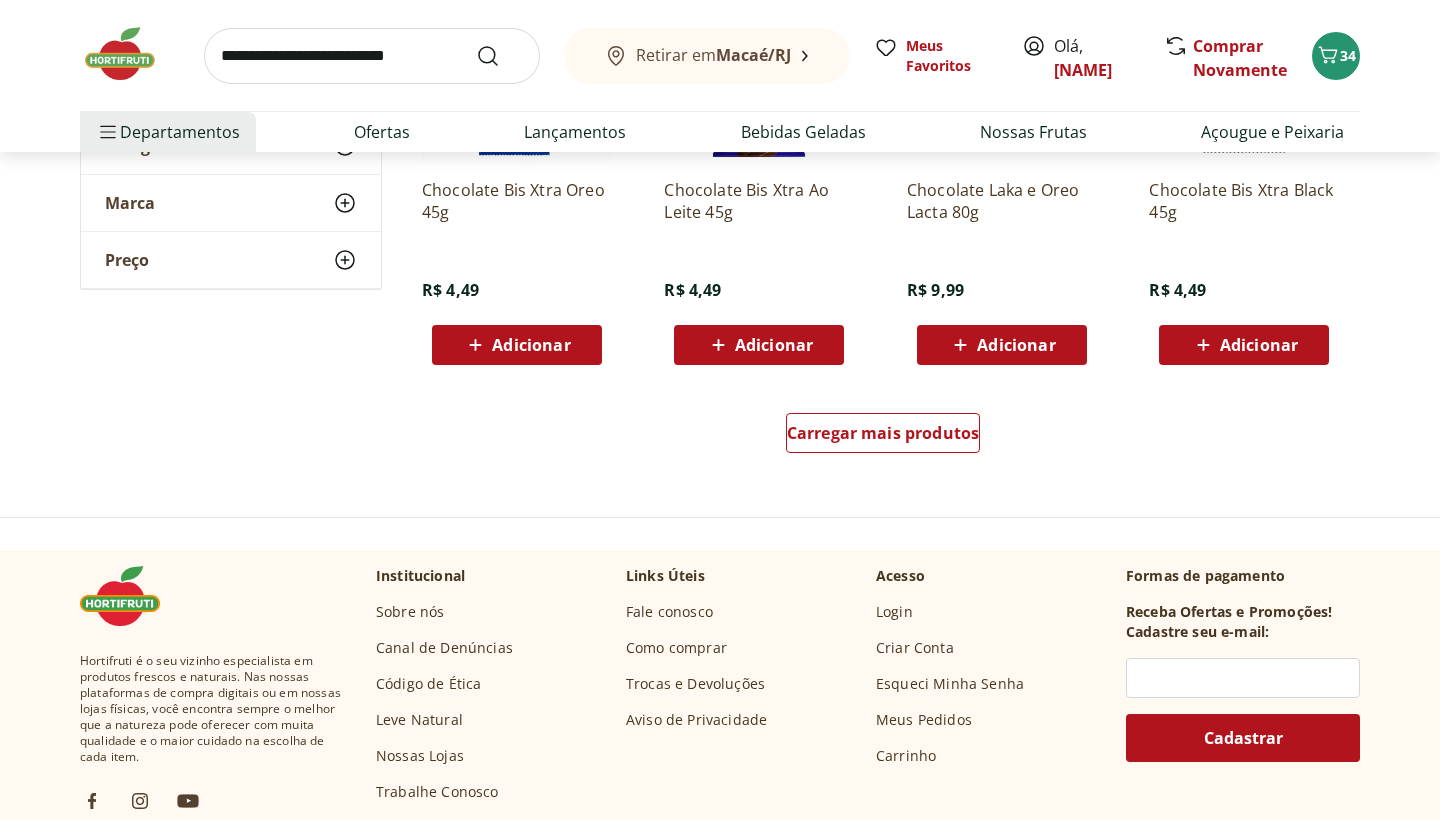 scroll, scrollTop: 3943, scrollLeft: 0, axis: vertical 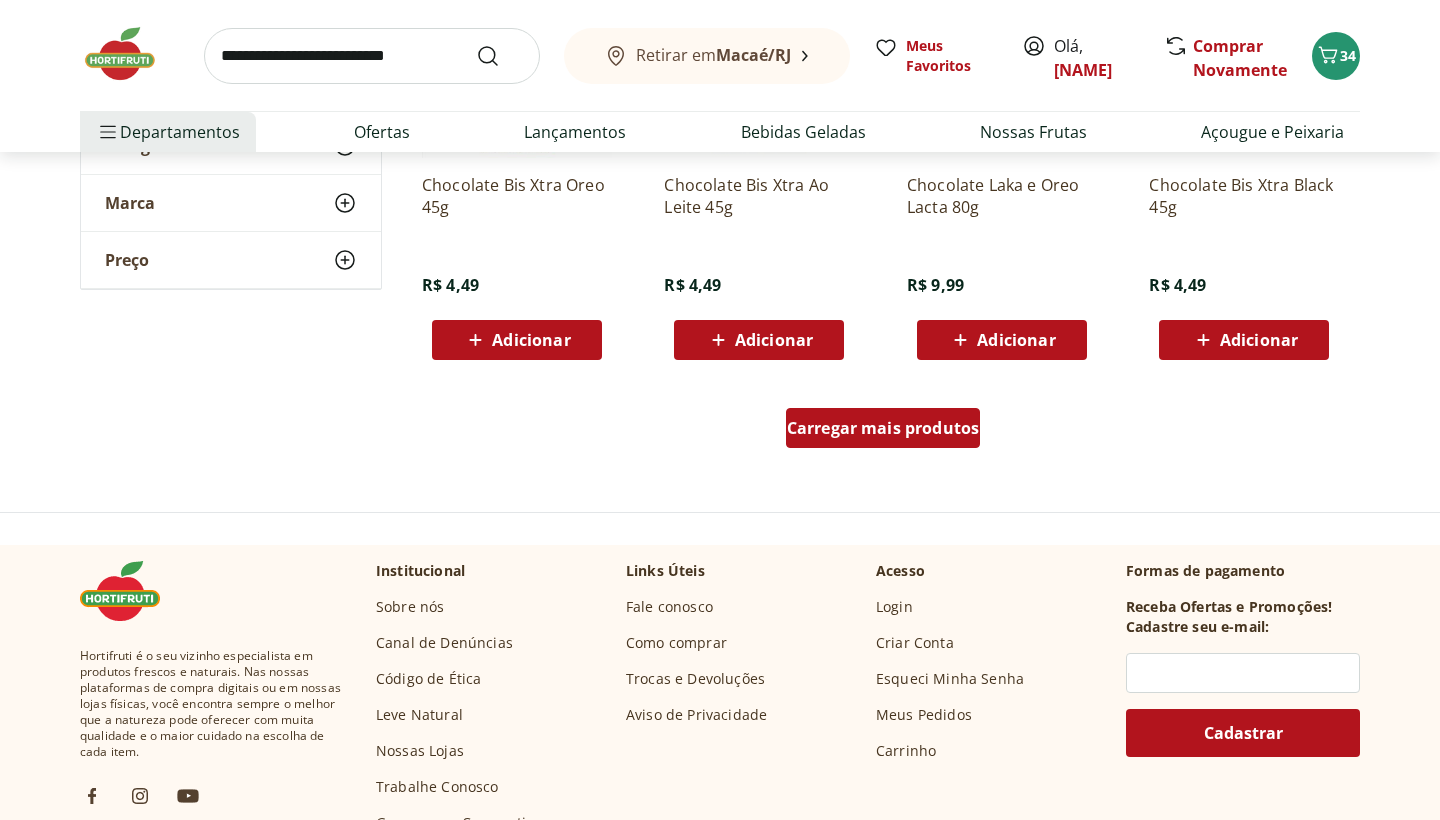 click on "Carregar mais produtos" at bounding box center [883, 428] 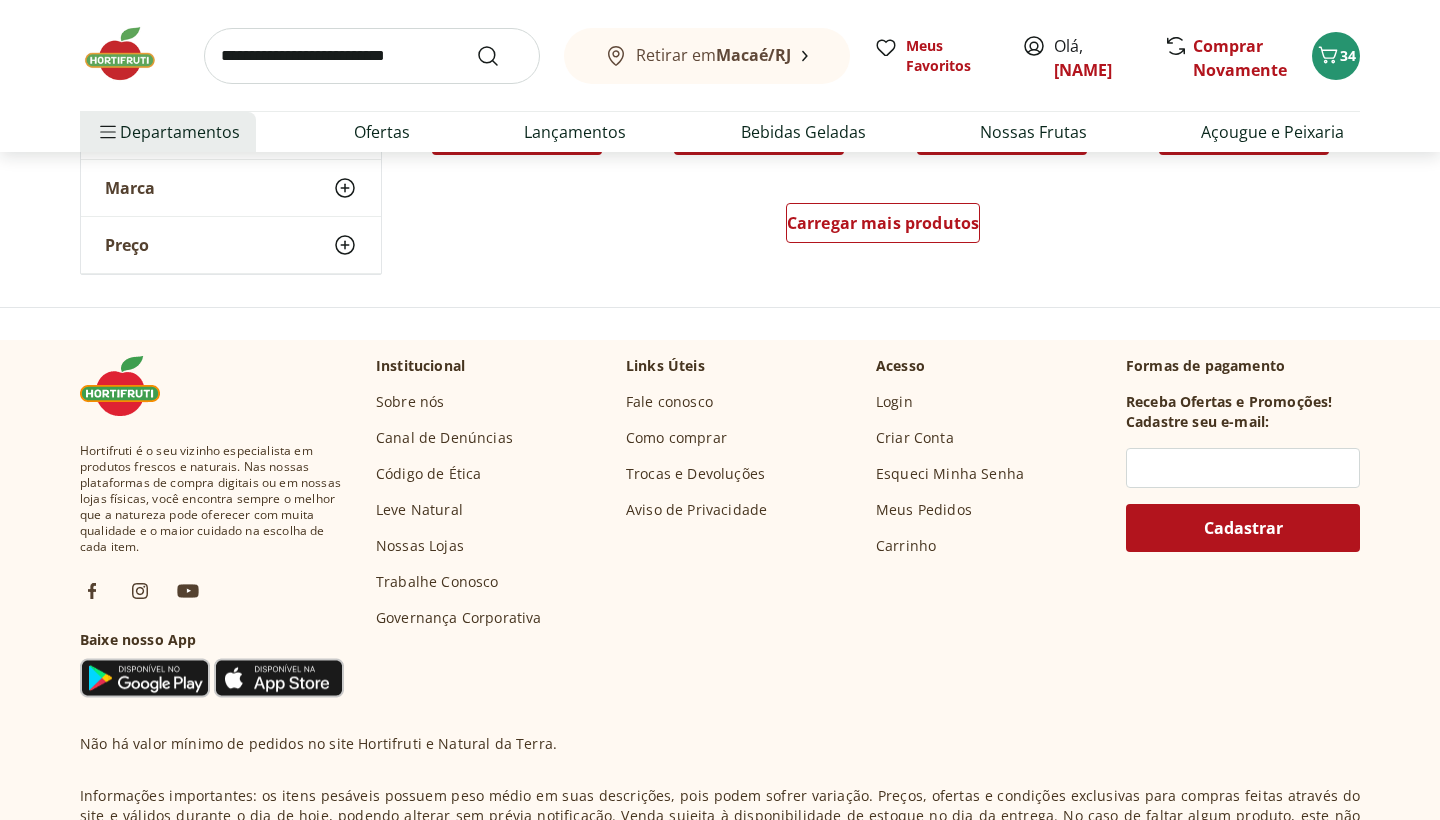scroll, scrollTop: 5457, scrollLeft: 0, axis: vertical 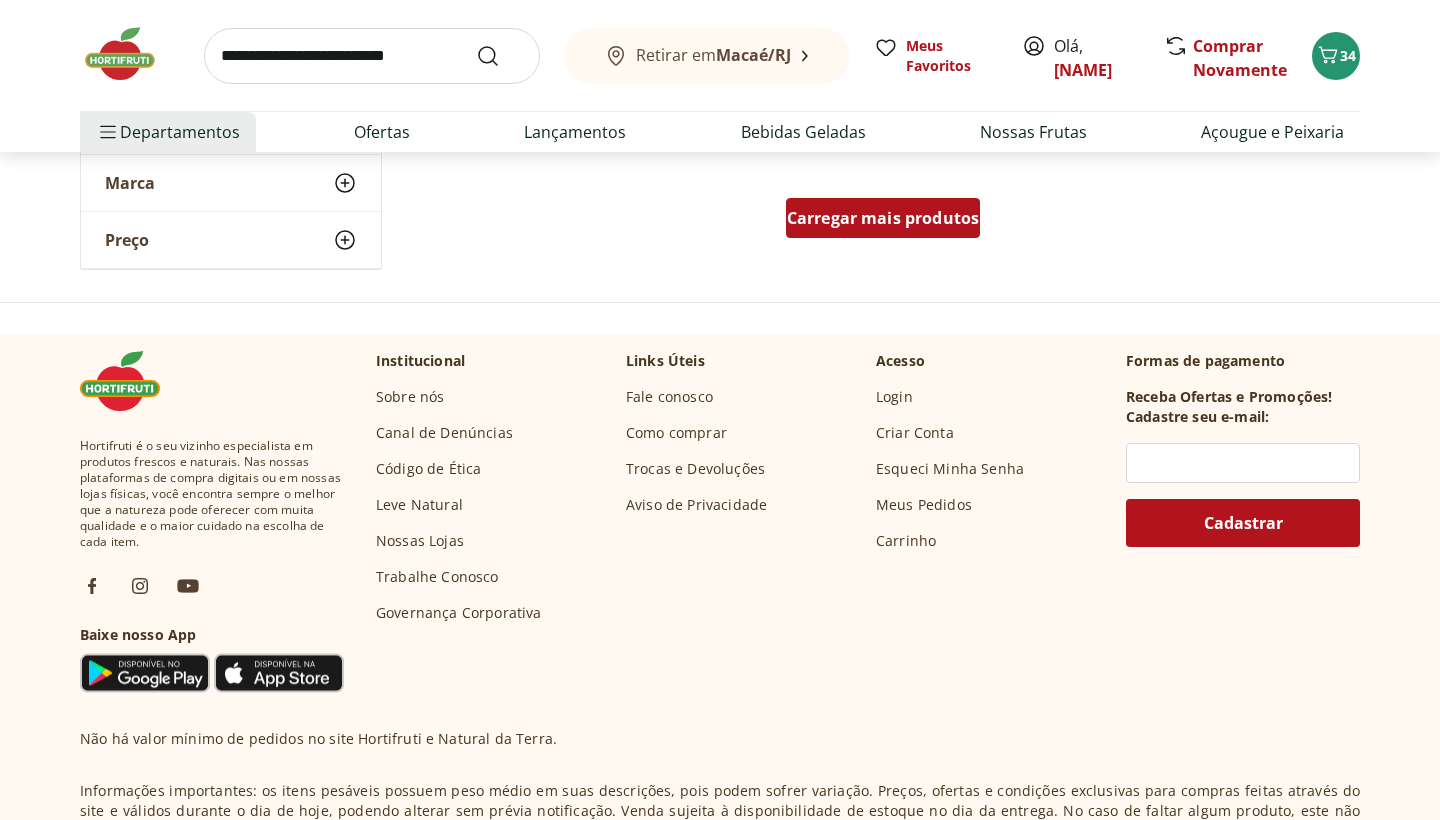 click on "Carregar mais produtos" at bounding box center (883, 218) 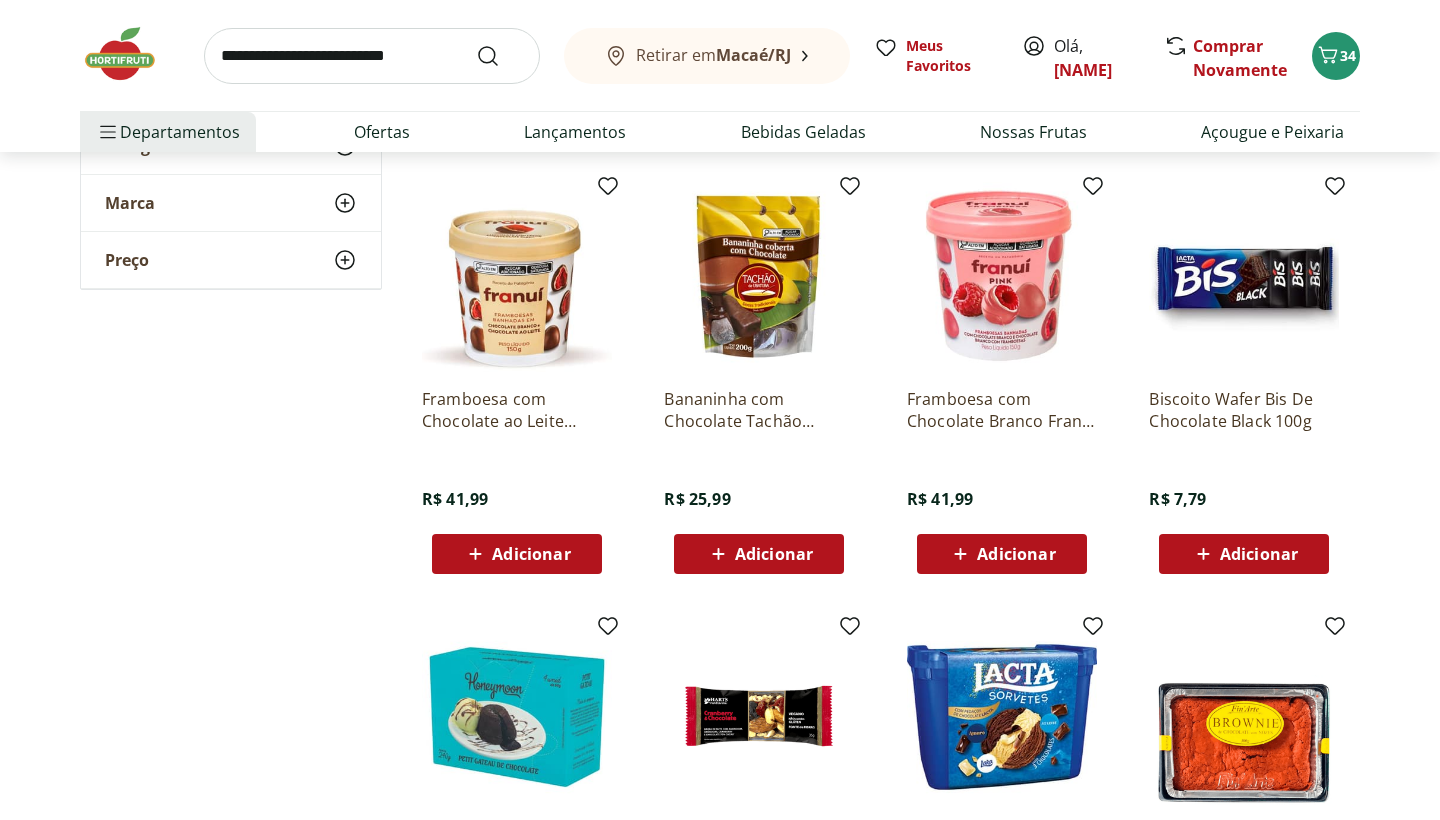 click 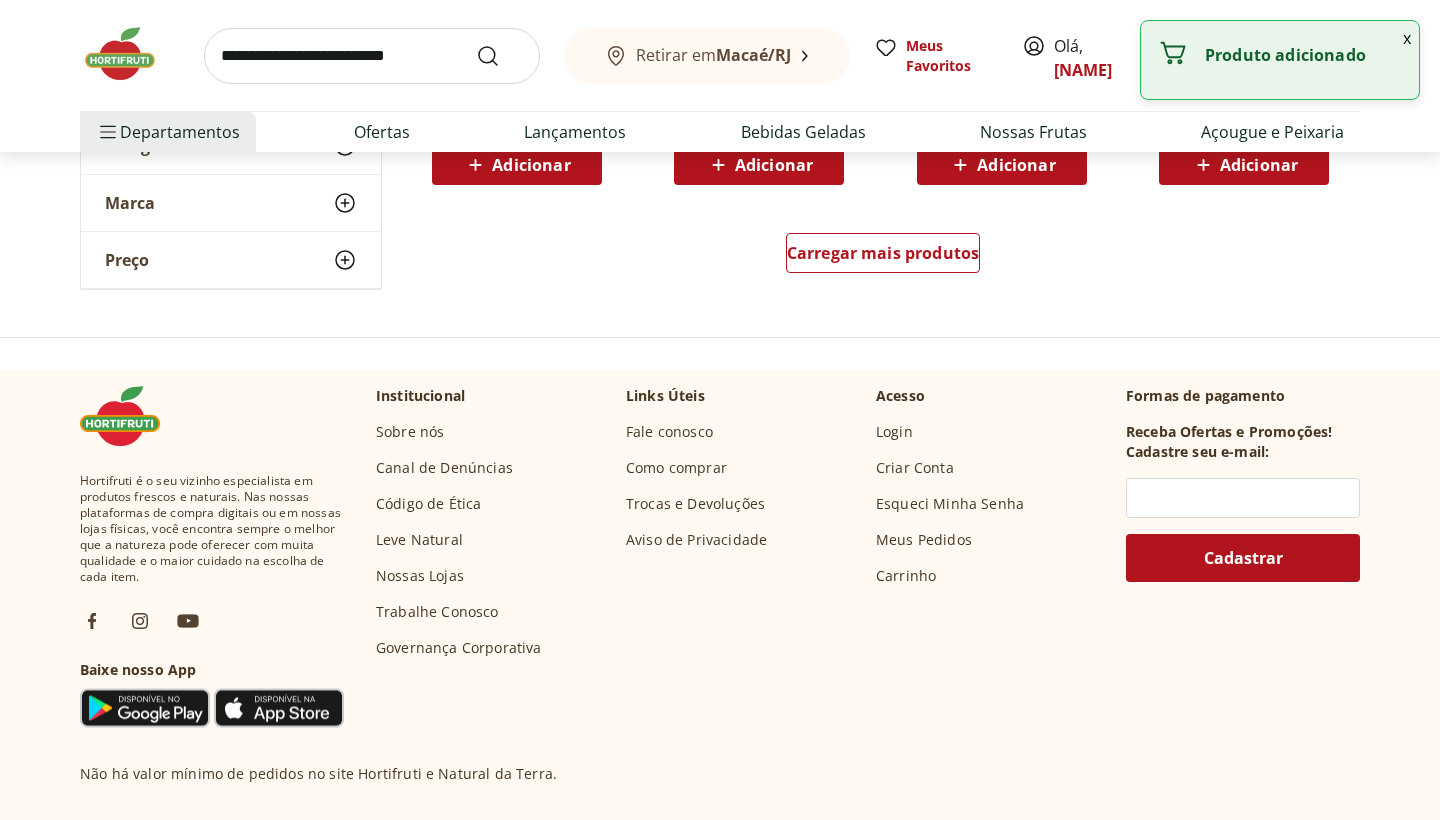 scroll, scrollTop: 6737, scrollLeft: 0, axis: vertical 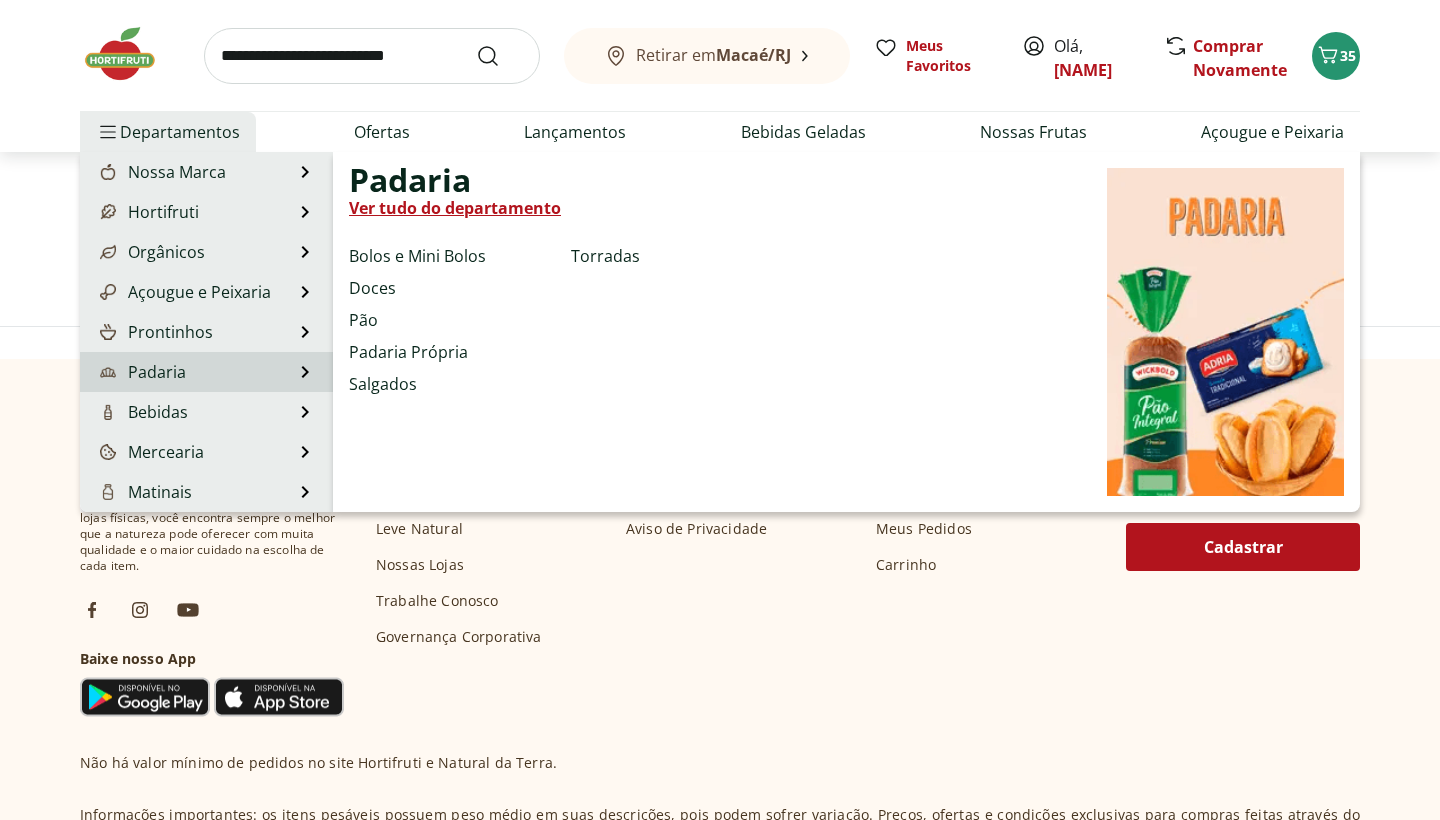 click on "Padaria" at bounding box center [141, 372] 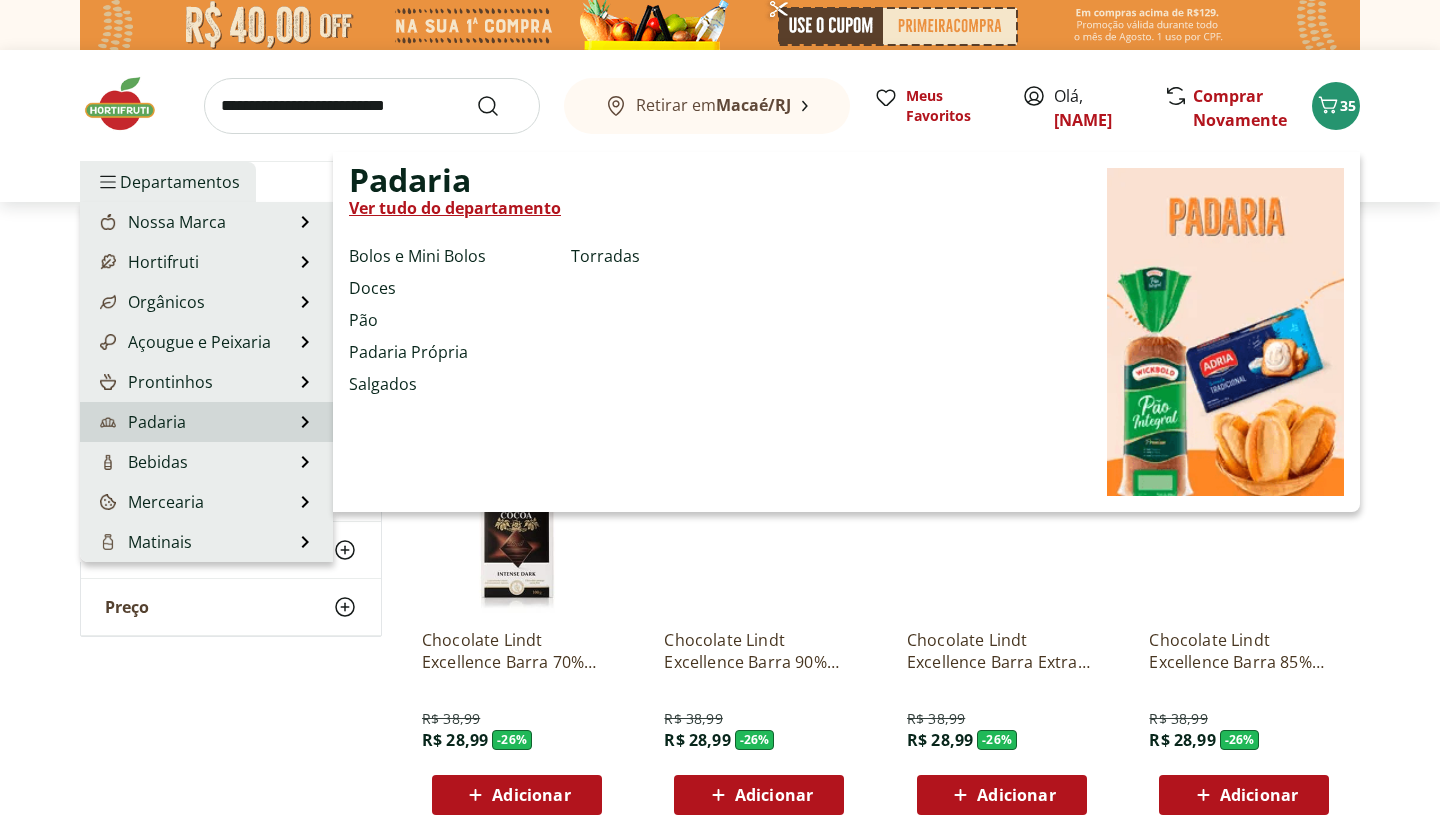 select on "**********" 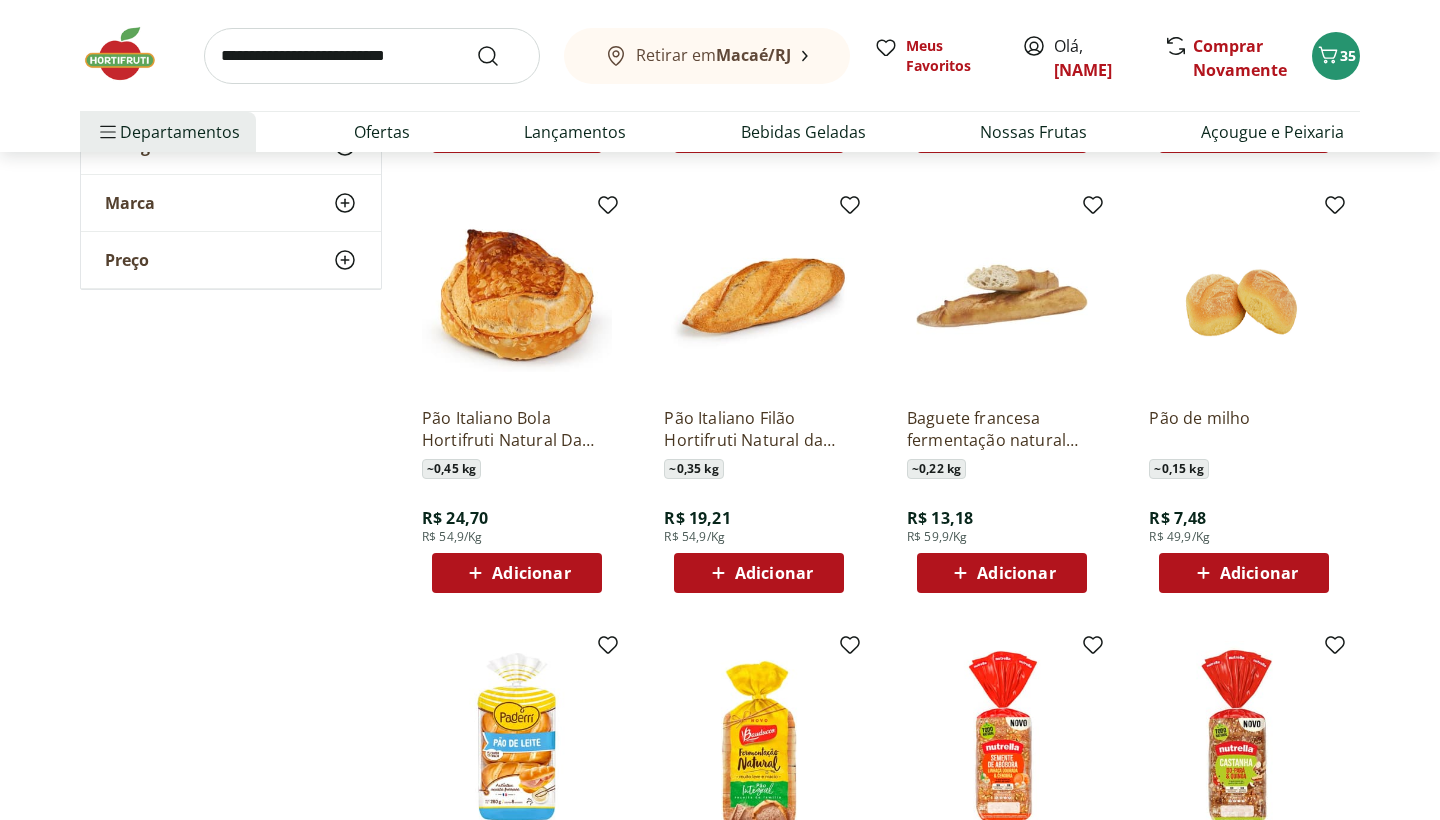scroll, scrollTop: 605, scrollLeft: 0, axis: vertical 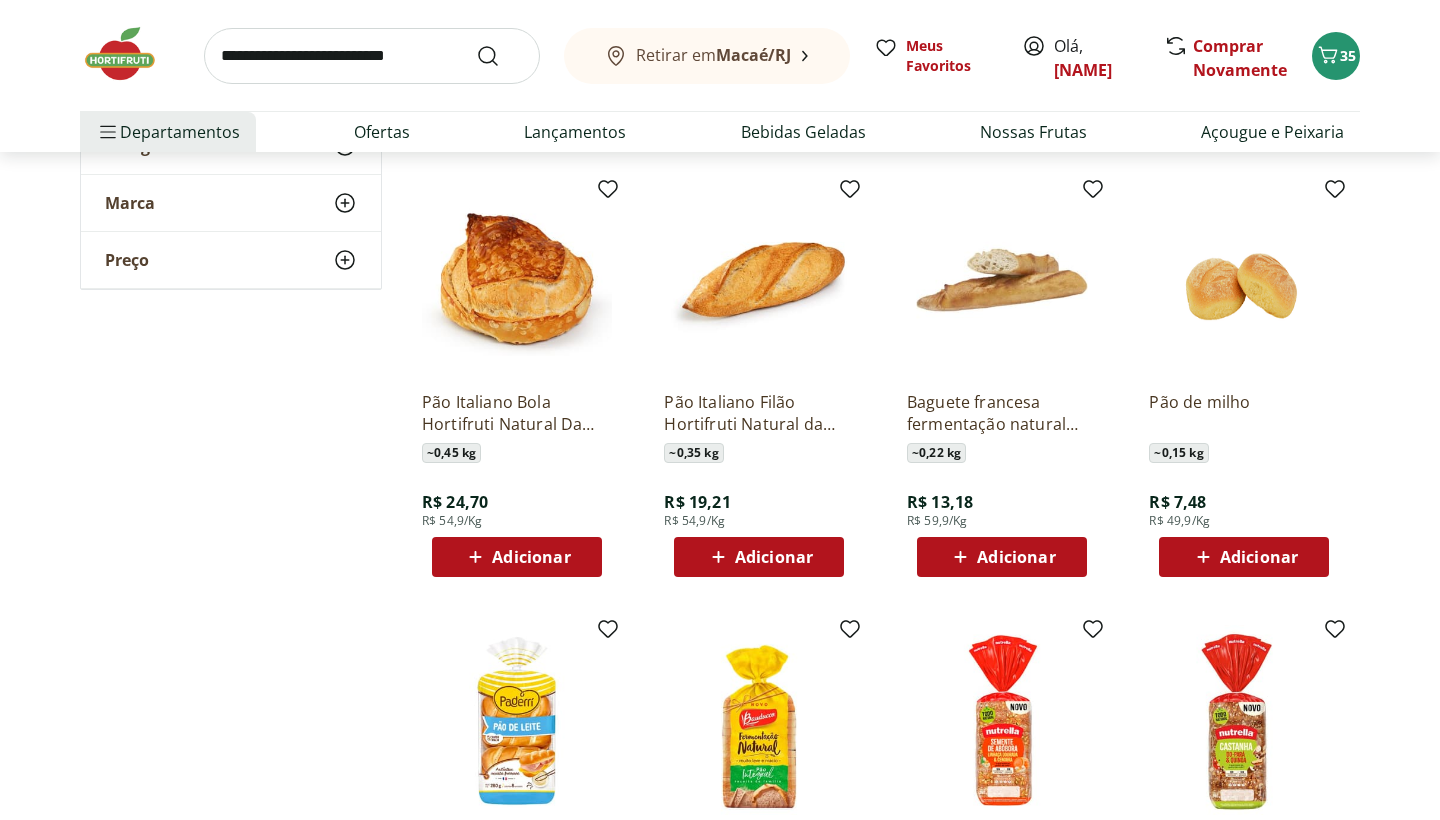click on "Adicionar" at bounding box center [531, 557] 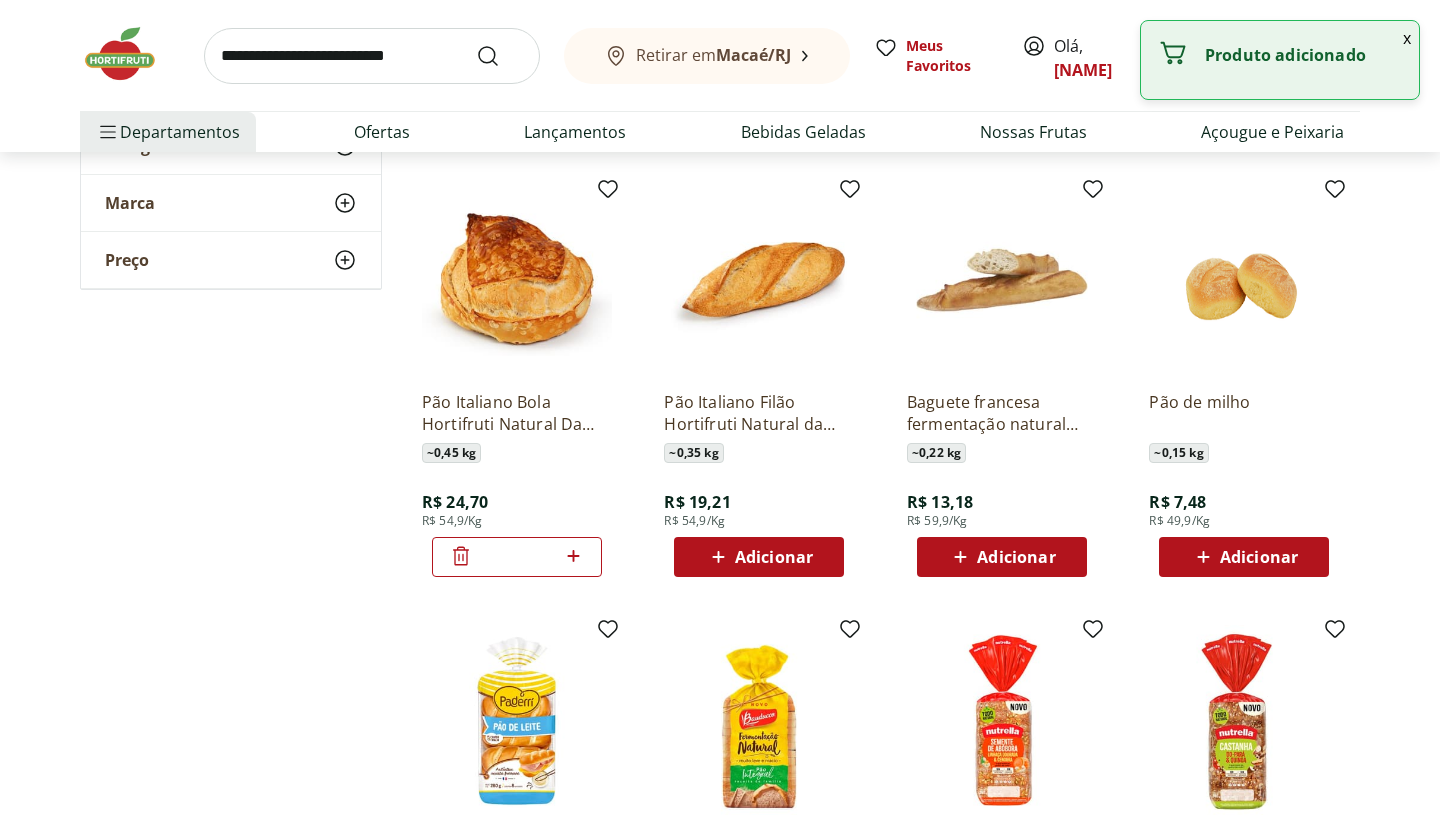 click on "*" at bounding box center [517, 557] 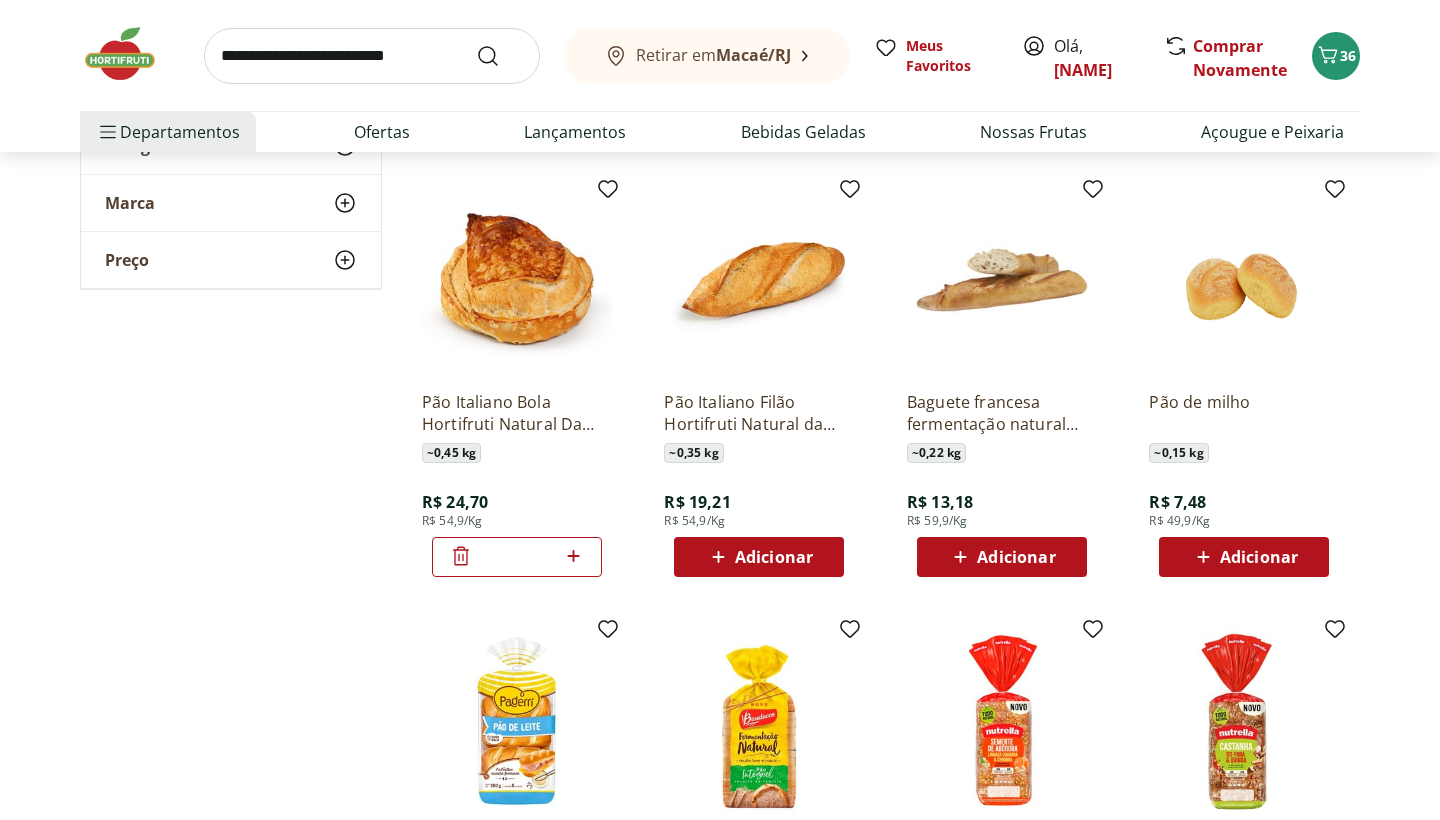 type on "**" 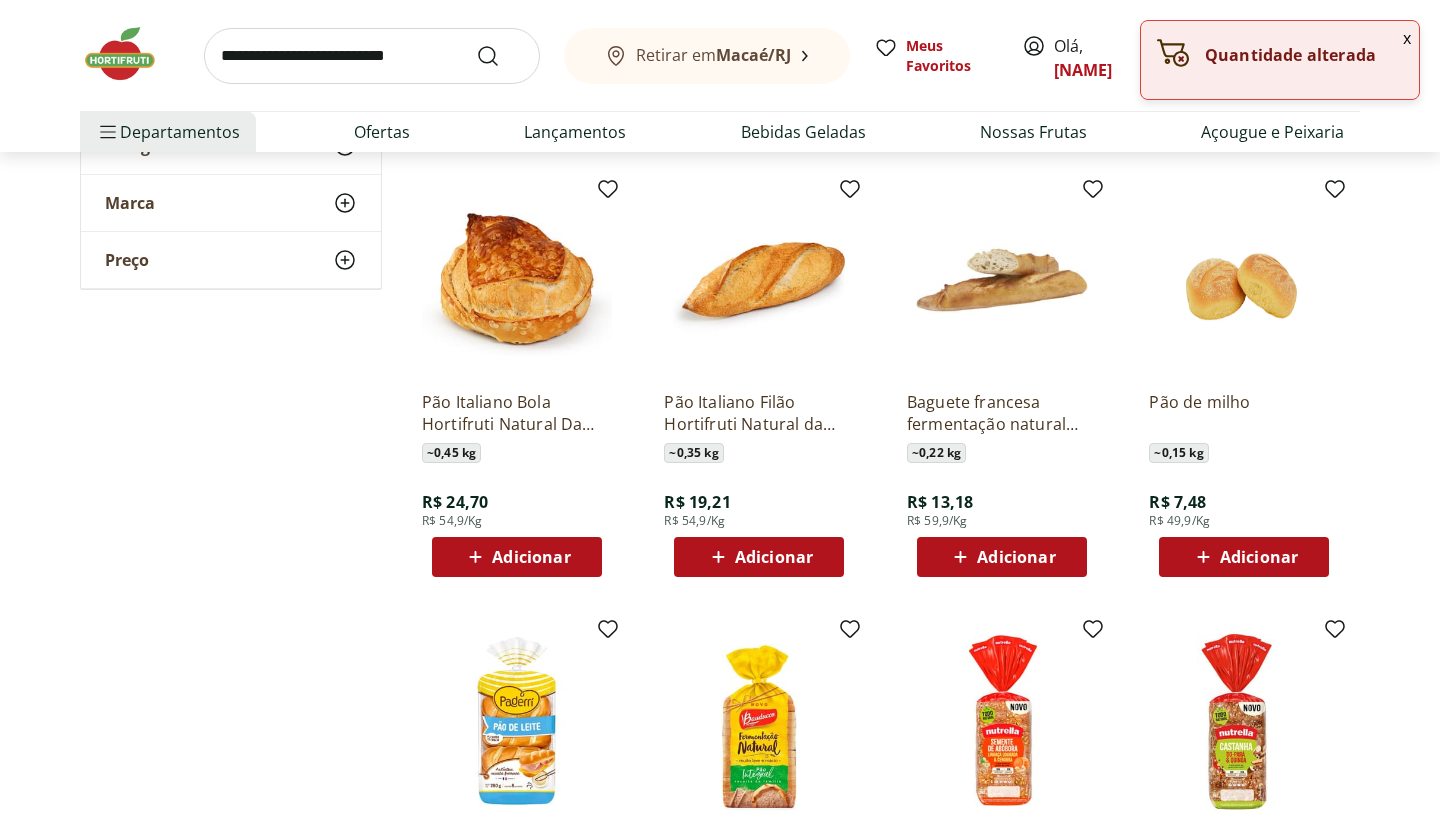 click on "**********" at bounding box center (720, 411) 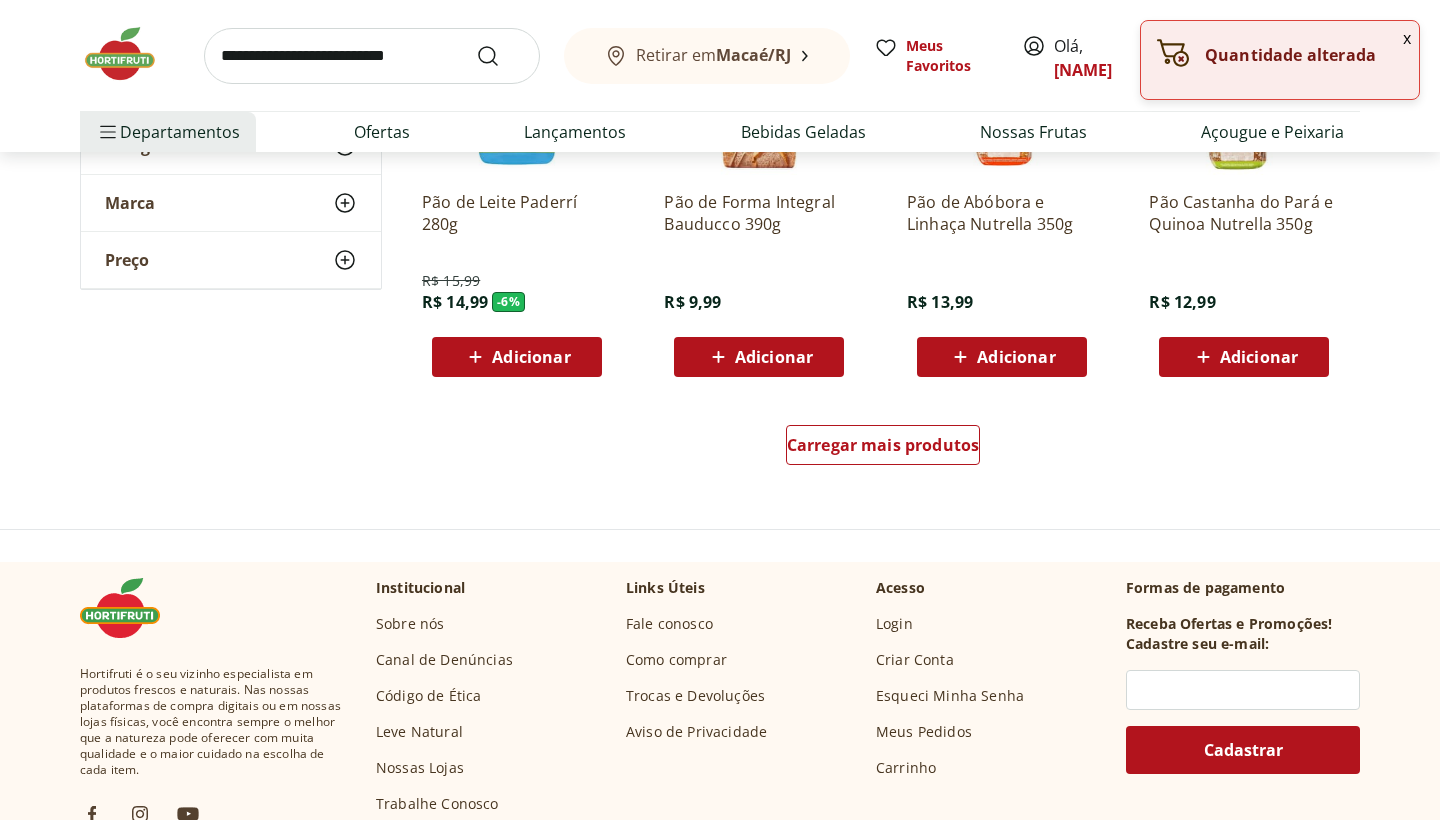 scroll, scrollTop: 1256, scrollLeft: 0, axis: vertical 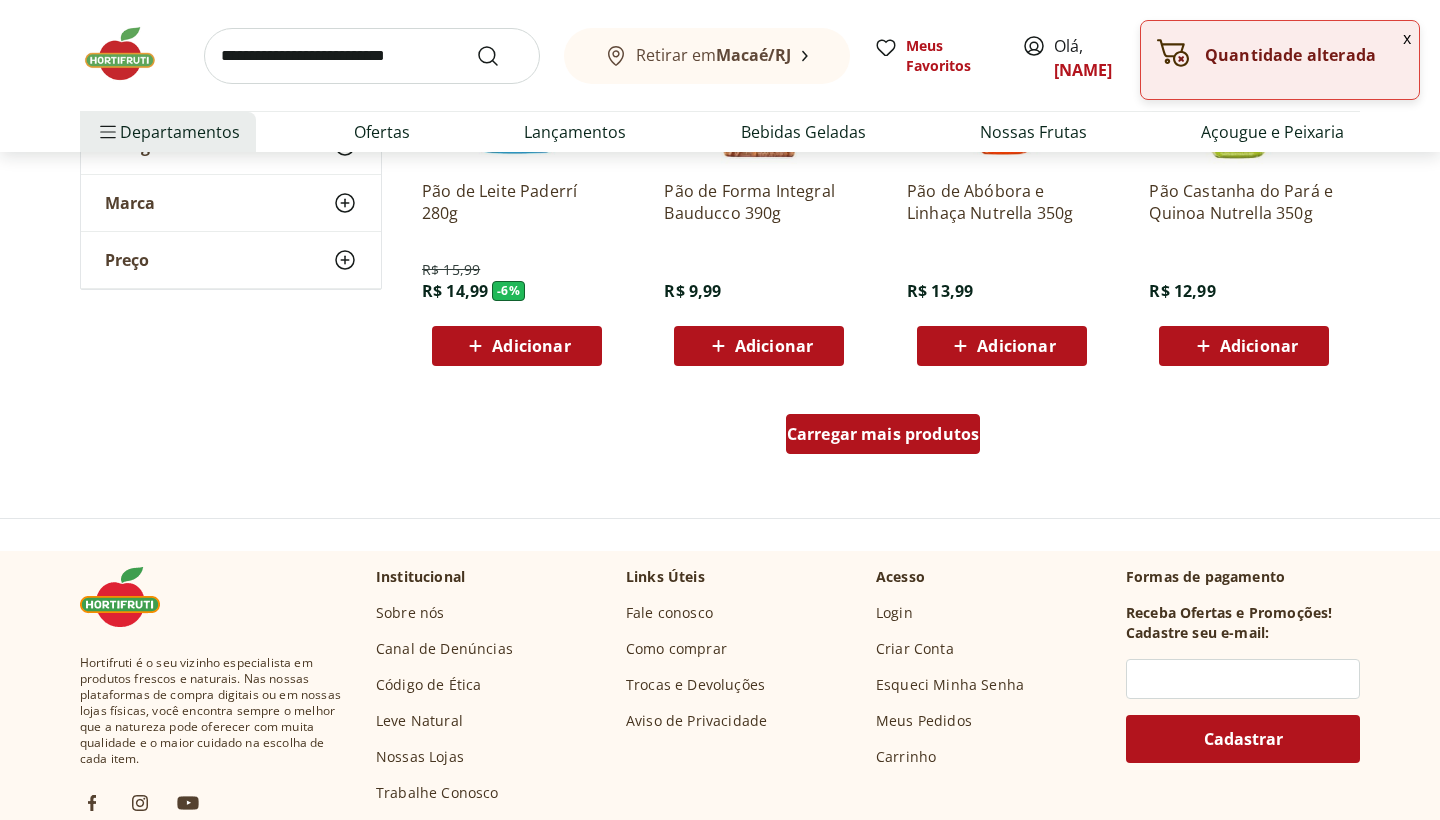 click on "Carregar mais produtos" at bounding box center [883, 434] 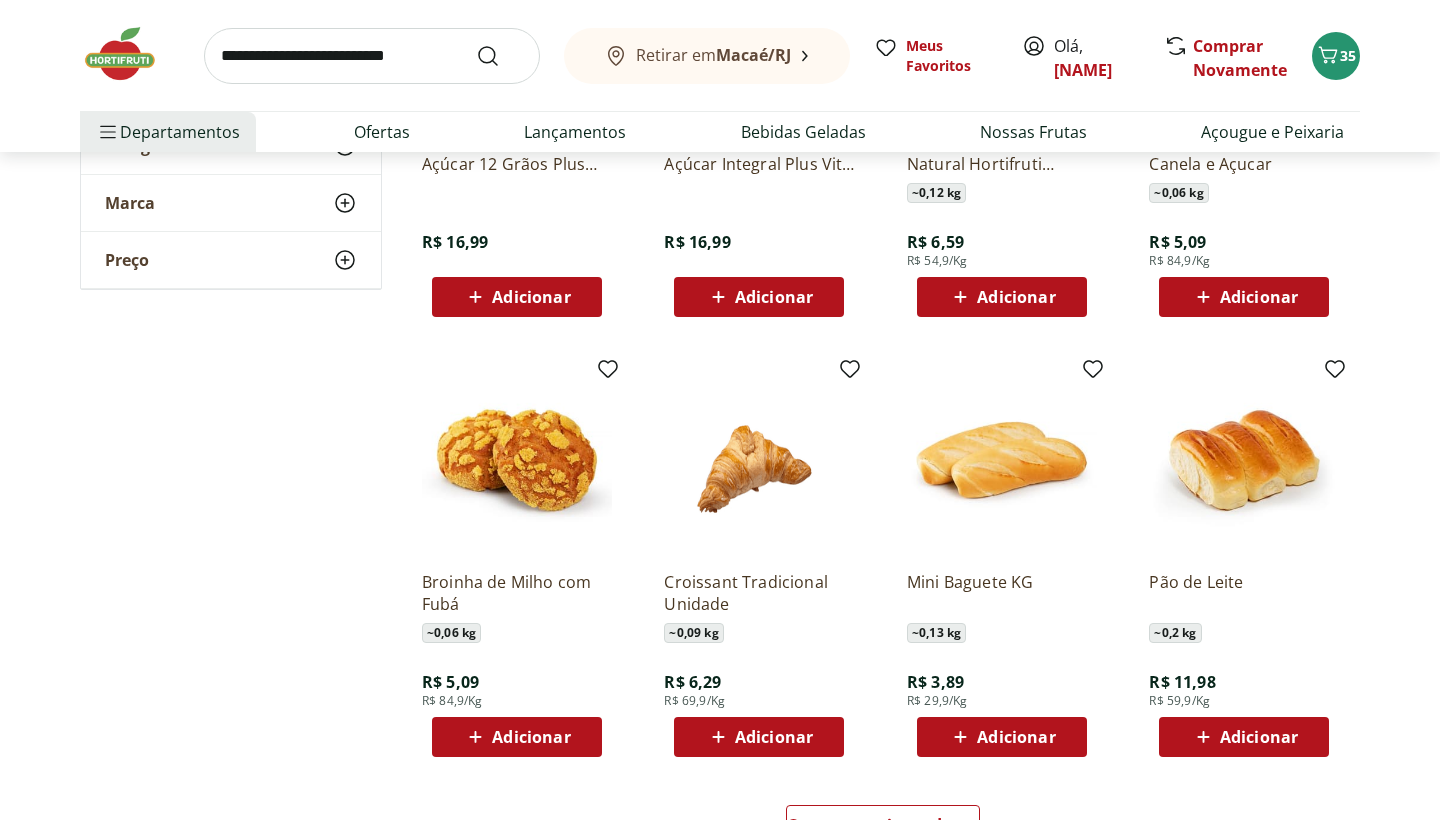 scroll, scrollTop: 2171, scrollLeft: 0, axis: vertical 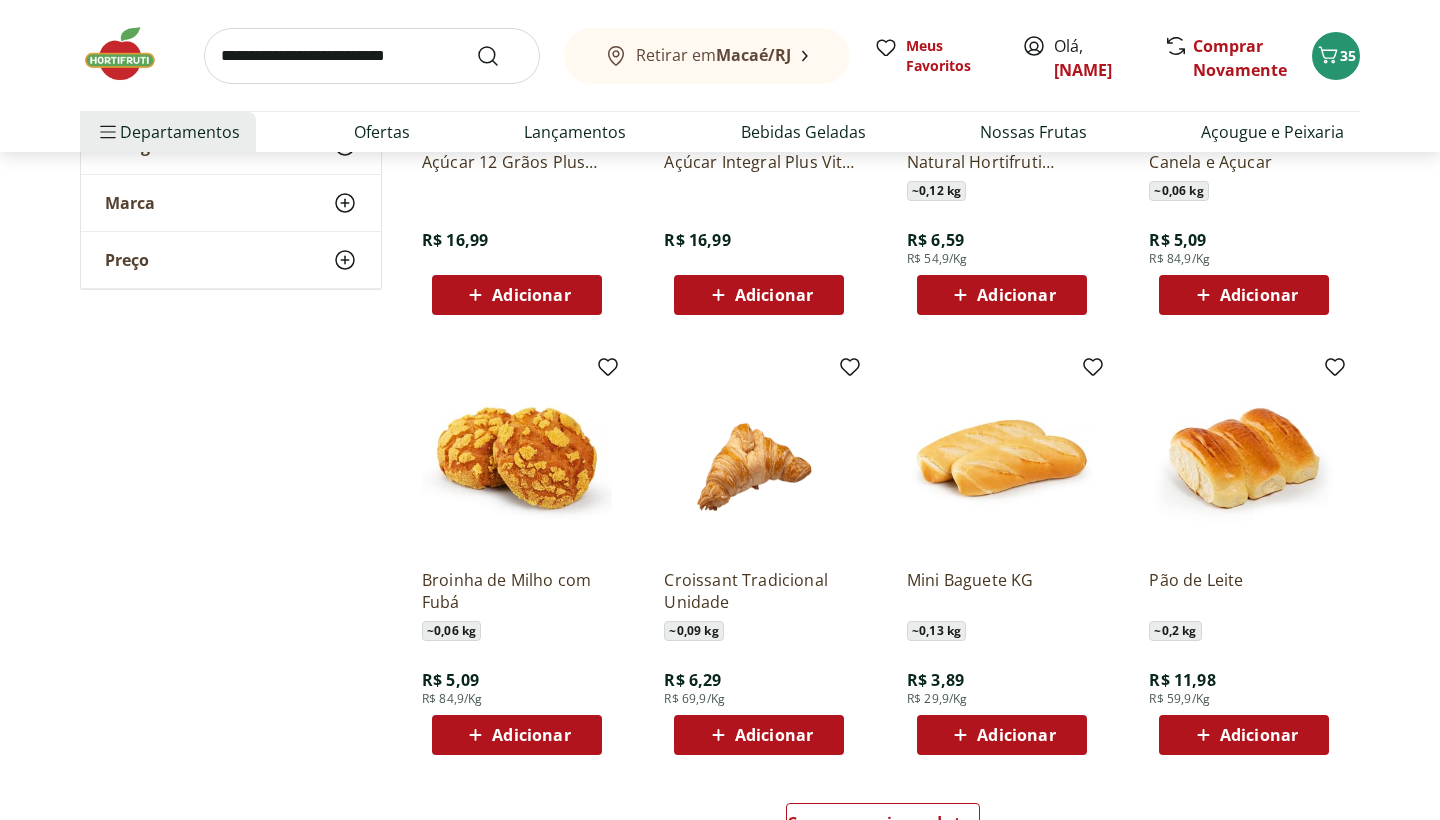 click on "Adicionar" at bounding box center [1016, 735] 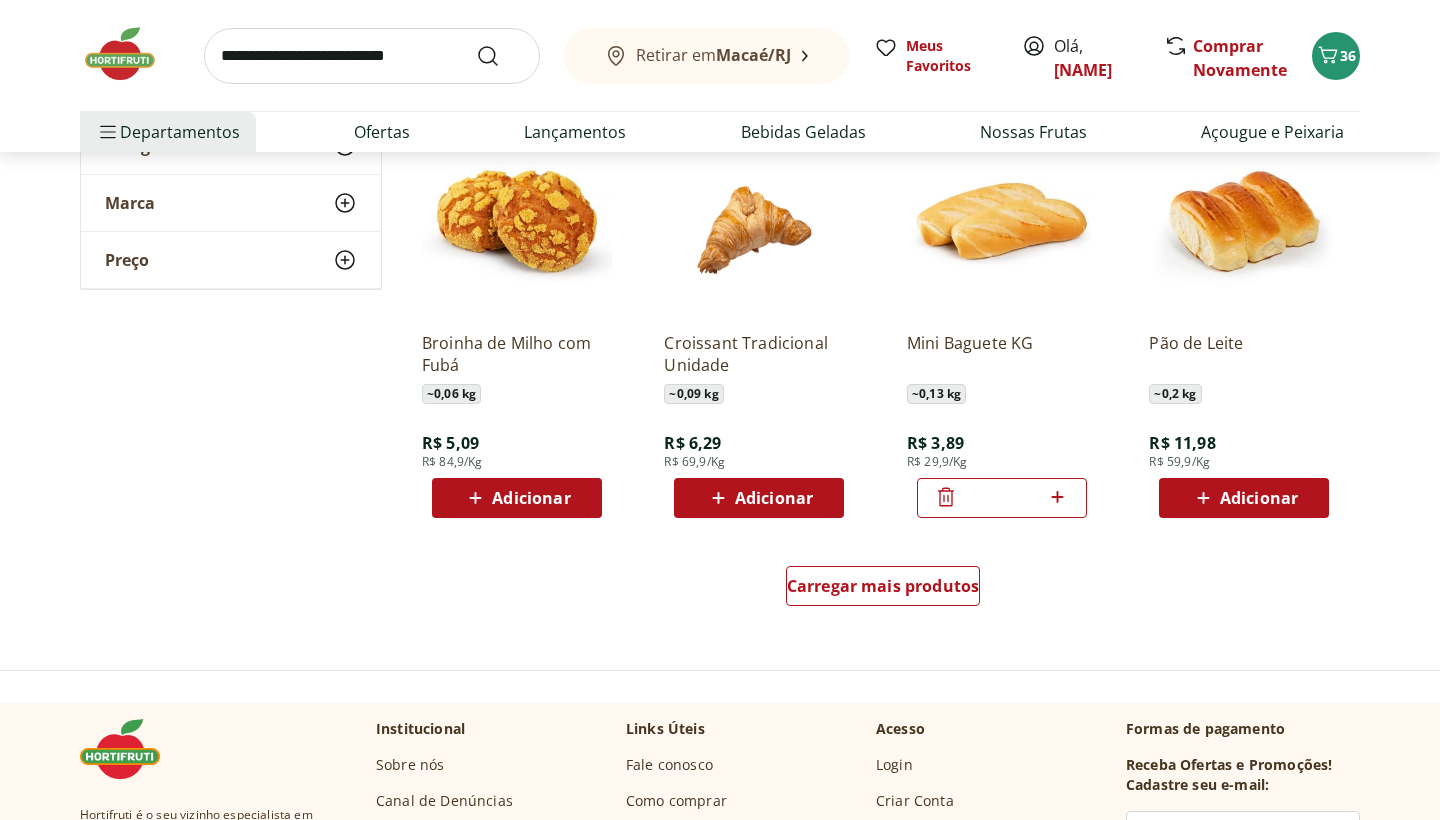 scroll, scrollTop: 2425, scrollLeft: 0, axis: vertical 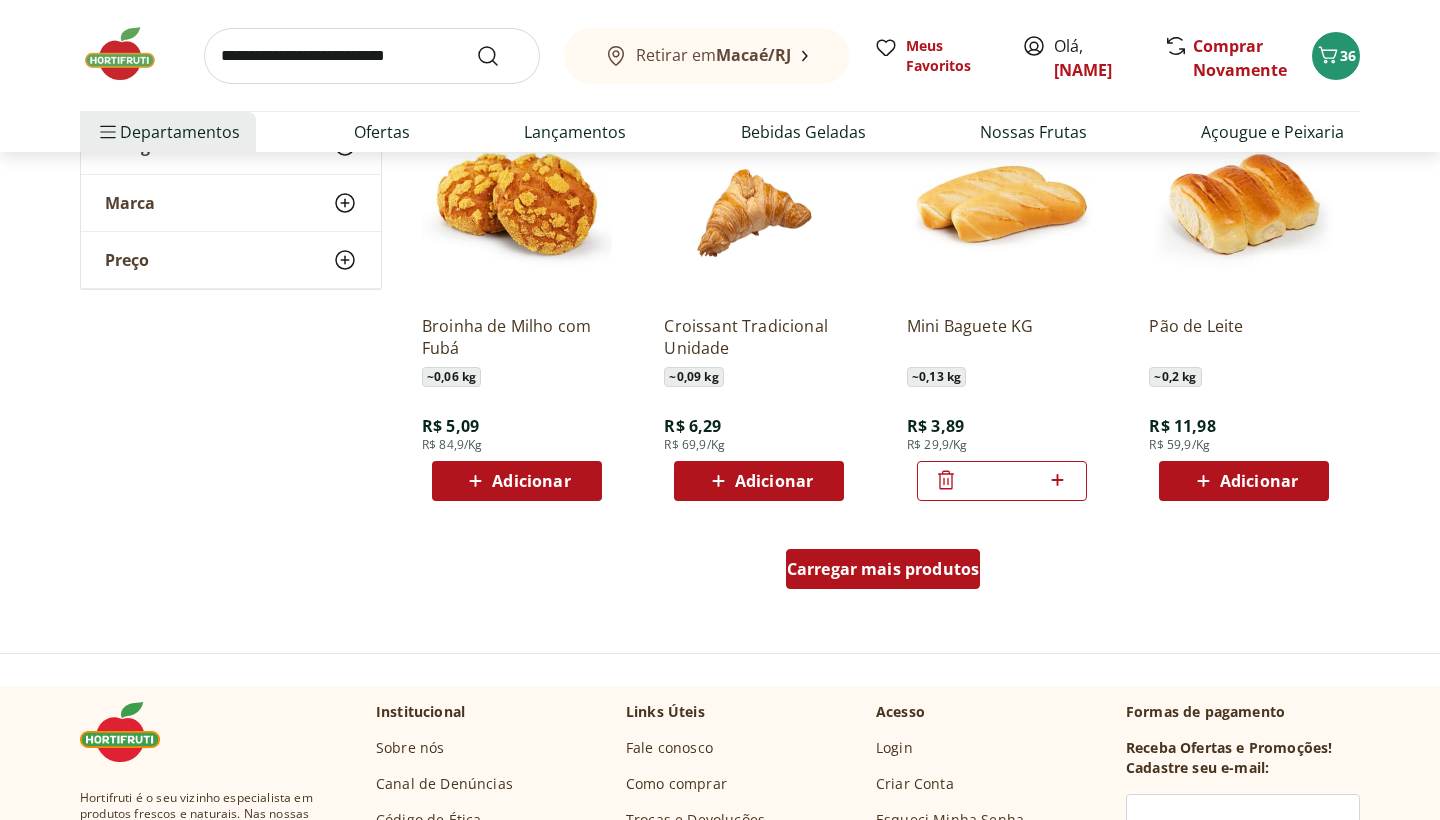 click on "Carregar mais produtos" at bounding box center [883, 569] 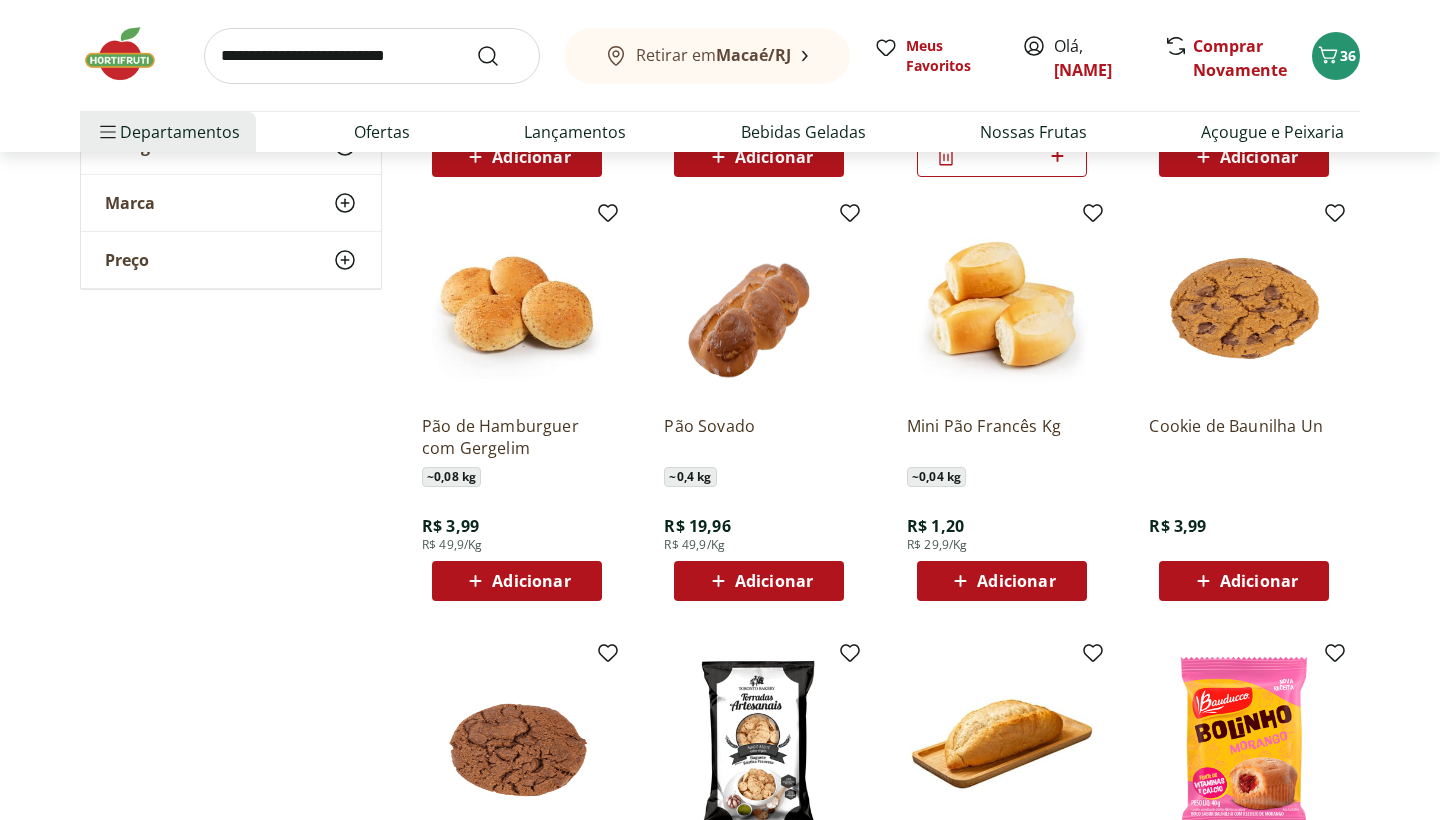 scroll, scrollTop: 2750, scrollLeft: 0, axis: vertical 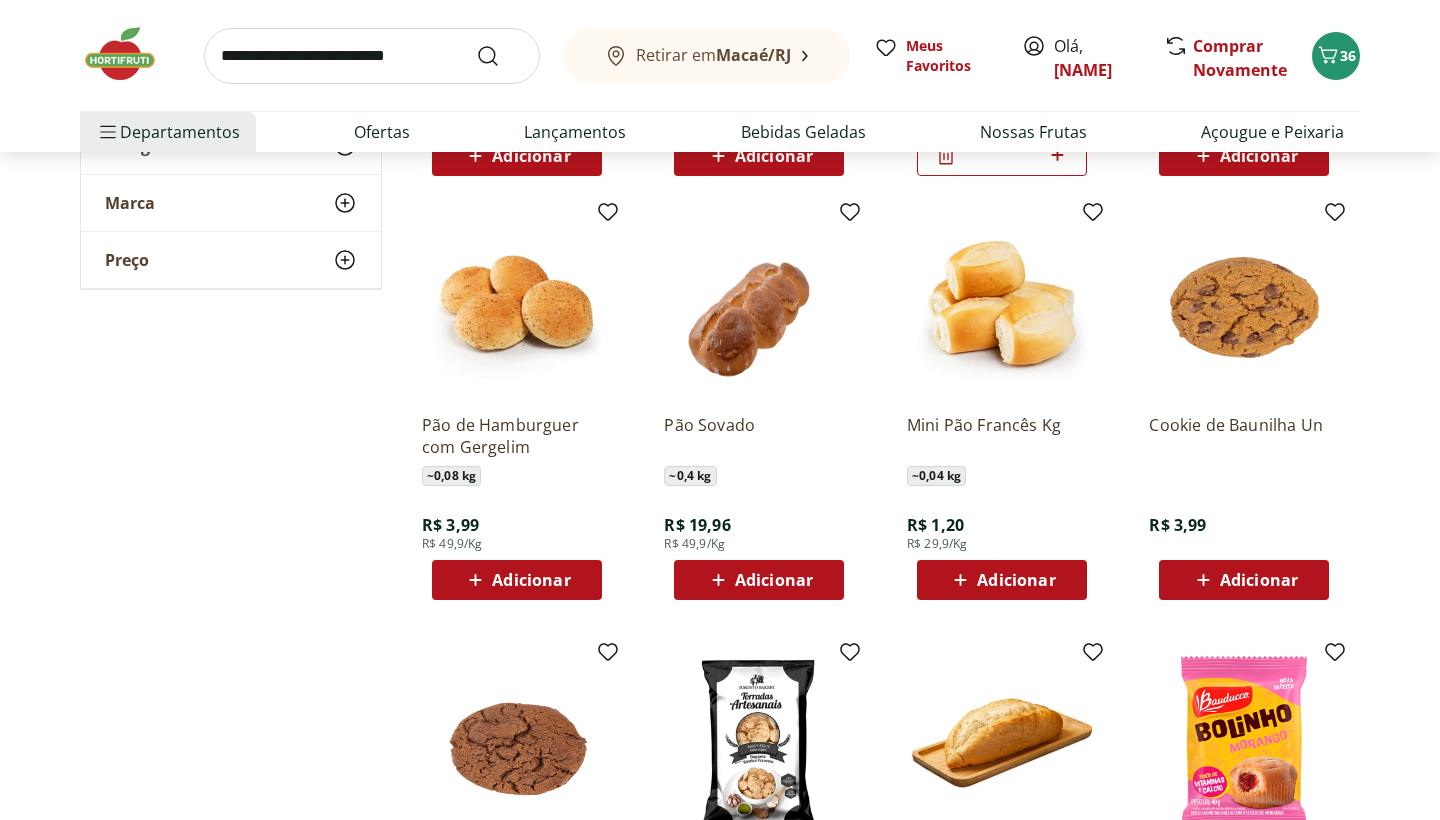 click on "Adicionar" at bounding box center [1016, 580] 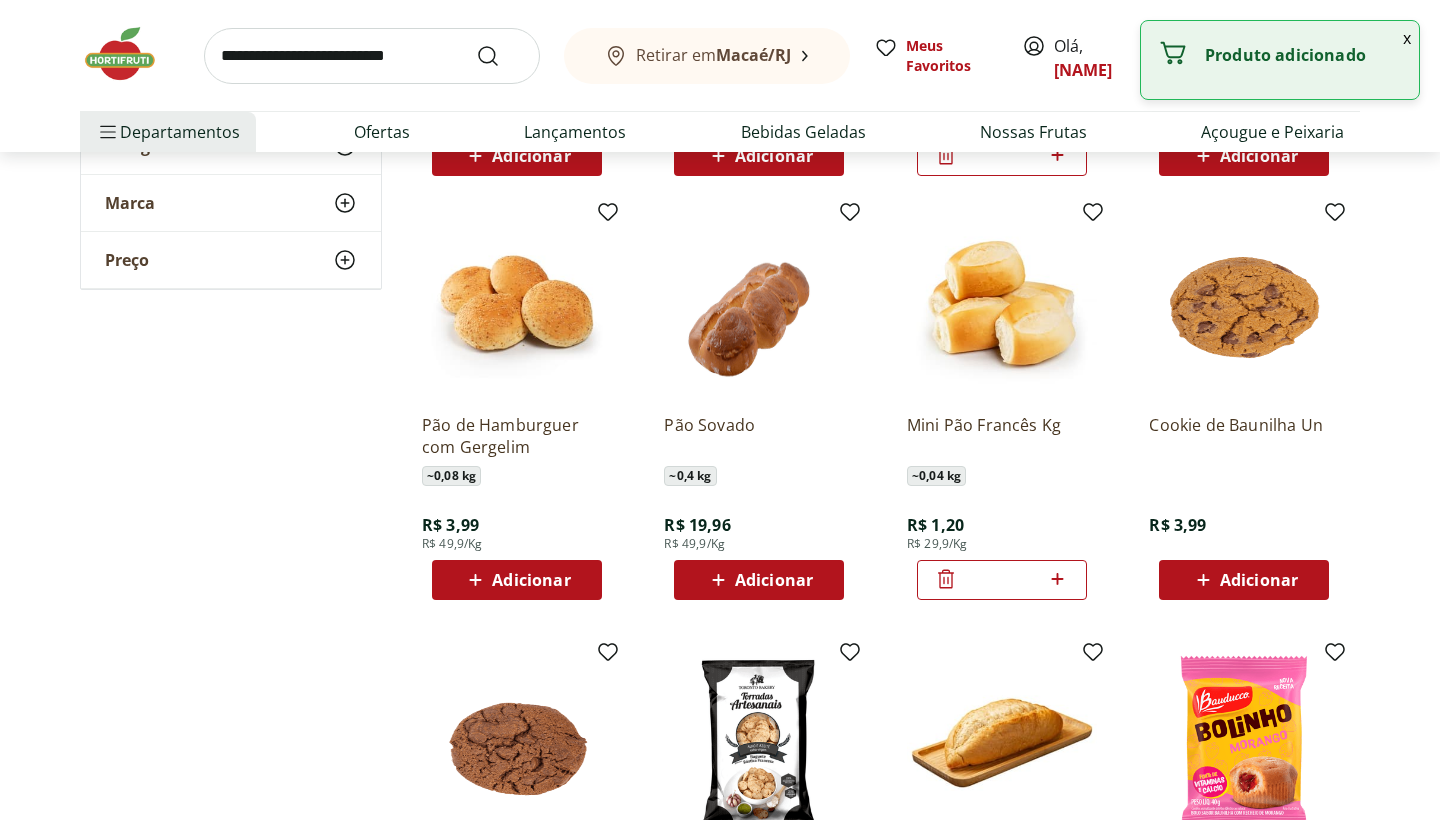 click 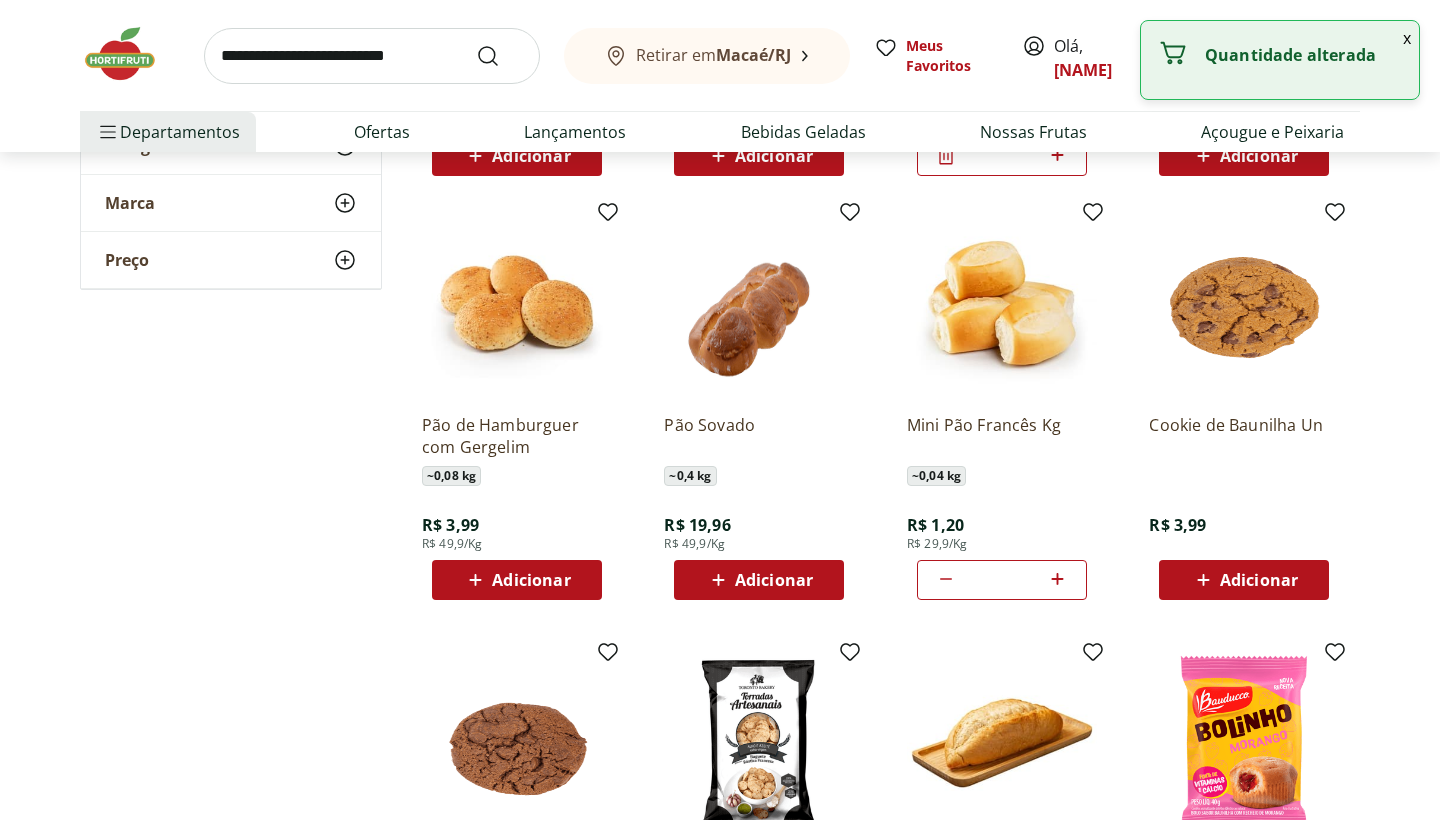click 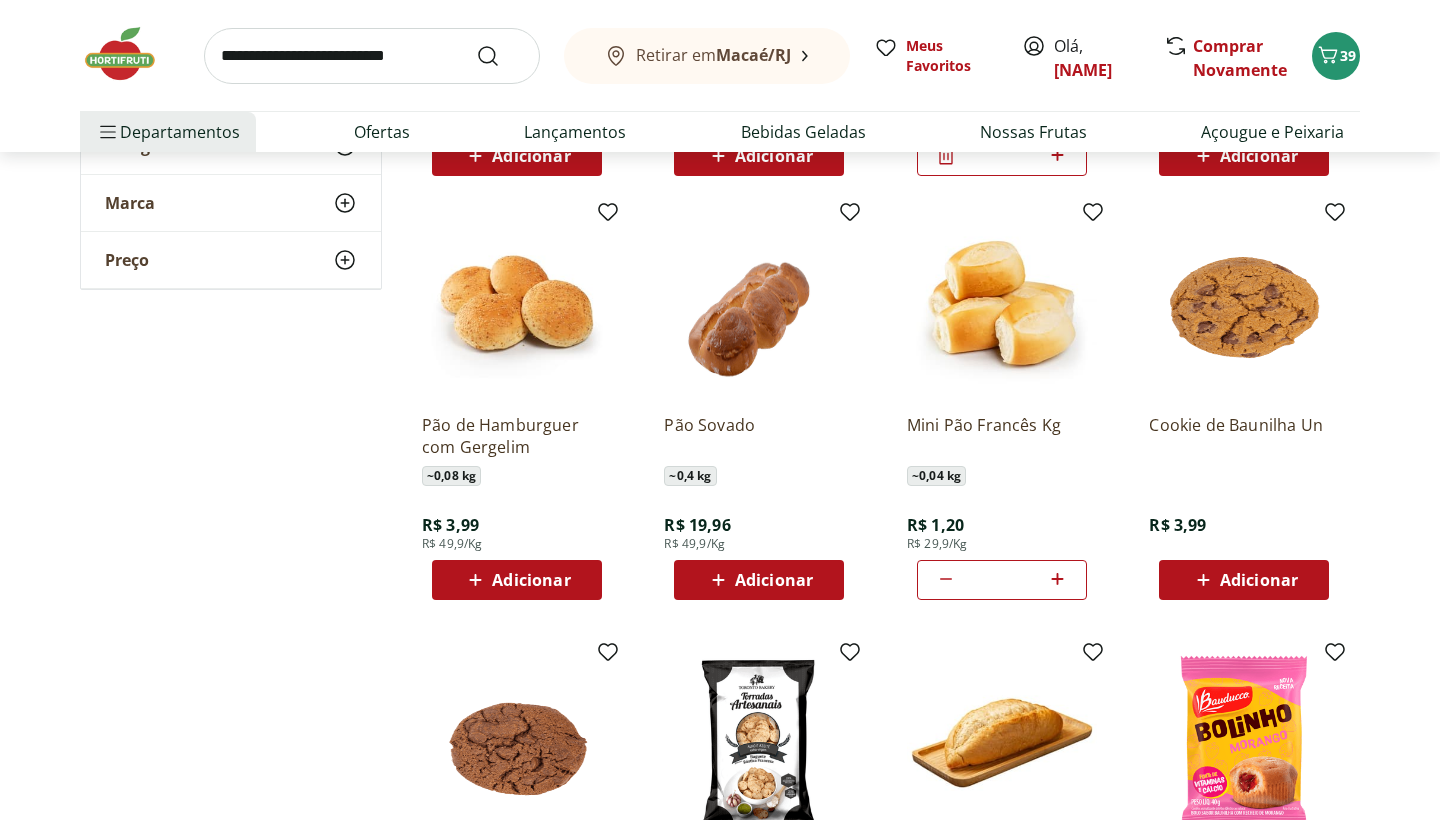 click 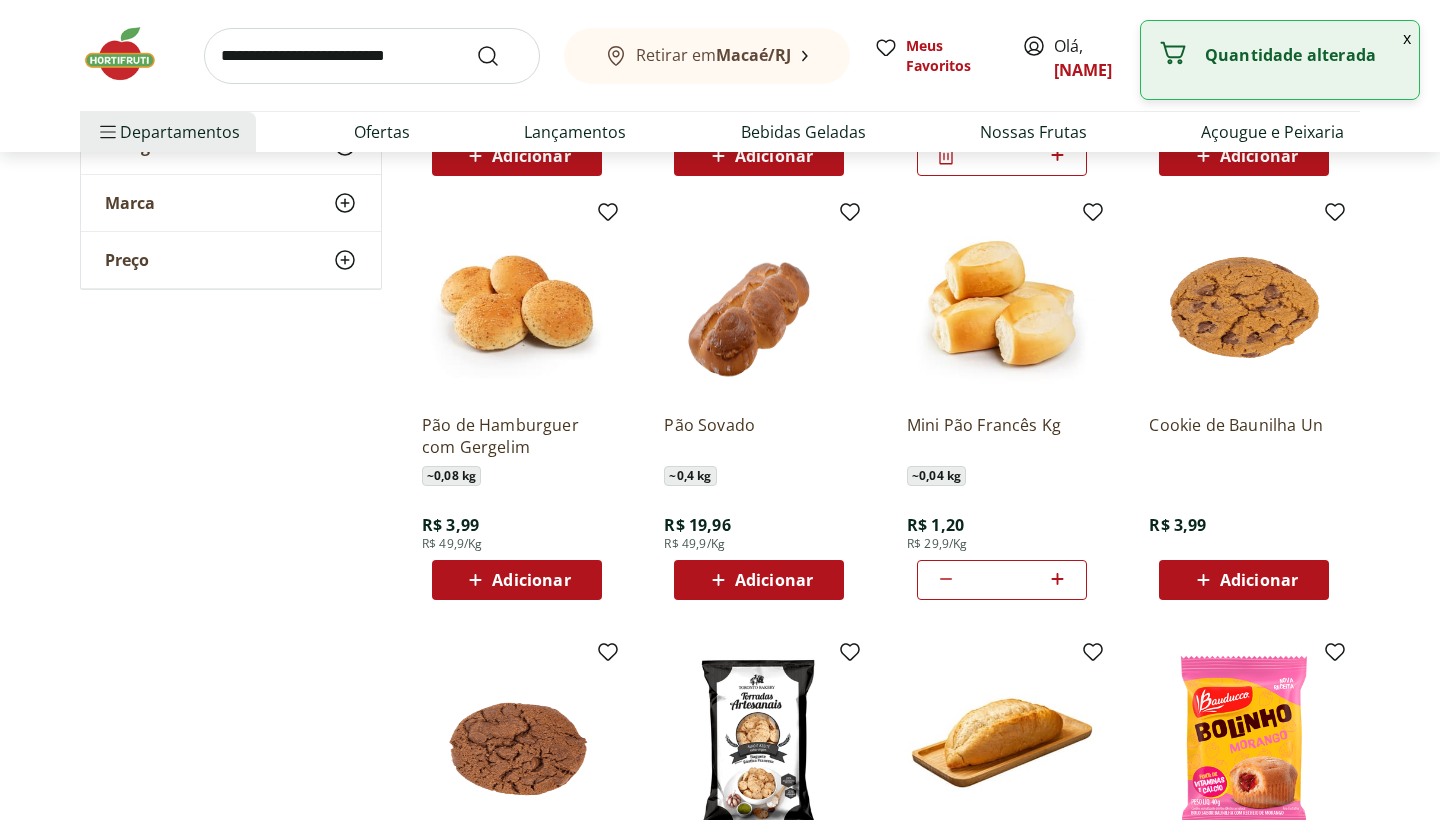 click 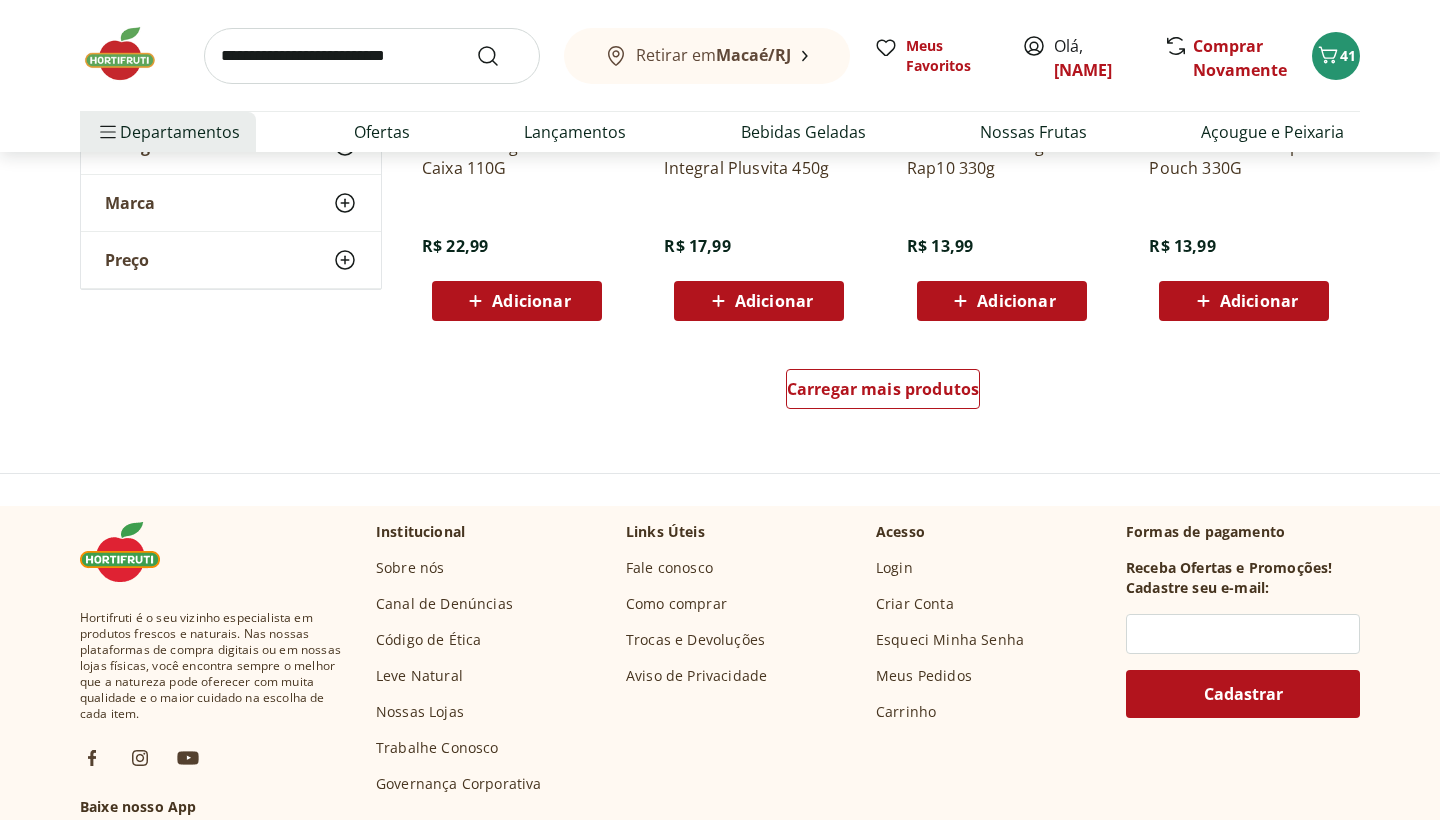 scroll, scrollTop: 3925, scrollLeft: 0, axis: vertical 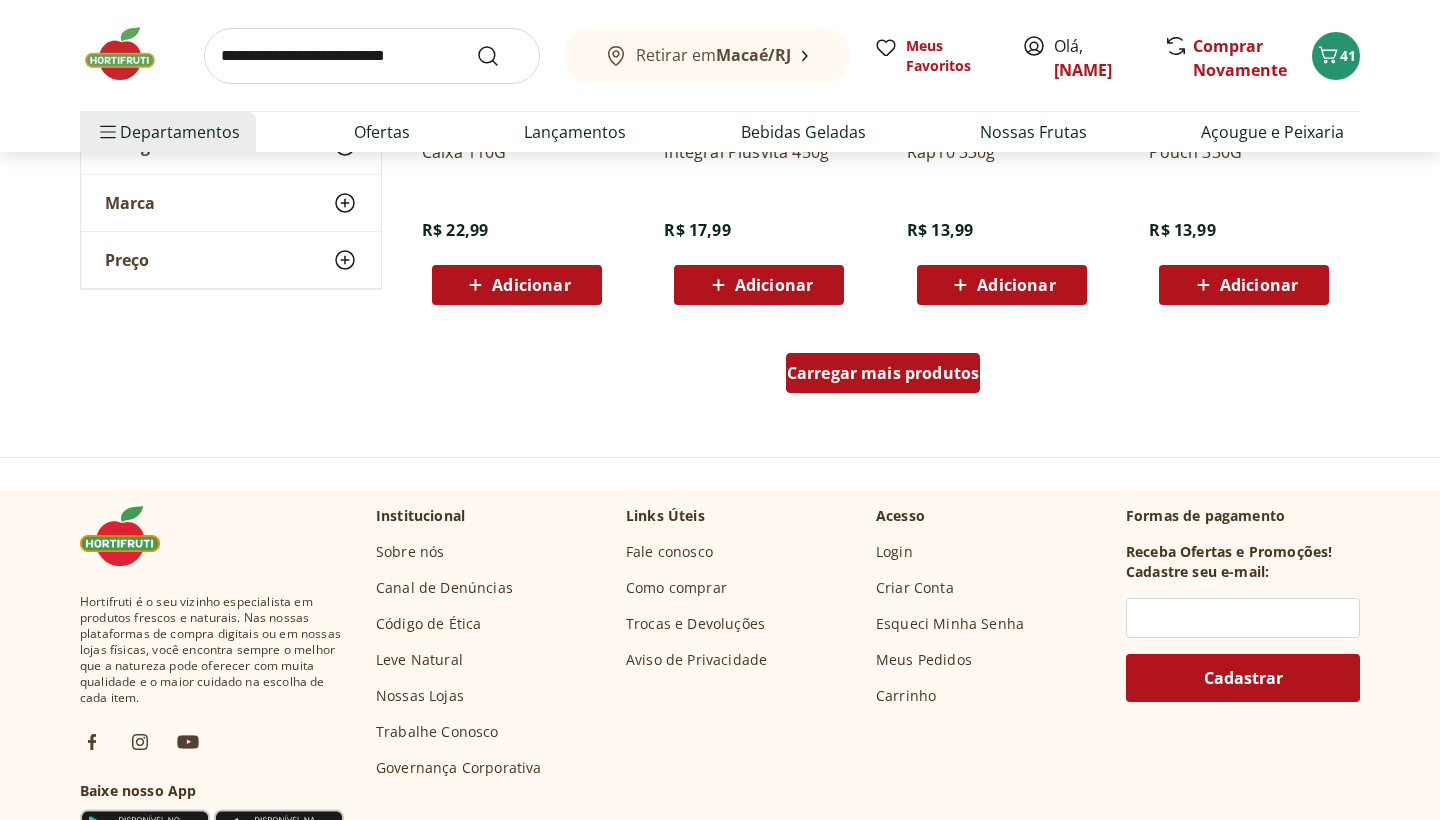 click on "Carregar mais produtos" at bounding box center [883, 373] 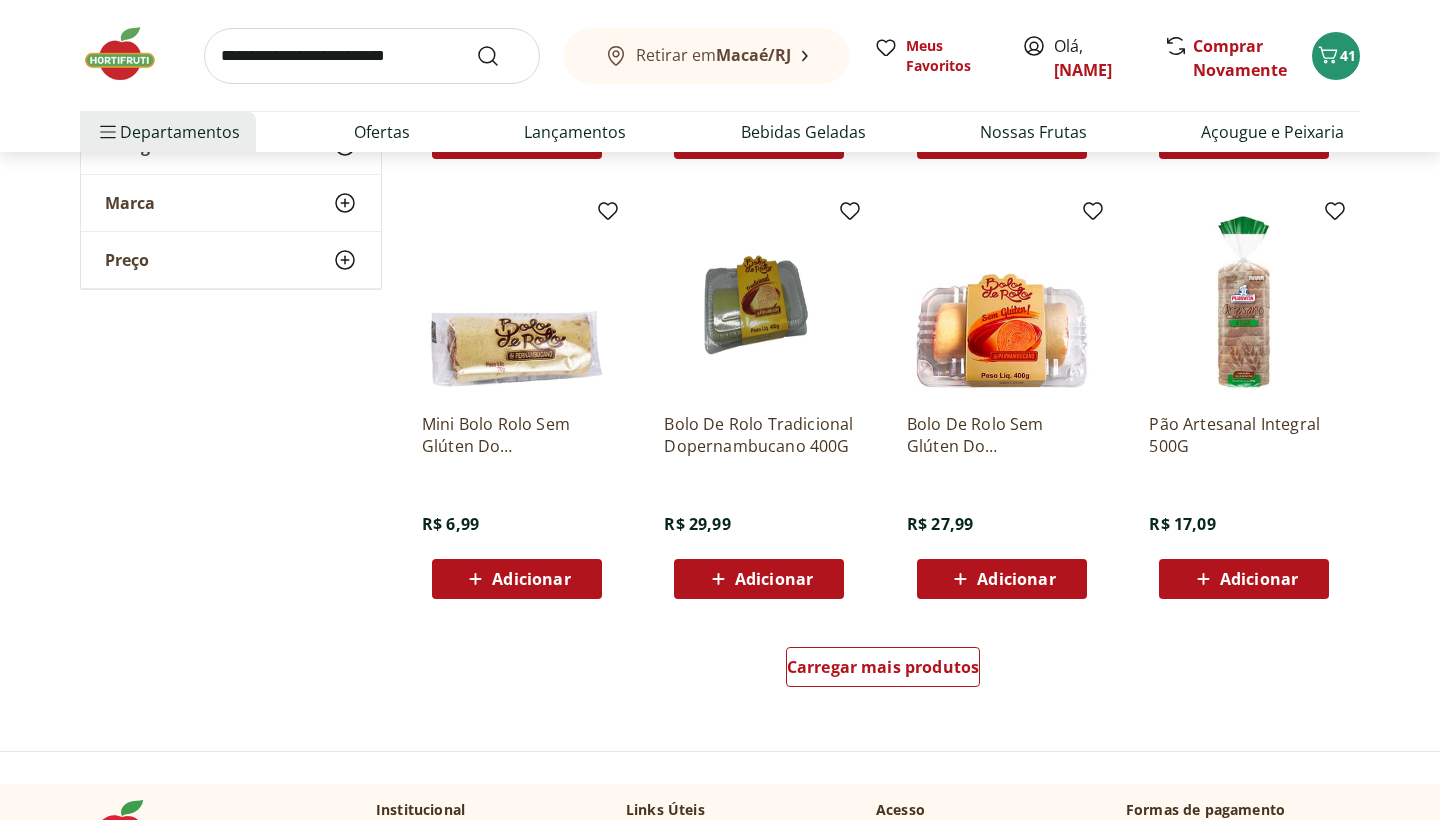 scroll, scrollTop: 4938, scrollLeft: 0, axis: vertical 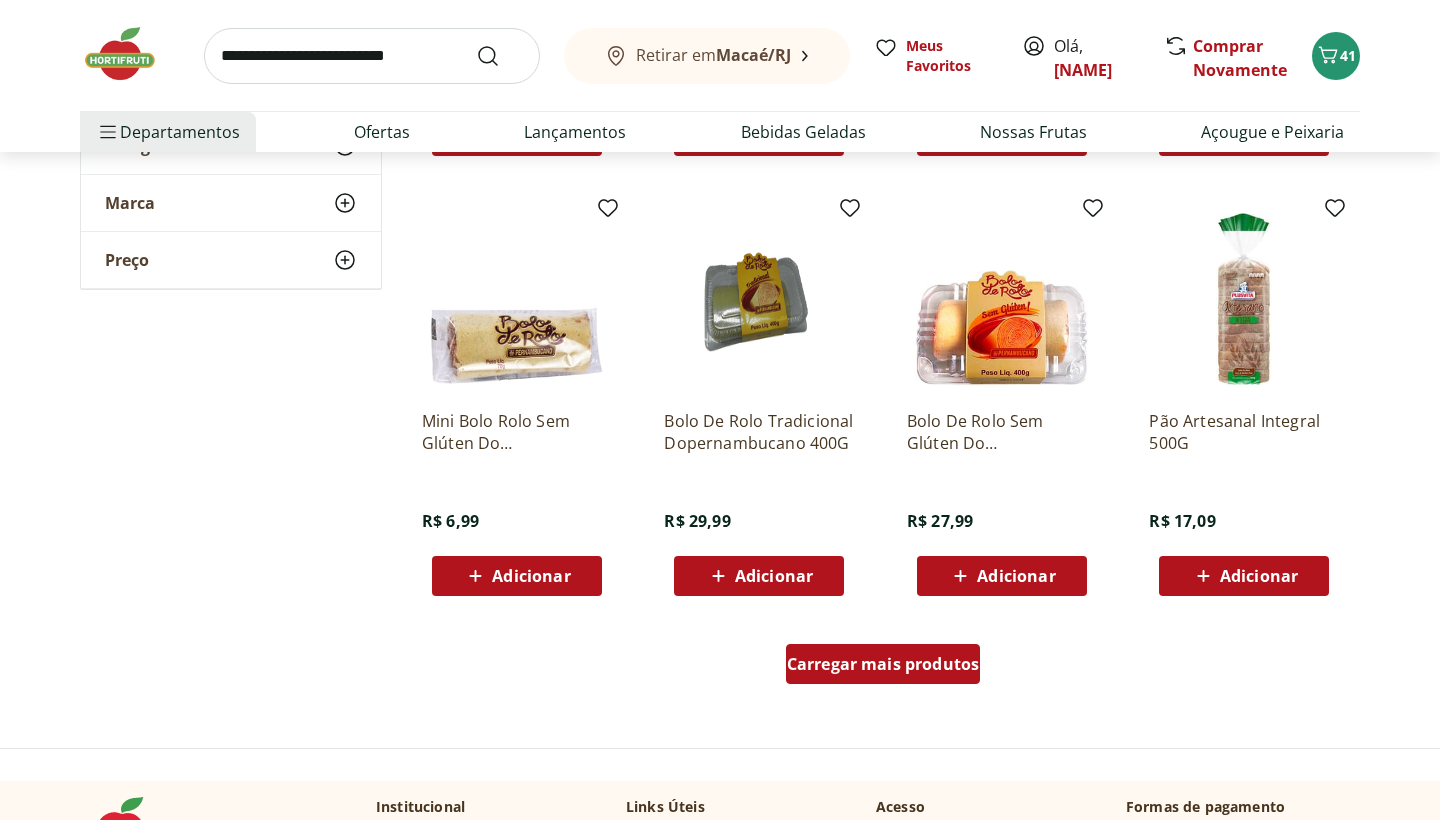 click on "Carregar mais produtos" at bounding box center [883, 664] 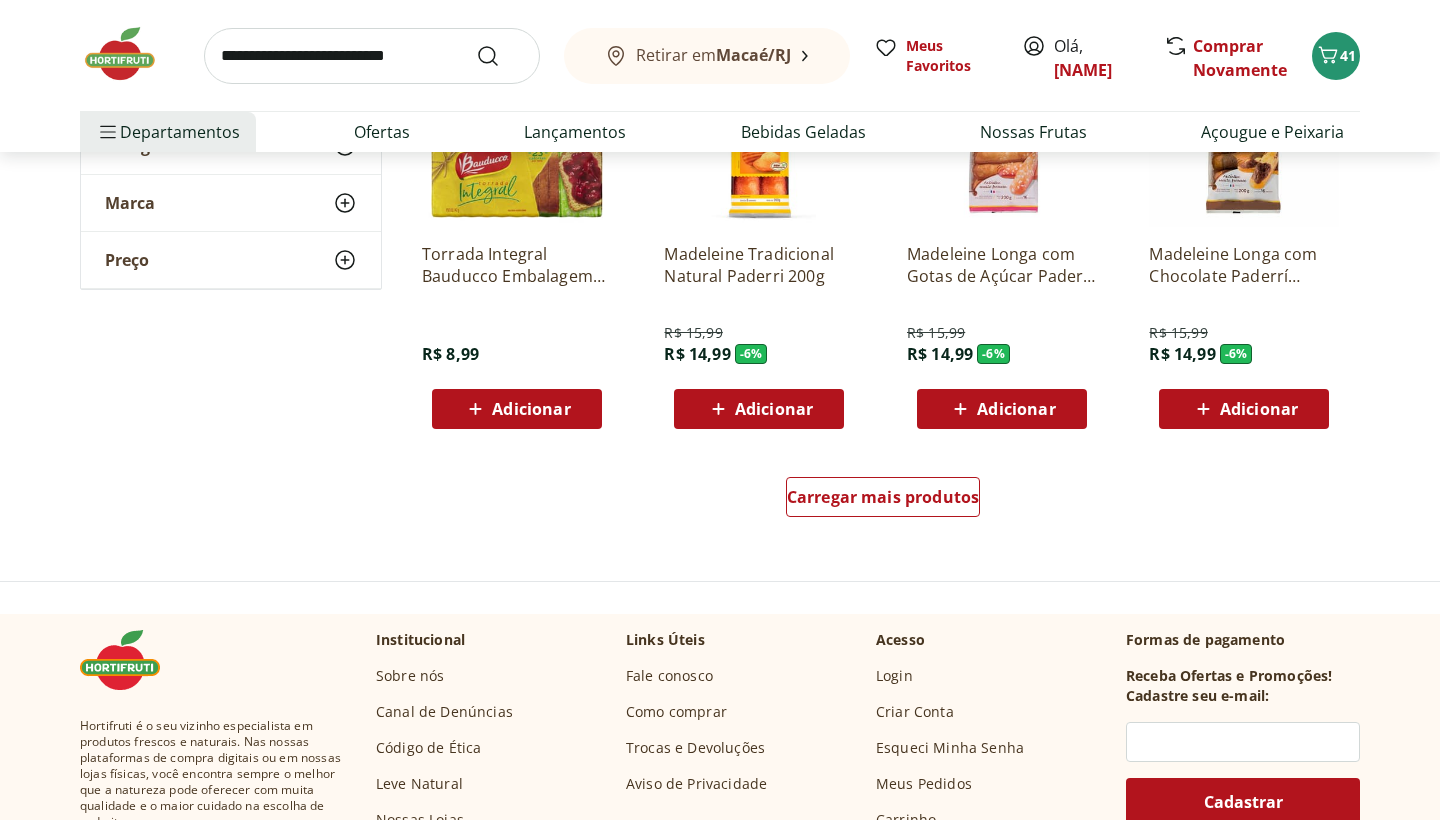 scroll, scrollTop: 6449, scrollLeft: 0, axis: vertical 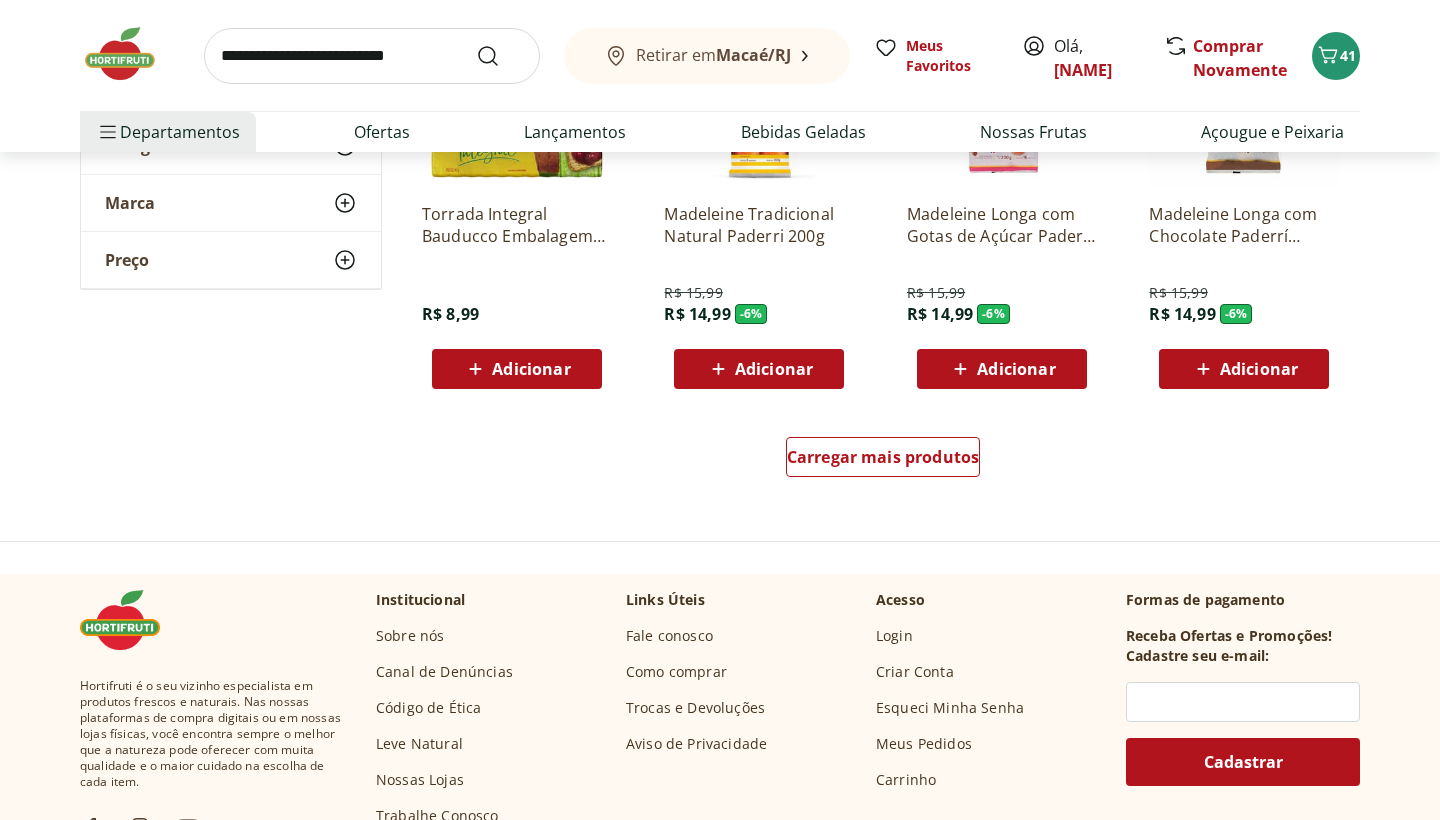 click on "Carregar mais produtos" at bounding box center [883, 461] 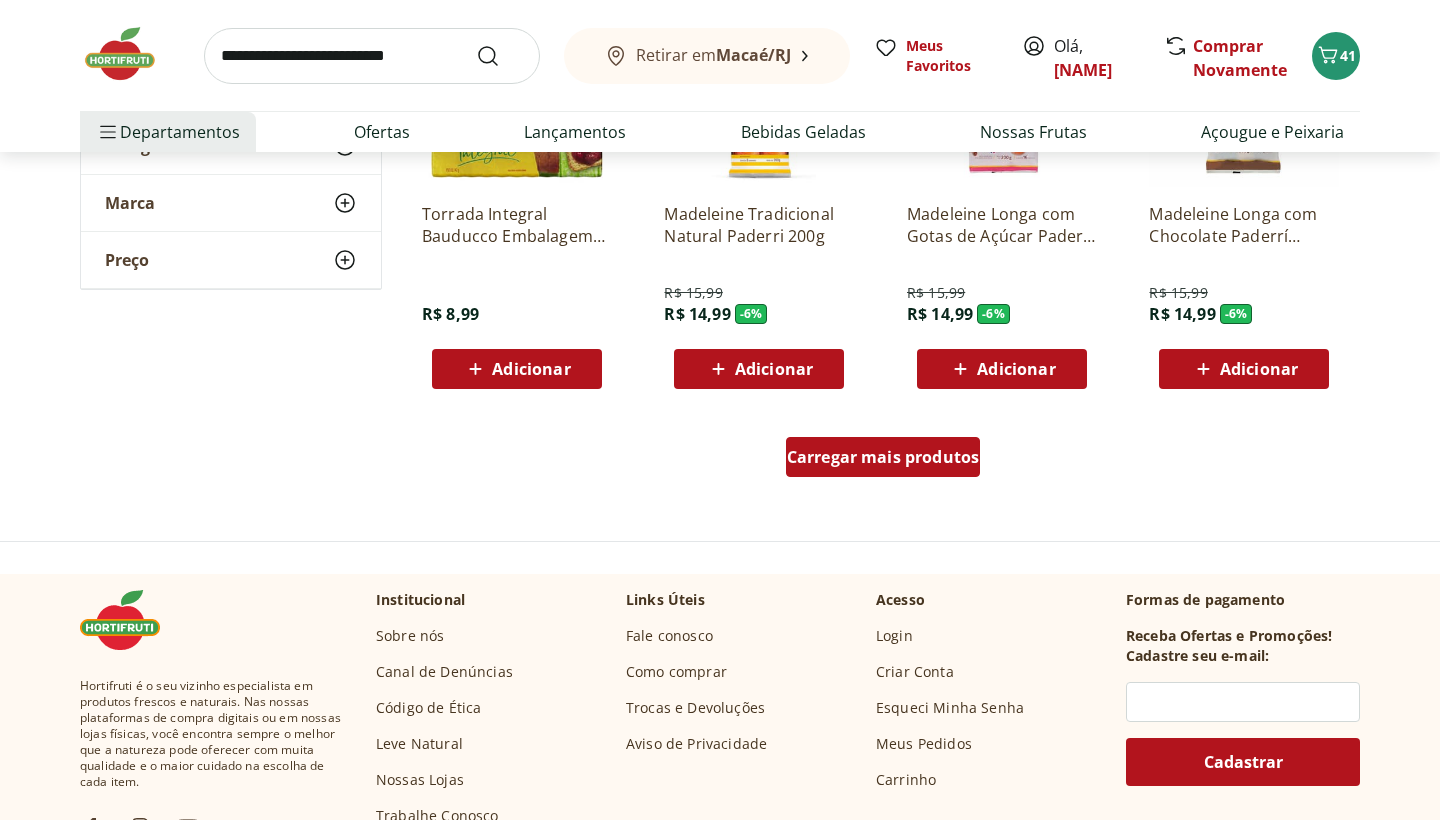 click on "Carregar mais produtos" at bounding box center (883, 457) 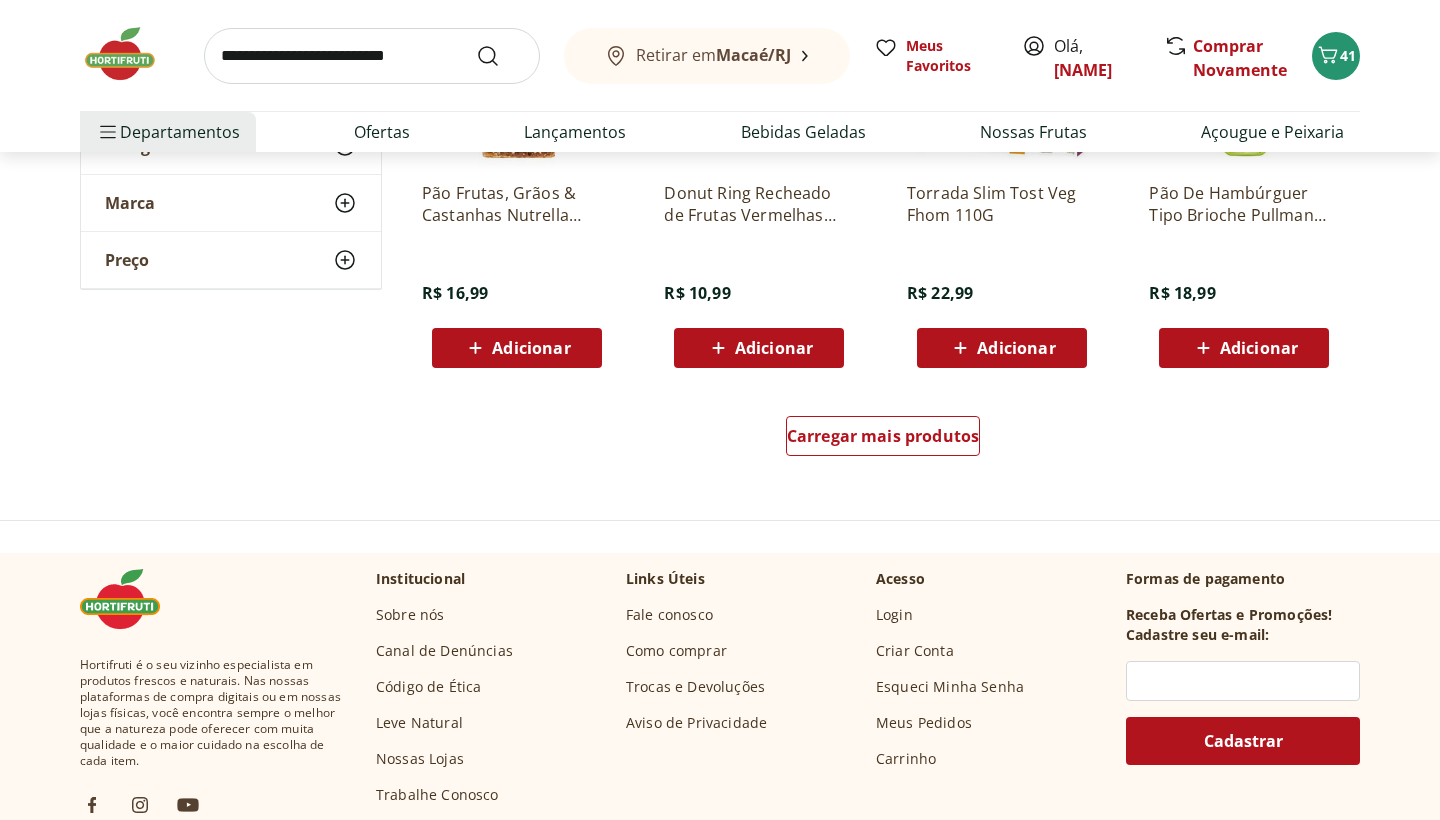 scroll, scrollTop: 7779, scrollLeft: 0, axis: vertical 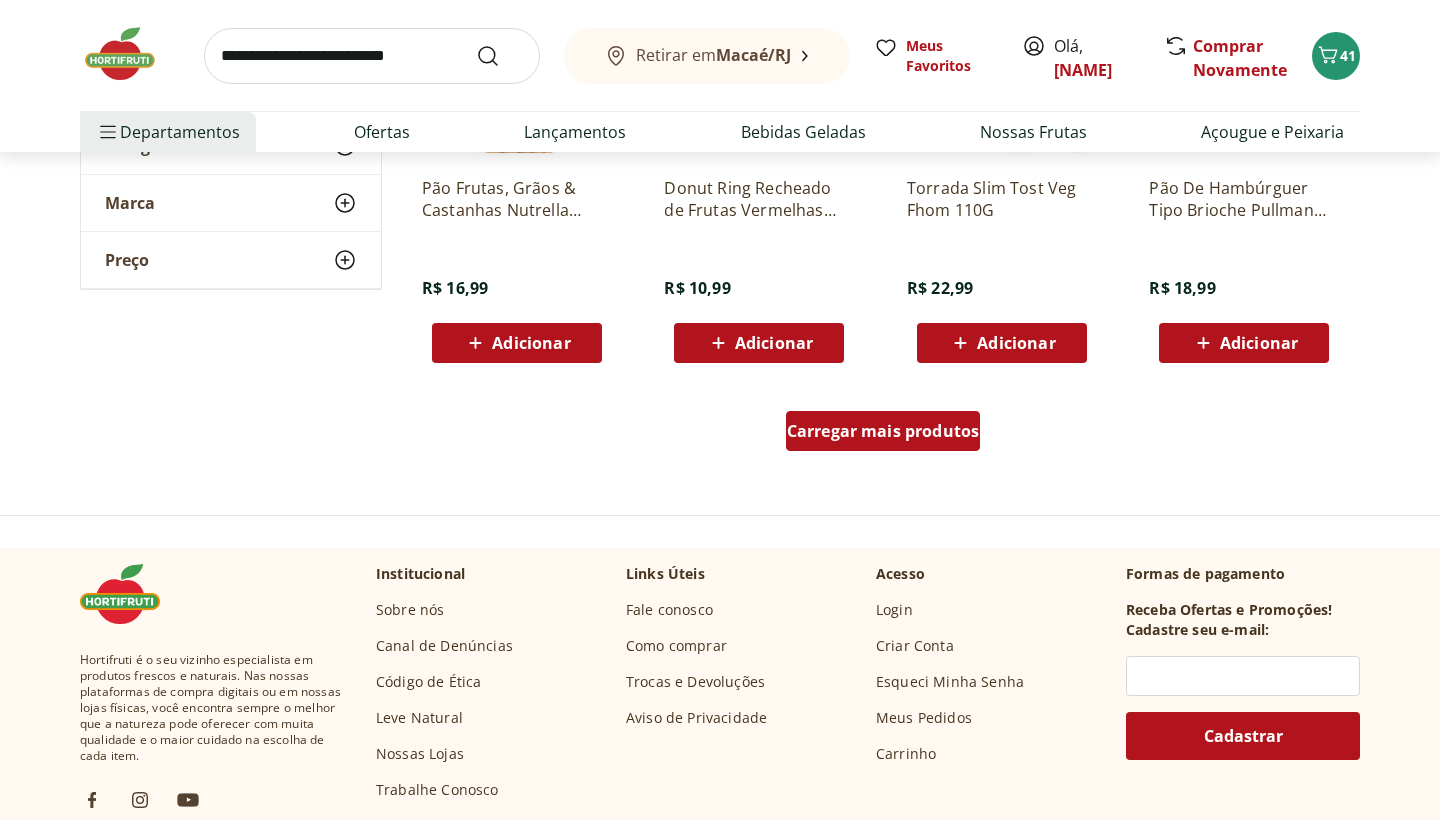 click on "Carregar mais produtos" at bounding box center [883, 431] 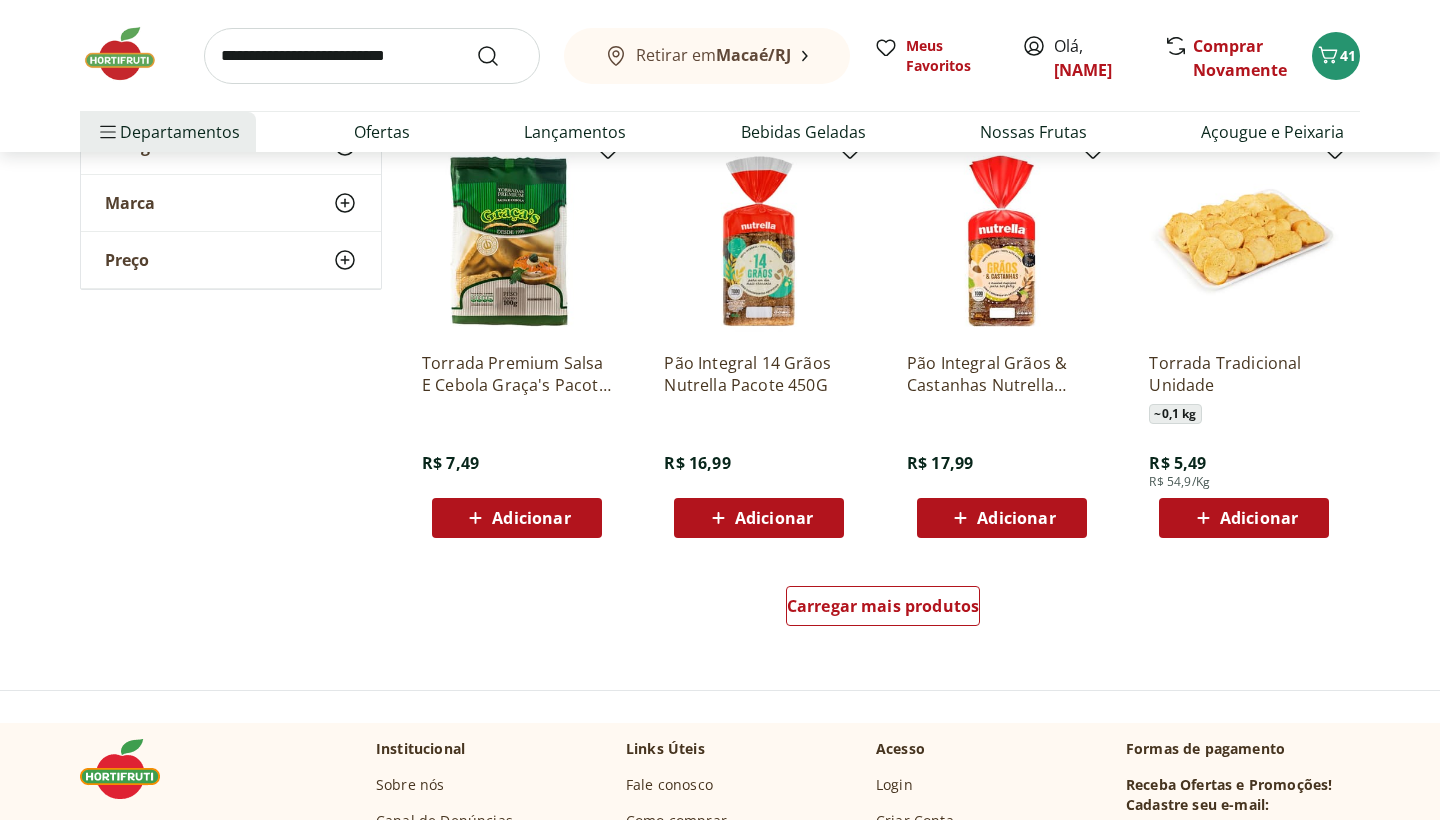 scroll, scrollTop: 8911, scrollLeft: 0, axis: vertical 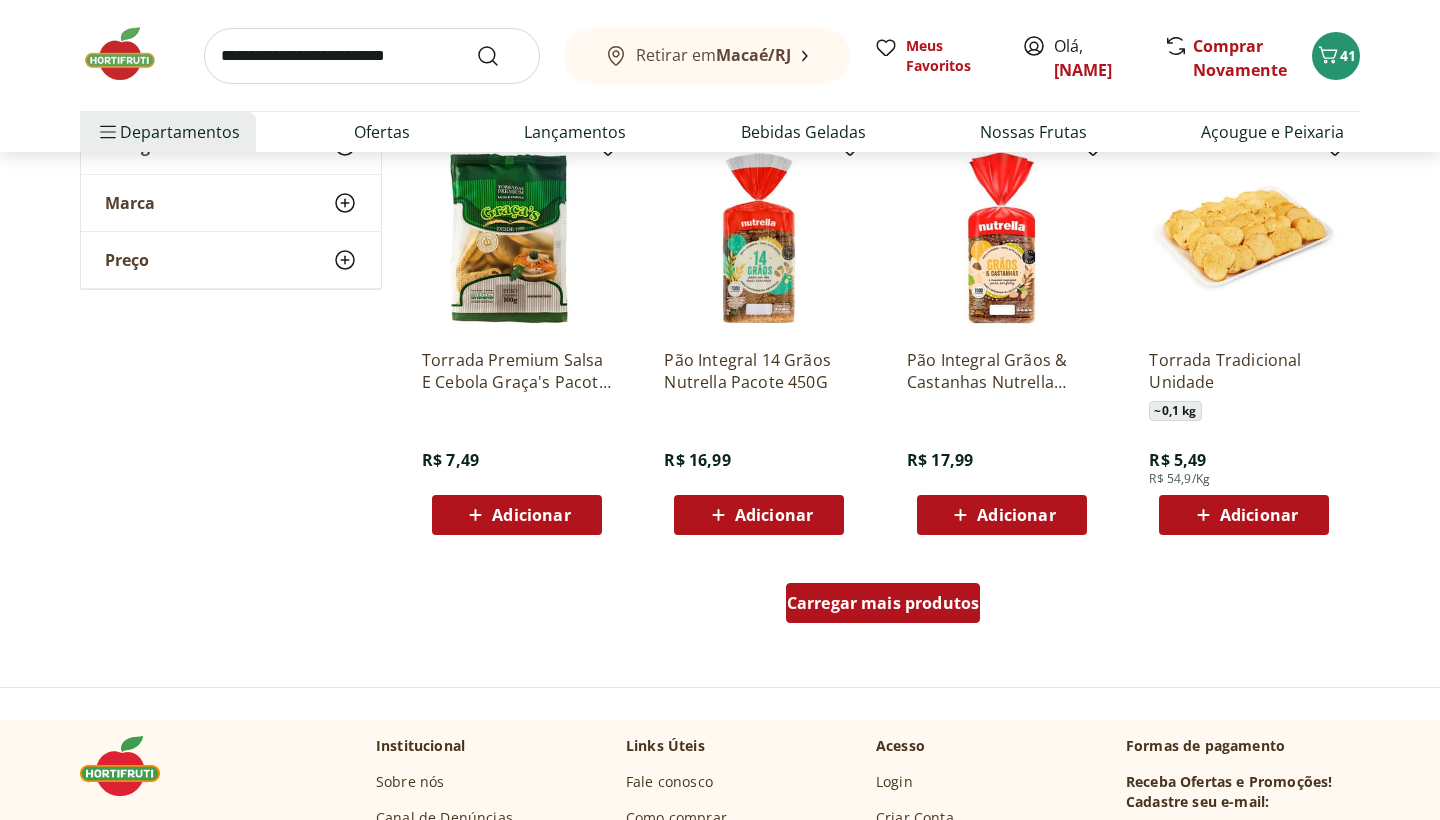 click on "Carregar mais produtos" at bounding box center [883, 603] 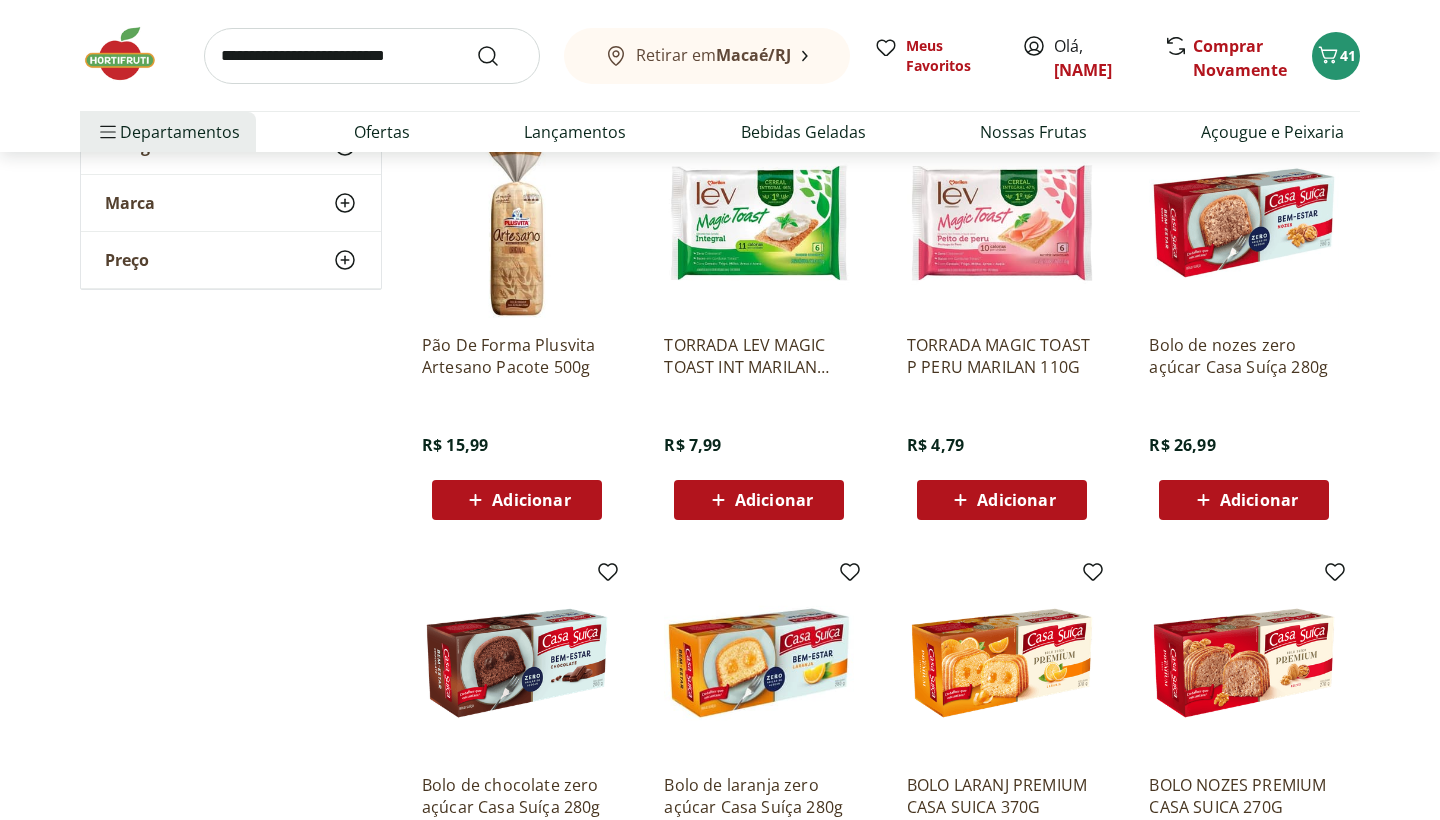 scroll, scrollTop: 9796, scrollLeft: 0, axis: vertical 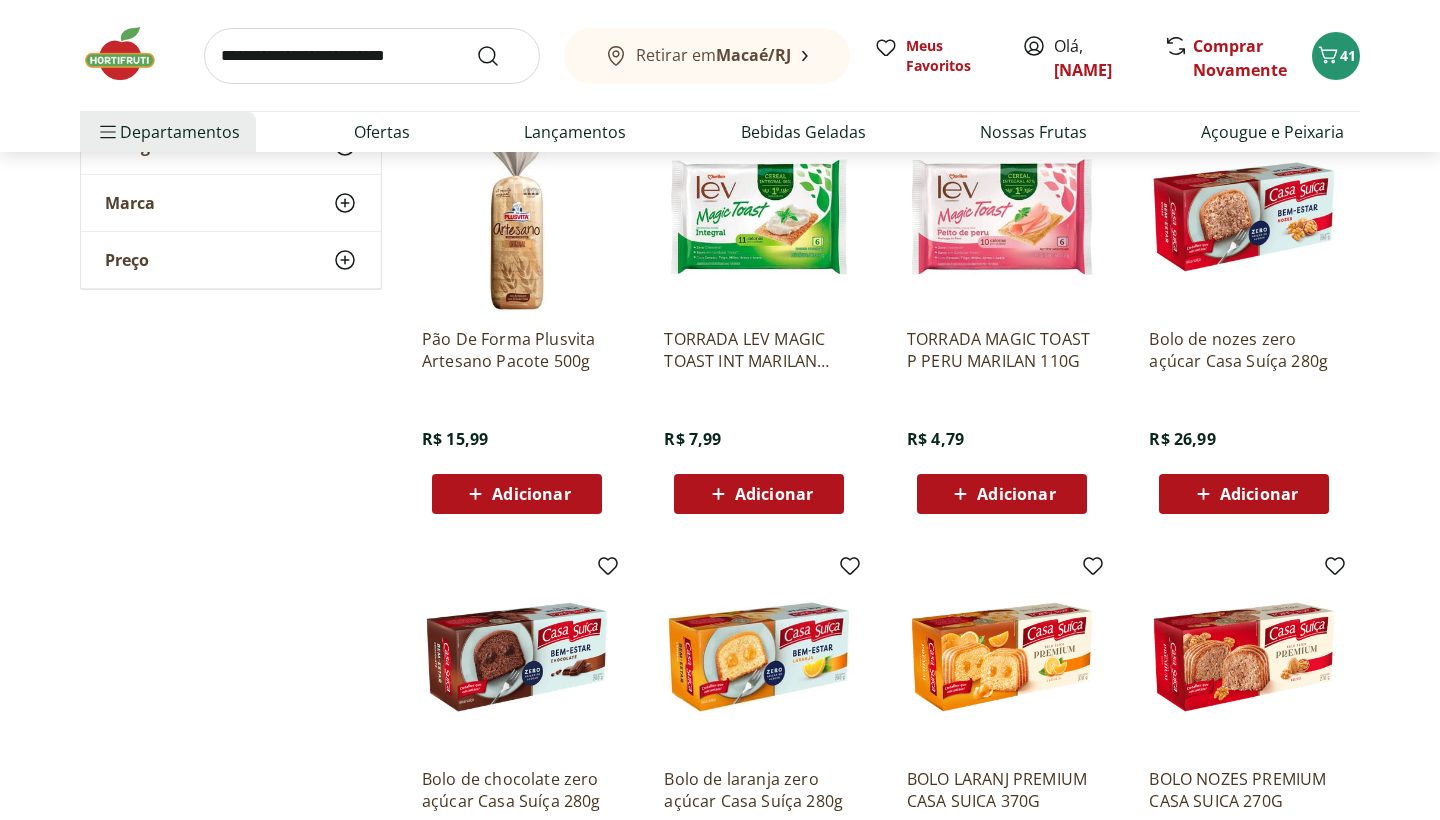 click on "Adicionar" at bounding box center (774, 494) 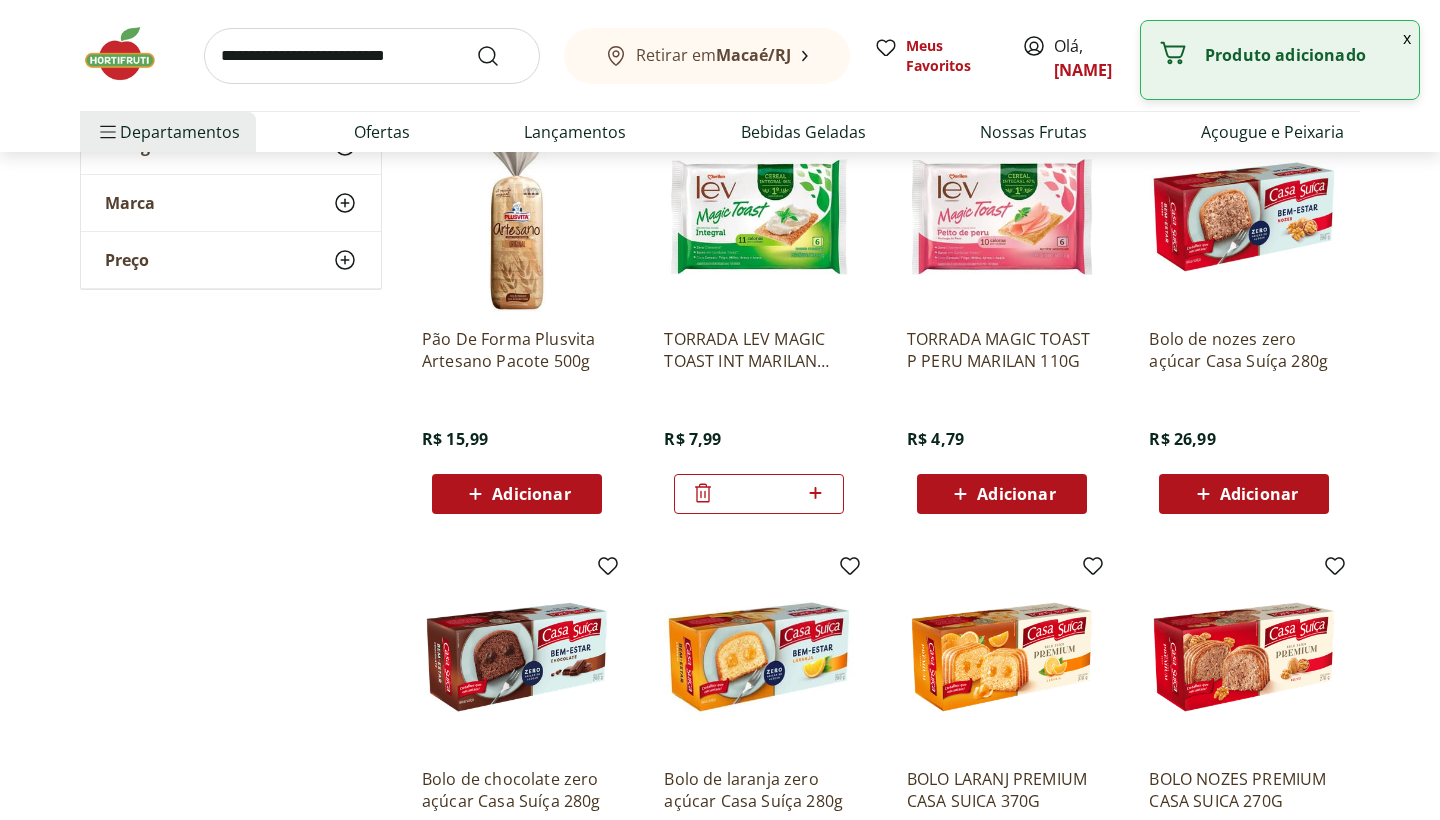 click 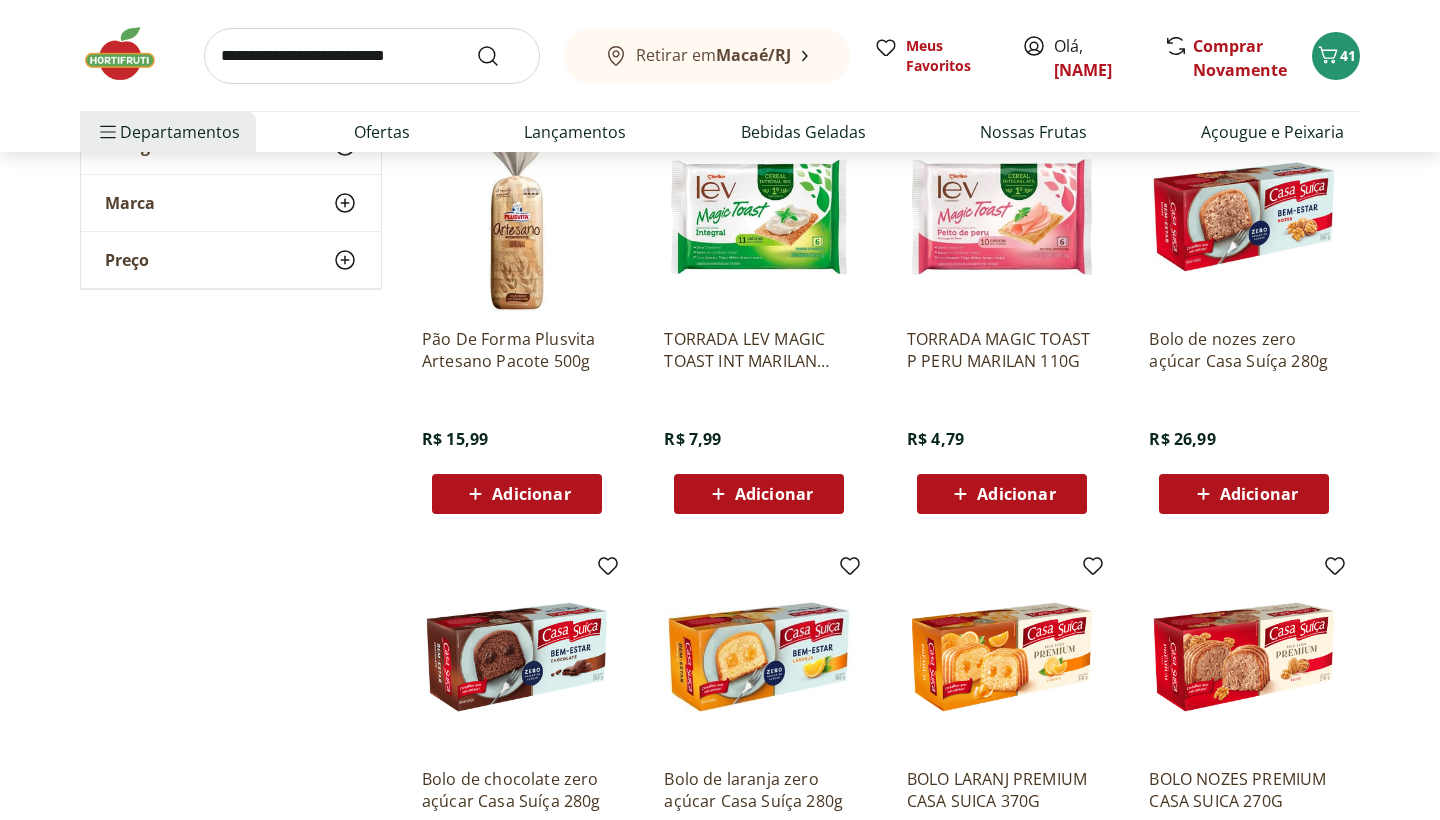 click on "**********" at bounding box center [720, -4216] 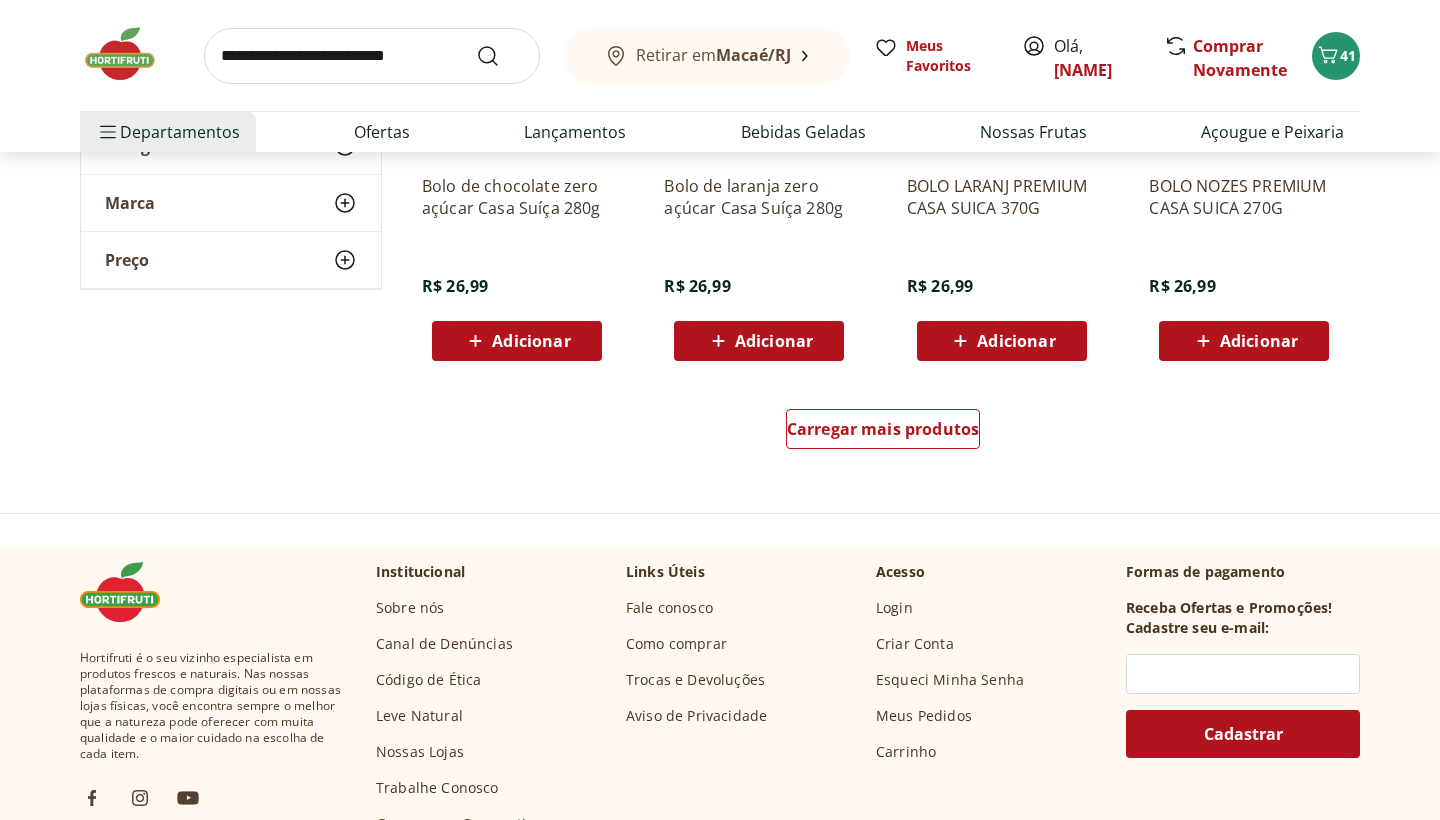 scroll, scrollTop: 10412, scrollLeft: 0, axis: vertical 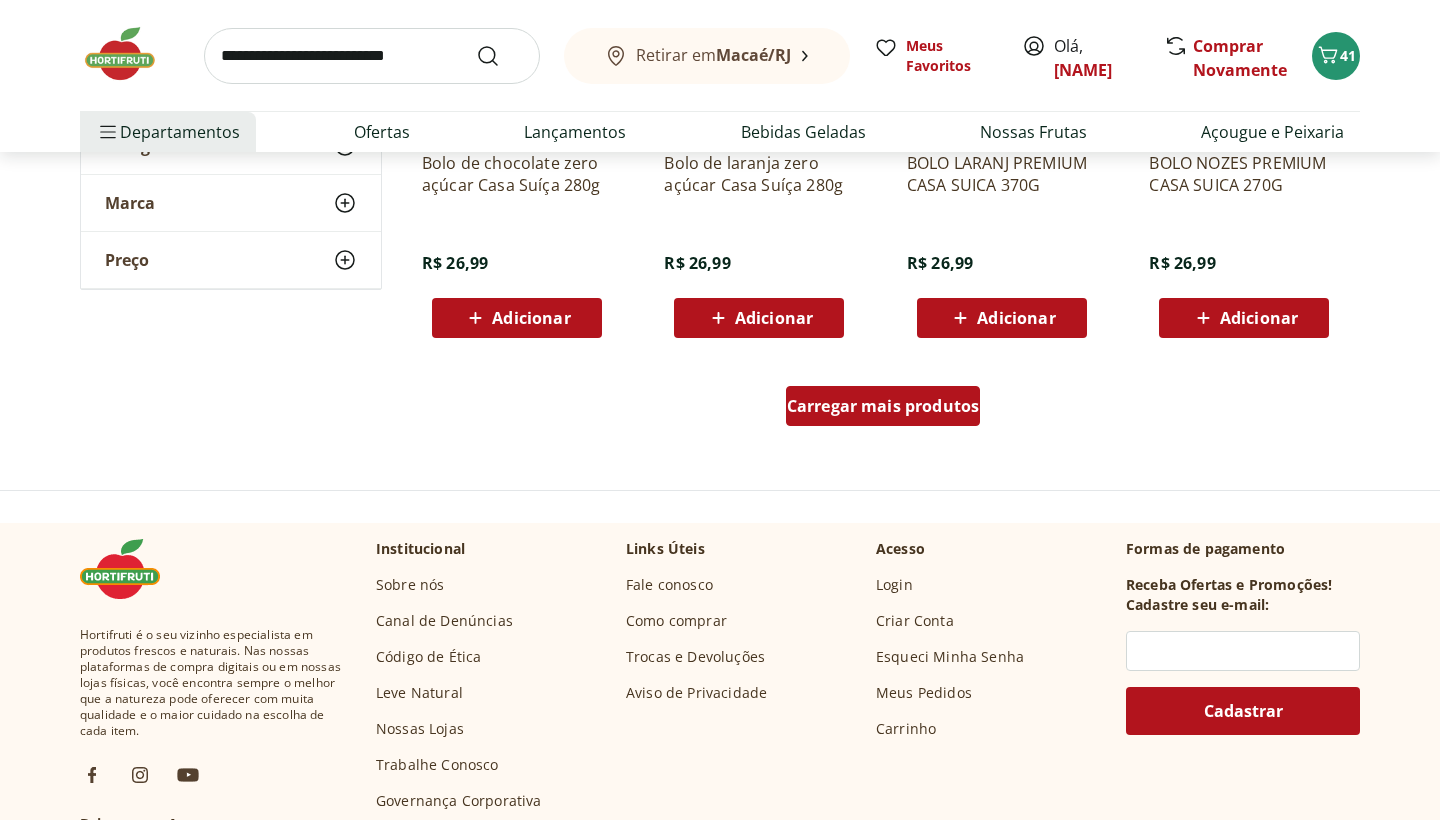 click on "Carregar mais produtos" at bounding box center (883, 406) 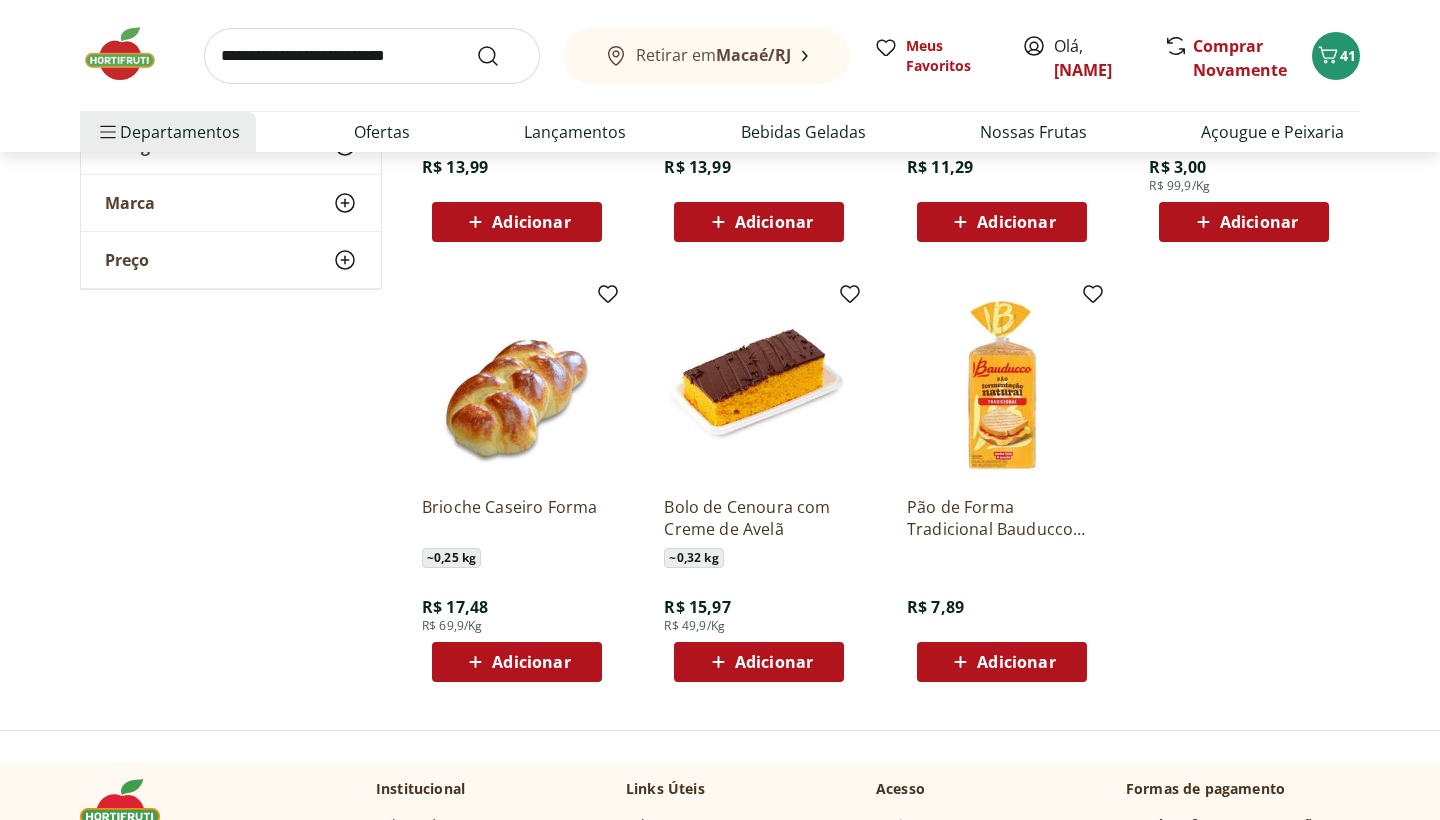 scroll, scrollTop: 10944, scrollLeft: 0, axis: vertical 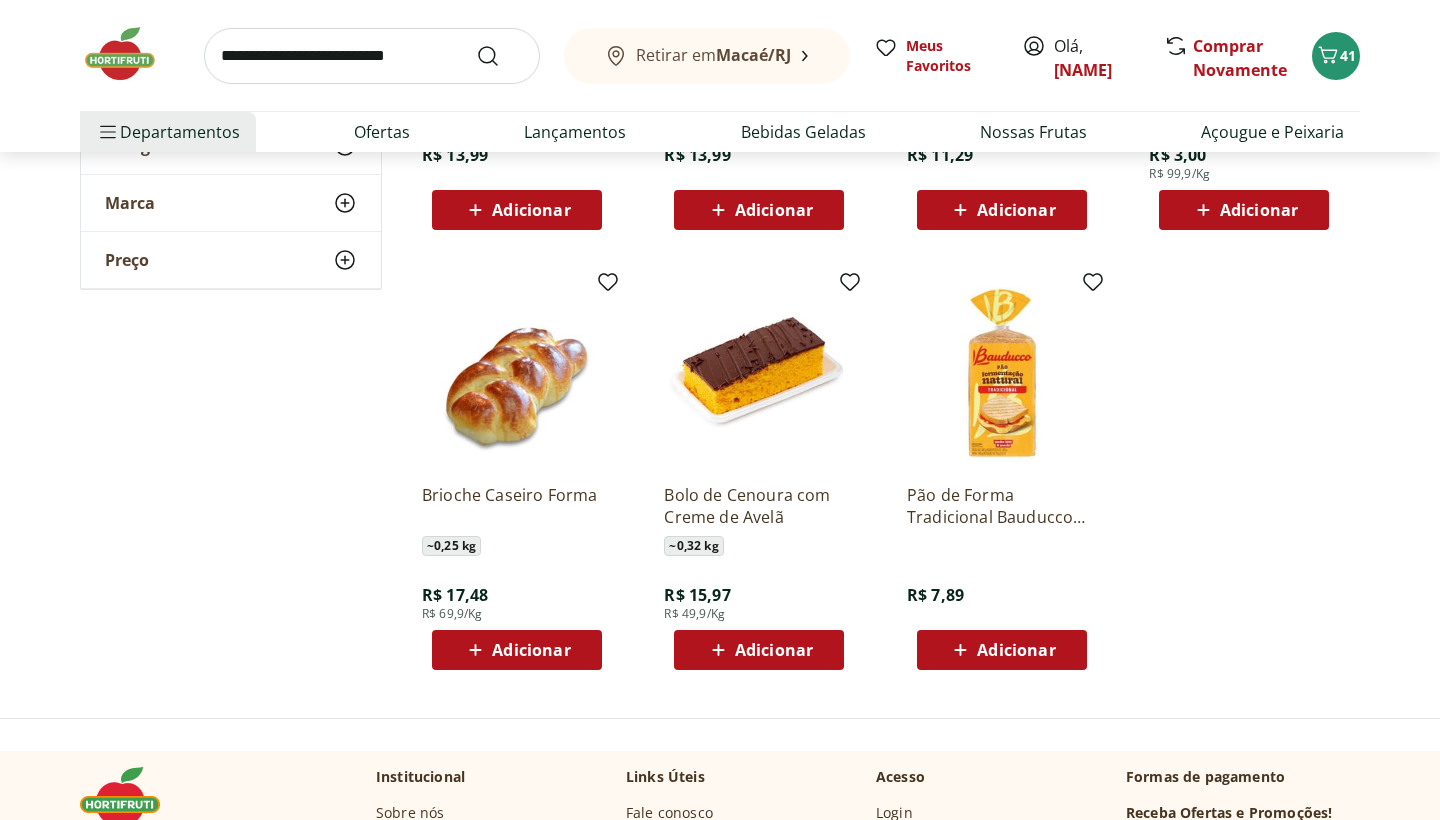 click on "**********" at bounding box center (720, -4984) 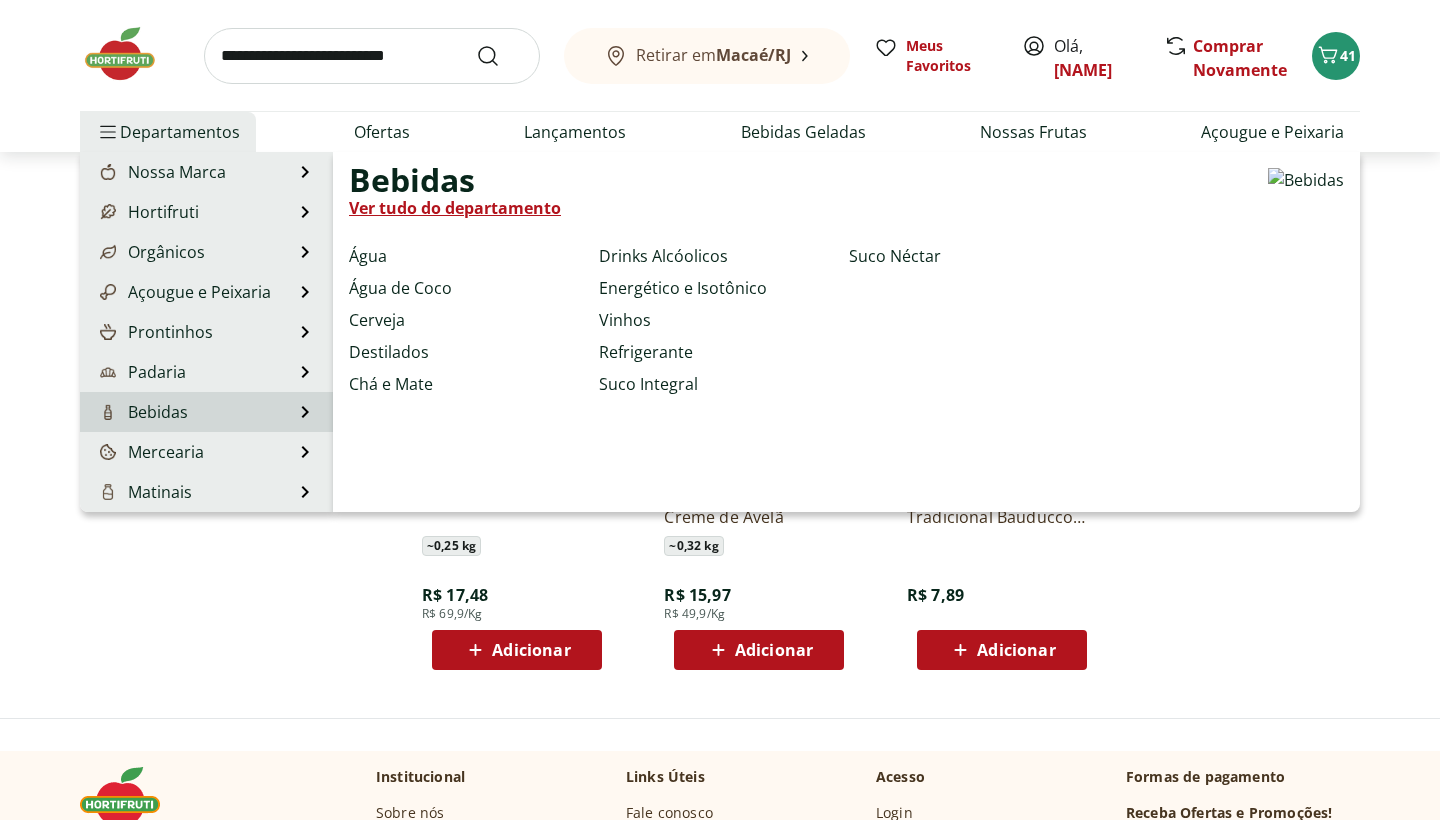 click on "Bebidas" at bounding box center (142, 412) 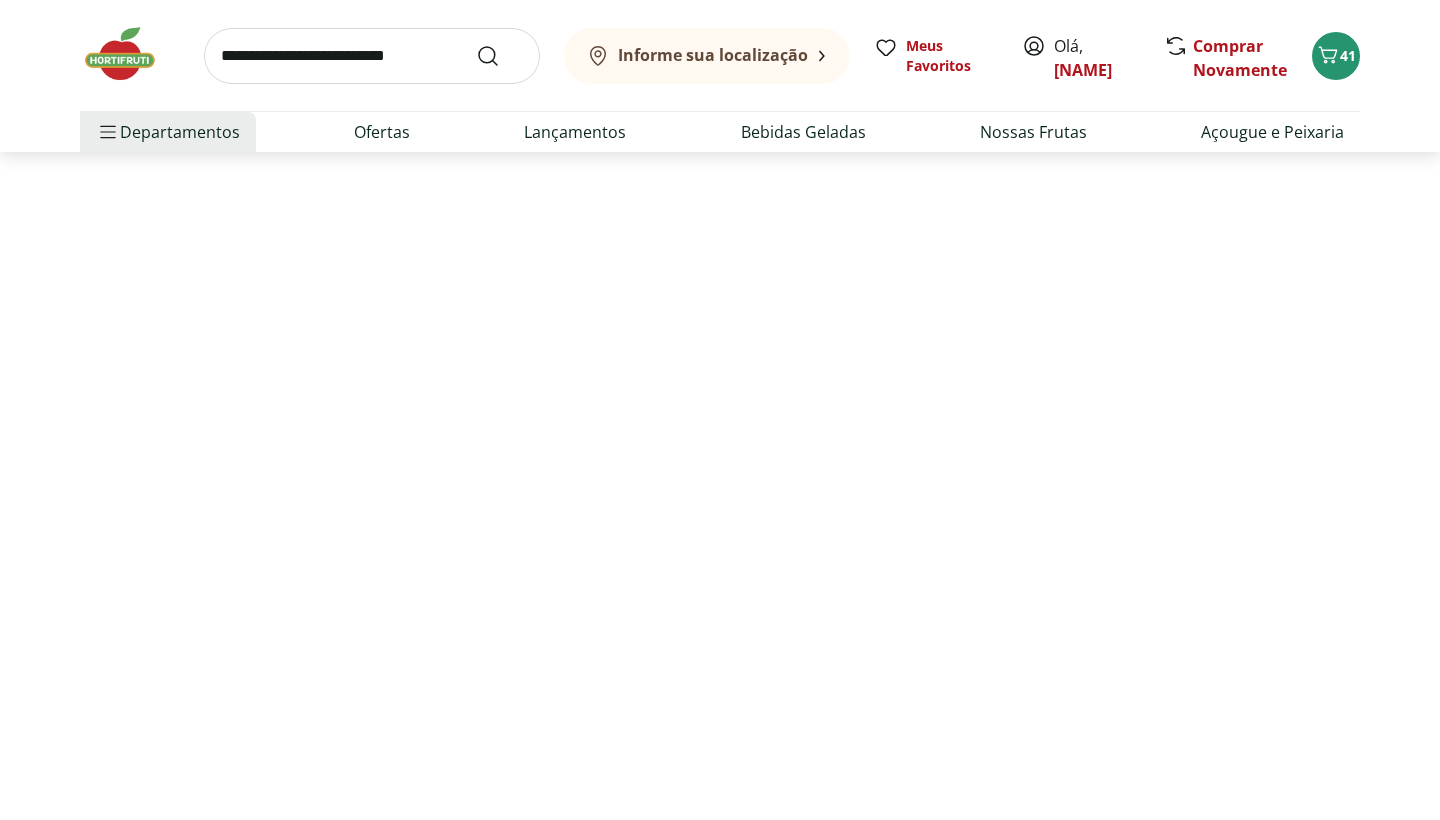 scroll, scrollTop: 0, scrollLeft: 0, axis: both 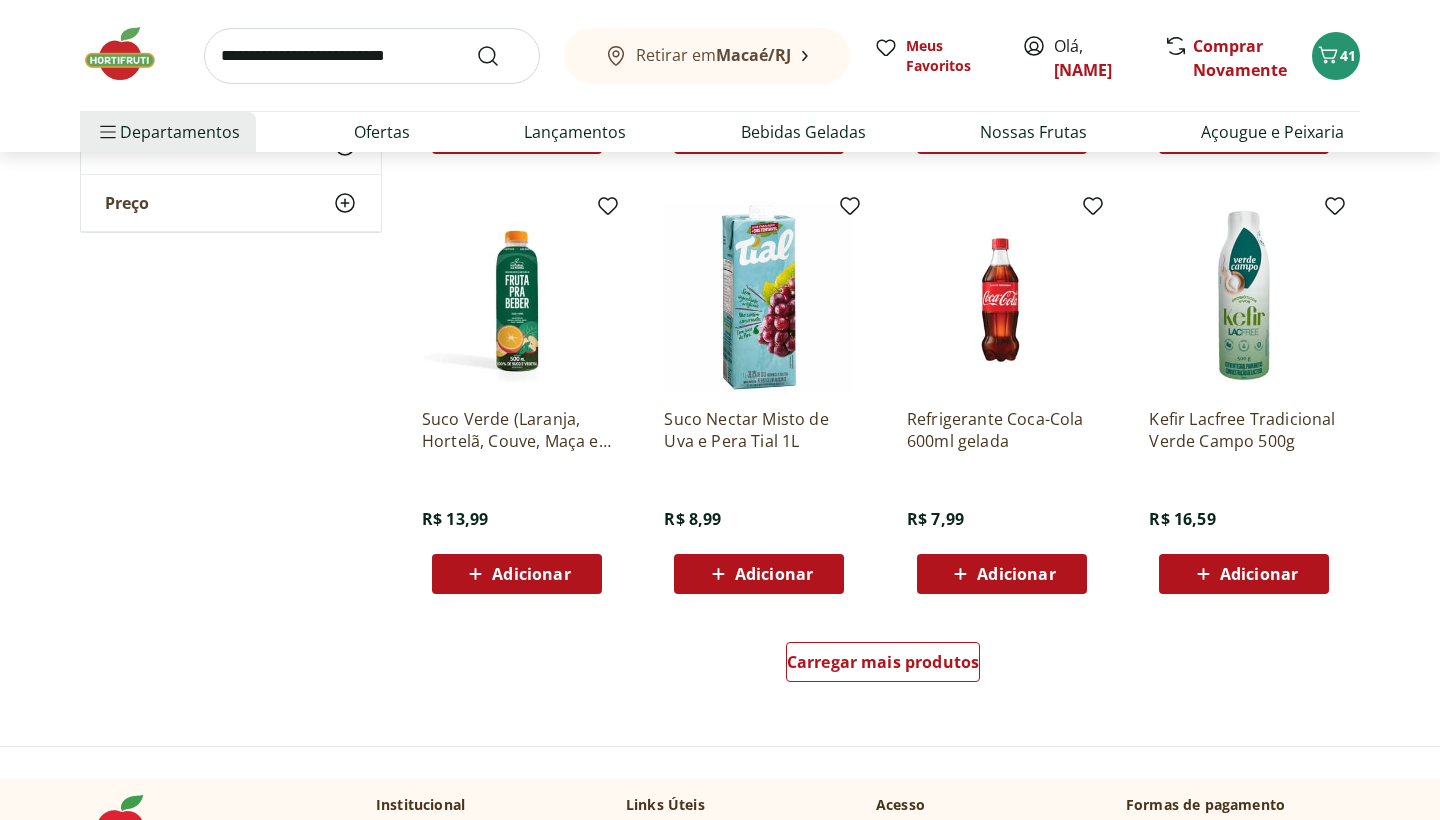click at bounding box center [372, 56] 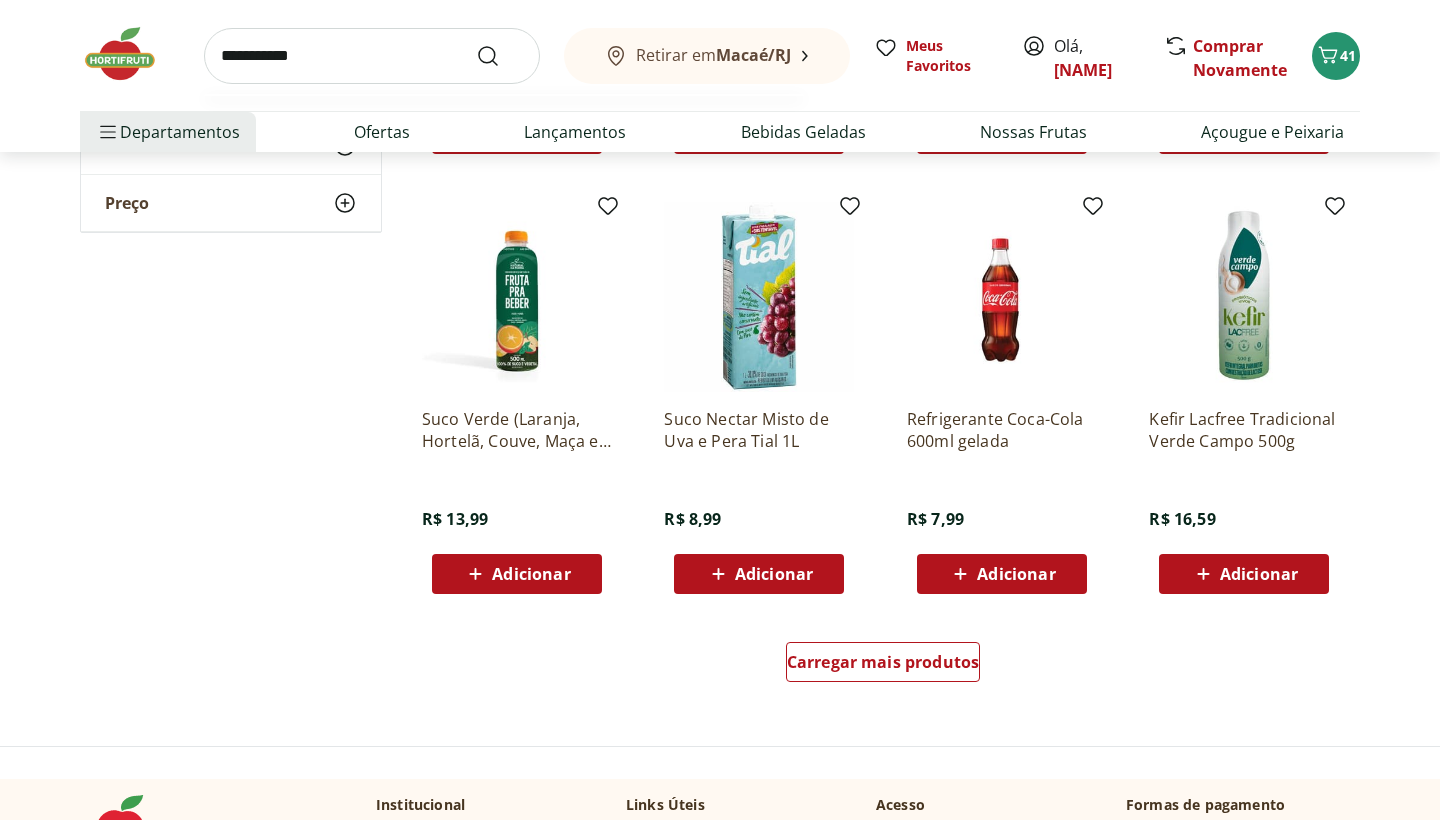 type on "**********" 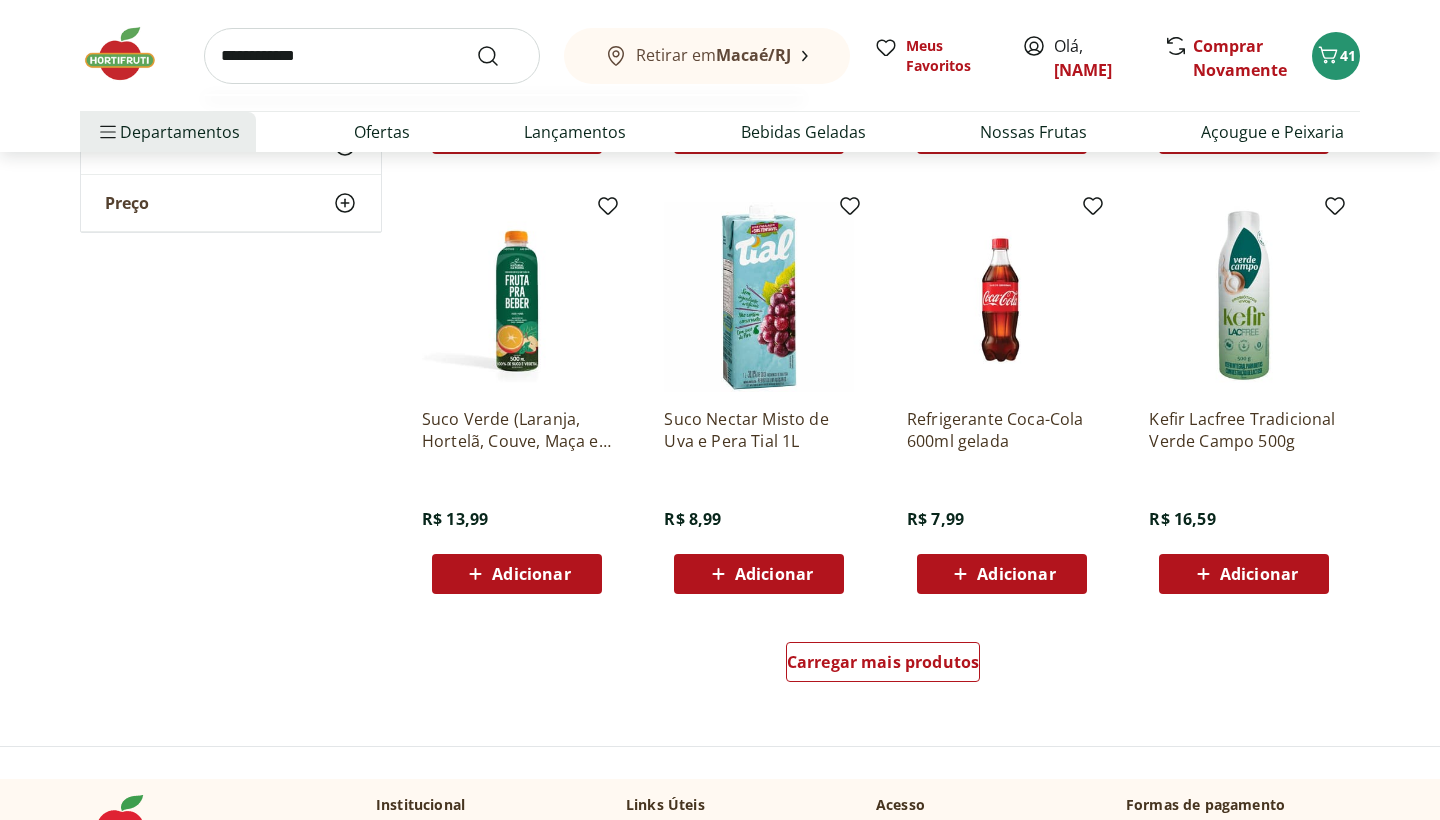 click at bounding box center [500, 56] 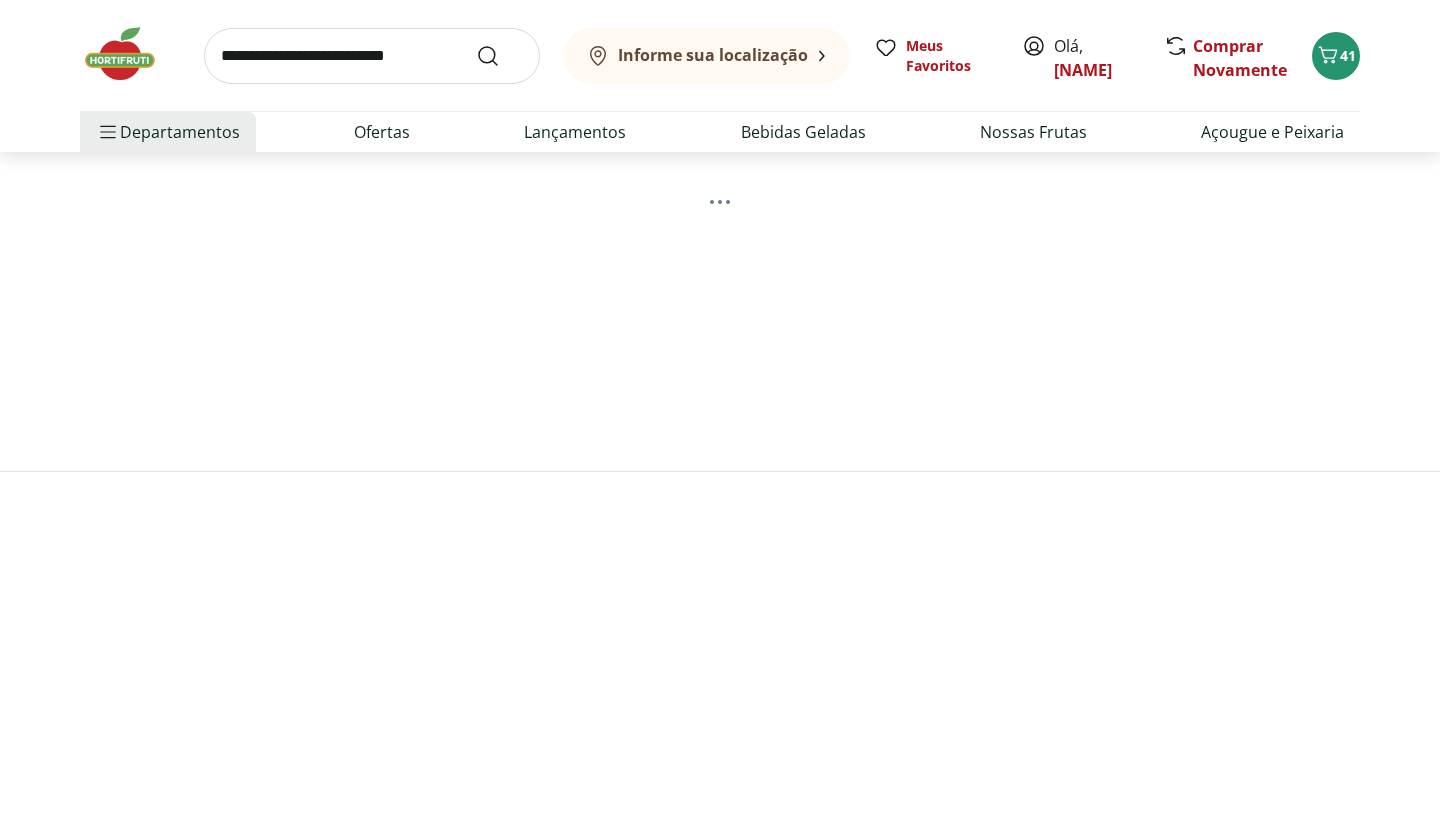 scroll, scrollTop: 0, scrollLeft: 0, axis: both 